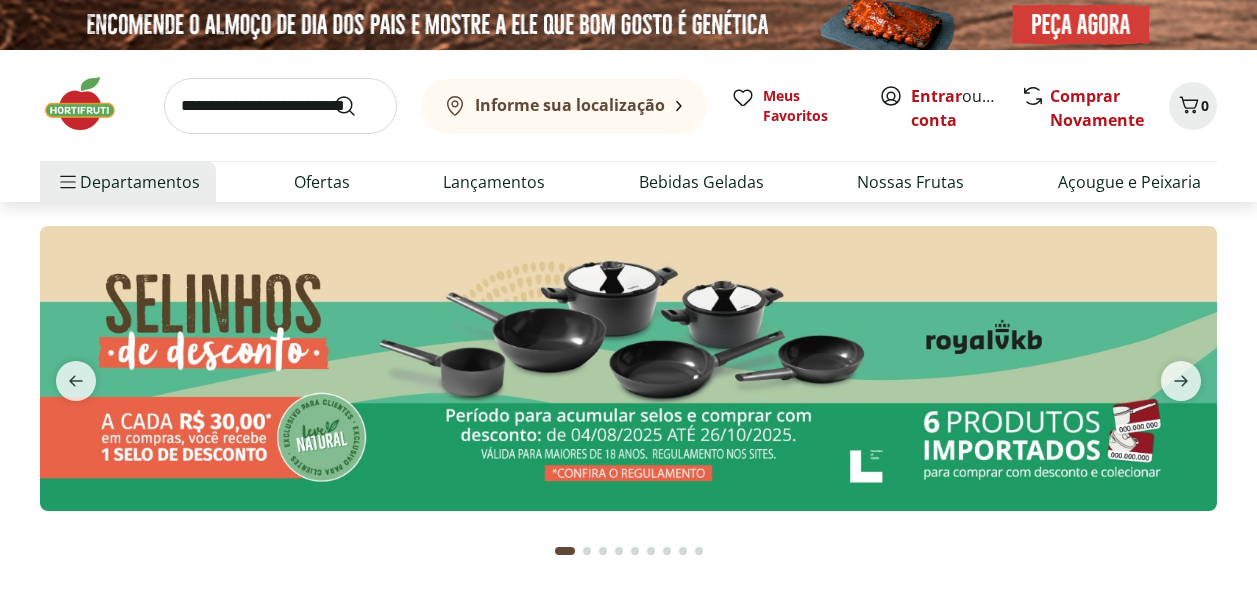 scroll, scrollTop: 0, scrollLeft: 0, axis: both 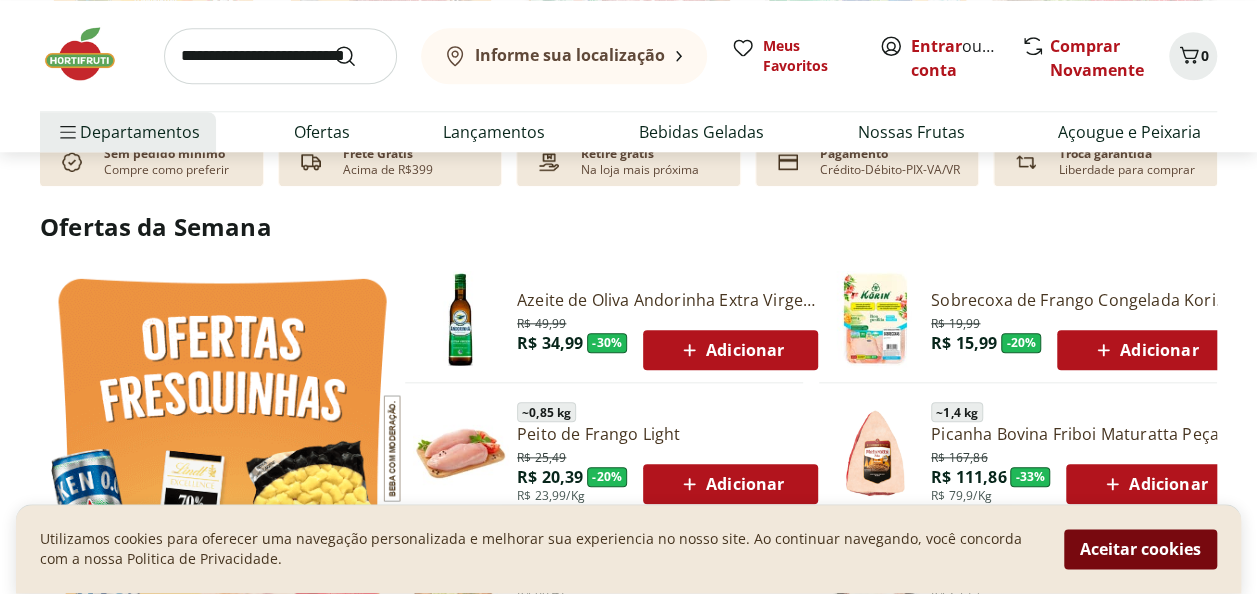 click on "Aceitar cookies" at bounding box center (1140, 550) 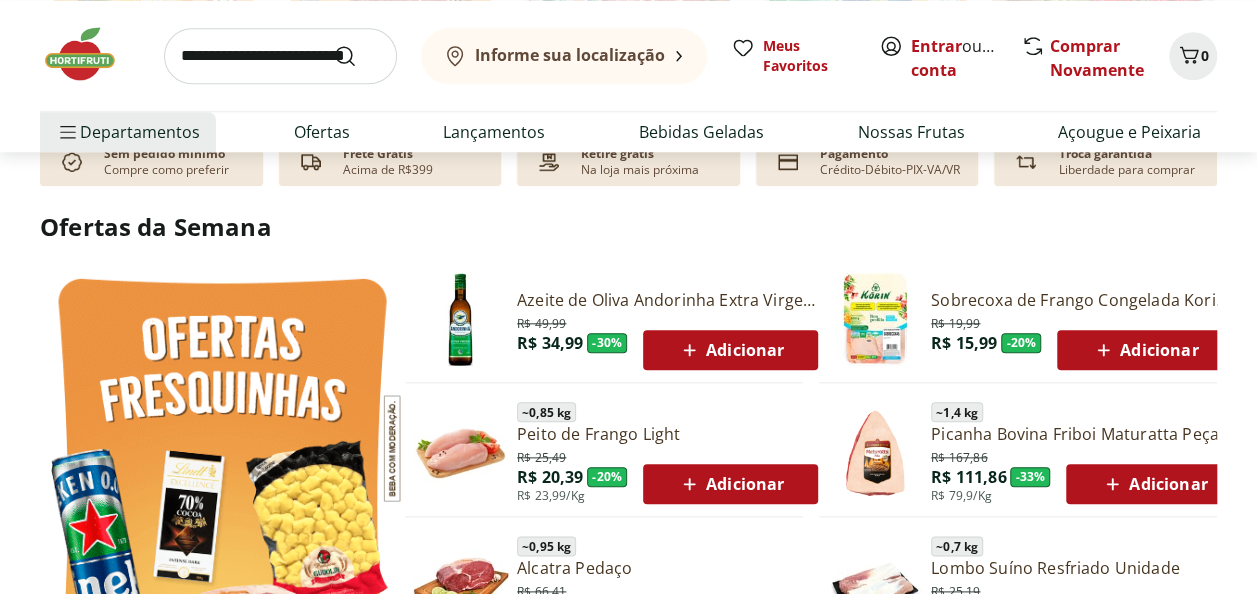 click on "Sobrecoxa de Frango Congelada Korin 600g" at bounding box center [1081, 300] 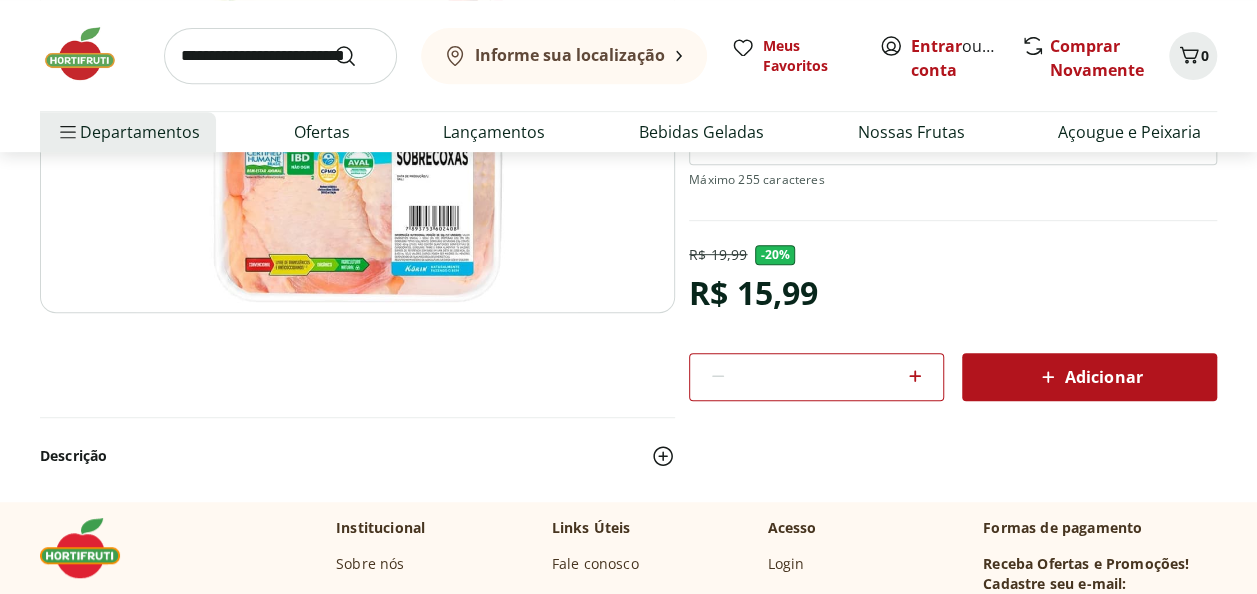 scroll, scrollTop: 400, scrollLeft: 0, axis: vertical 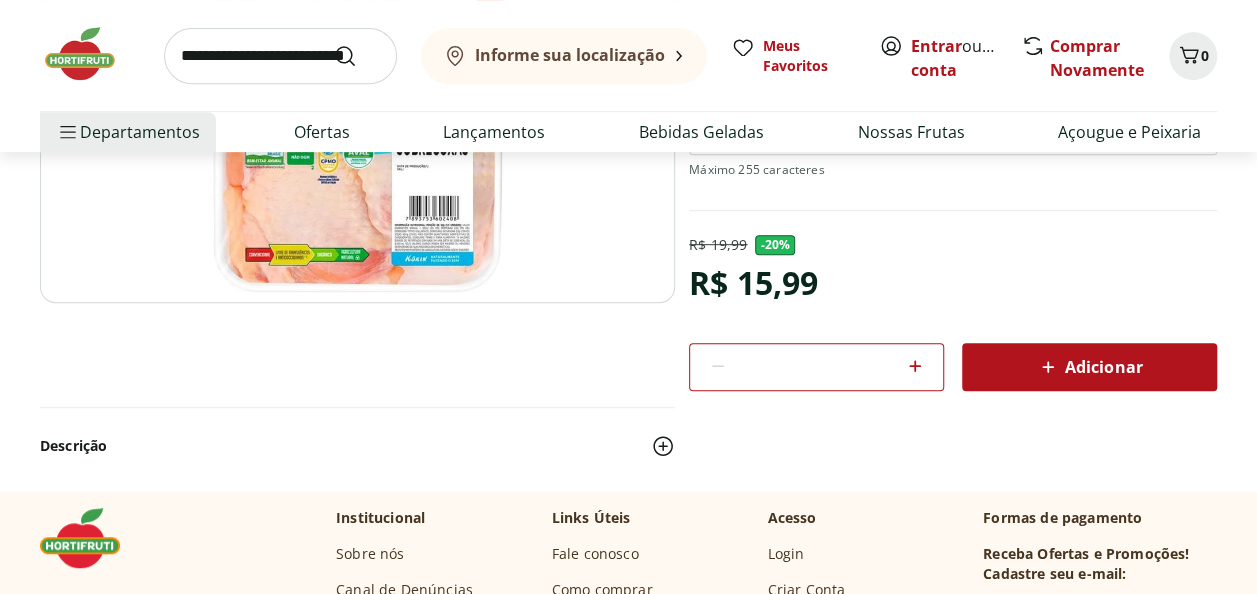 click on "Informe sua localização" at bounding box center [570, 55] 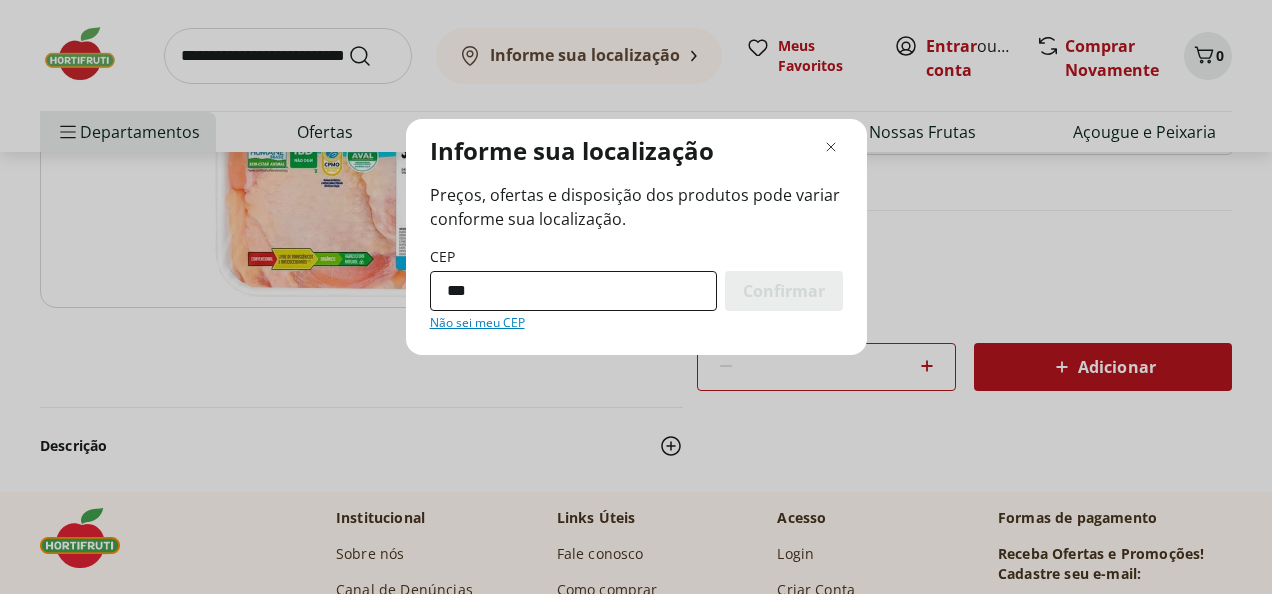 type on "*********" 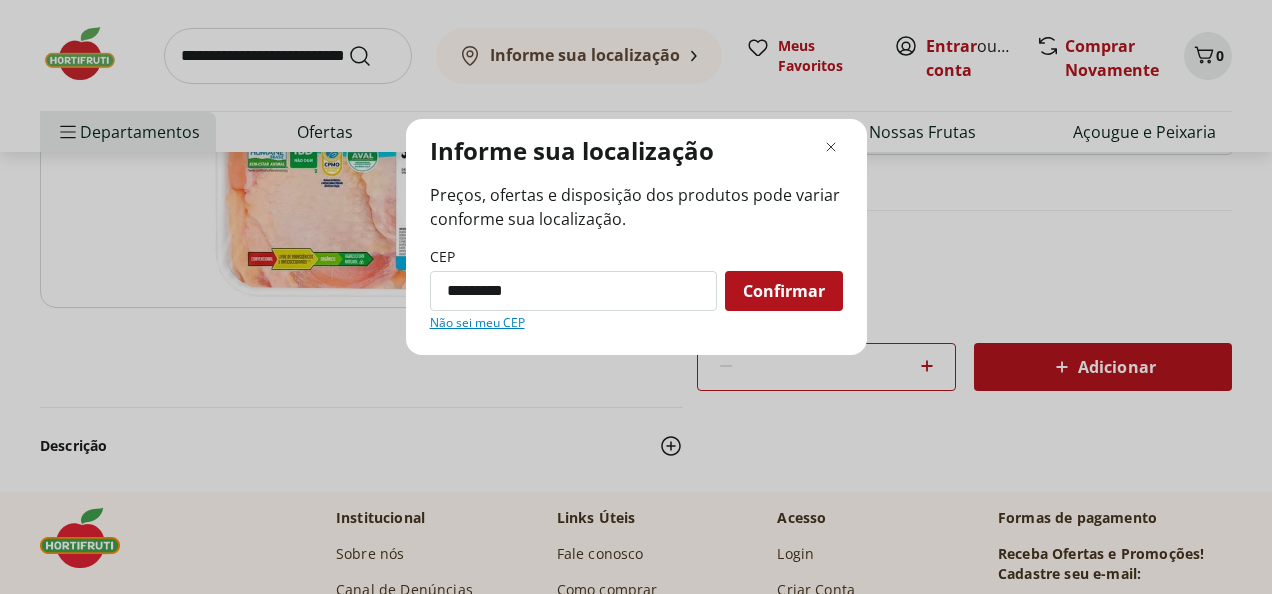 click on "Confirmar" at bounding box center [784, 291] 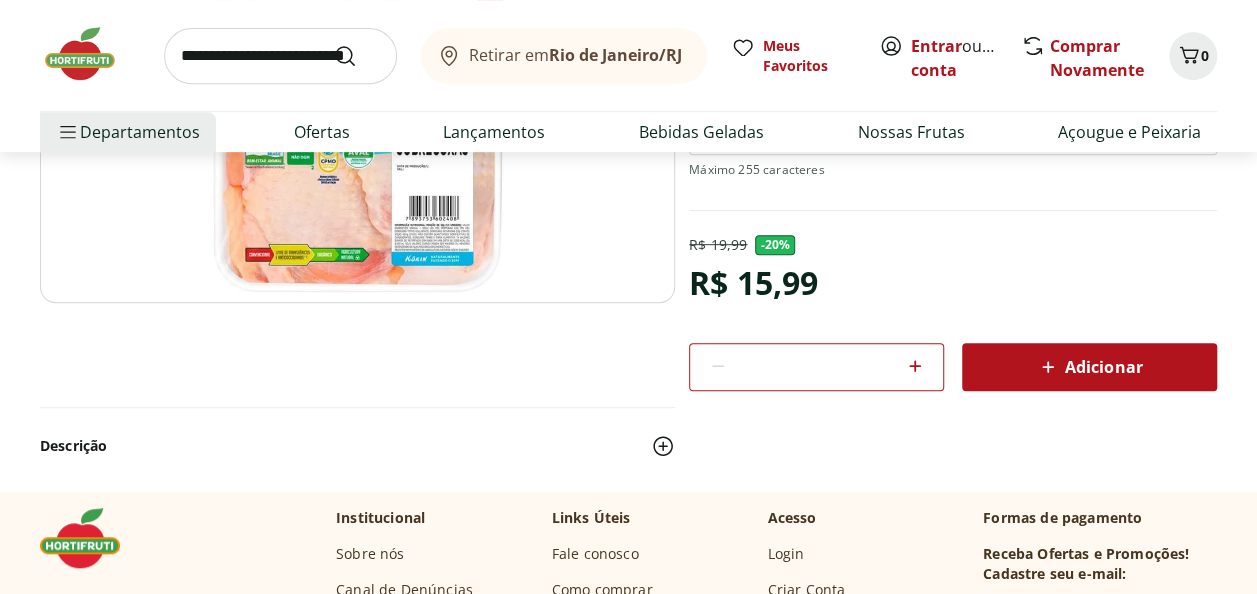 scroll, scrollTop: 900, scrollLeft: 0, axis: vertical 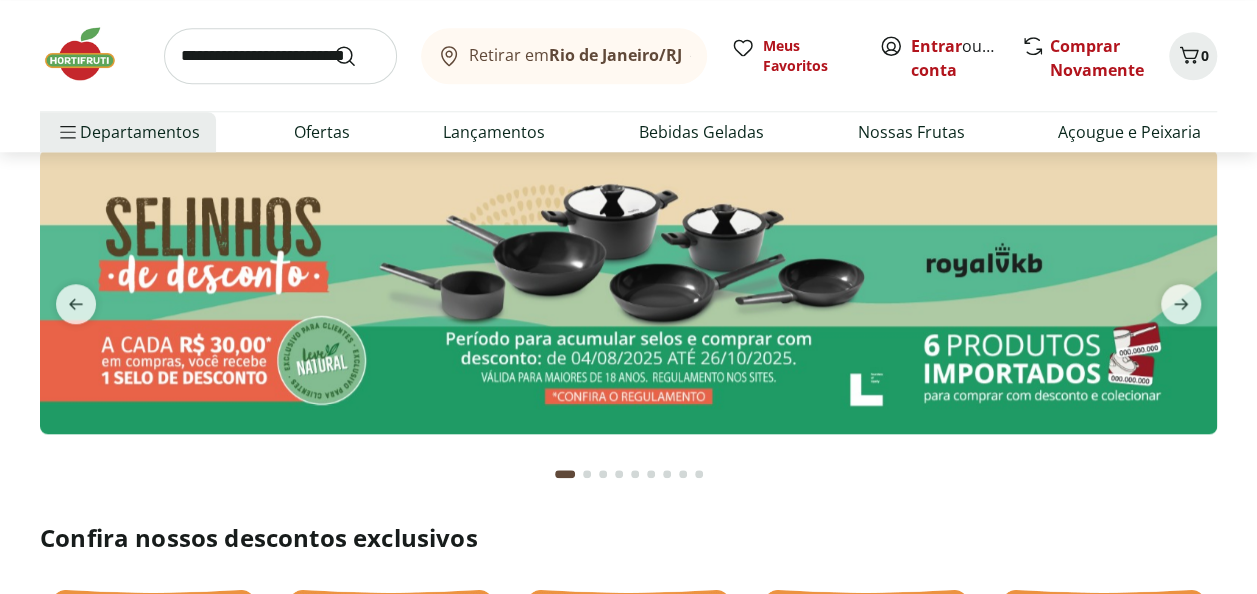 click on "Retirar em  Rio de Janeiro/RJ" at bounding box center [575, 55] 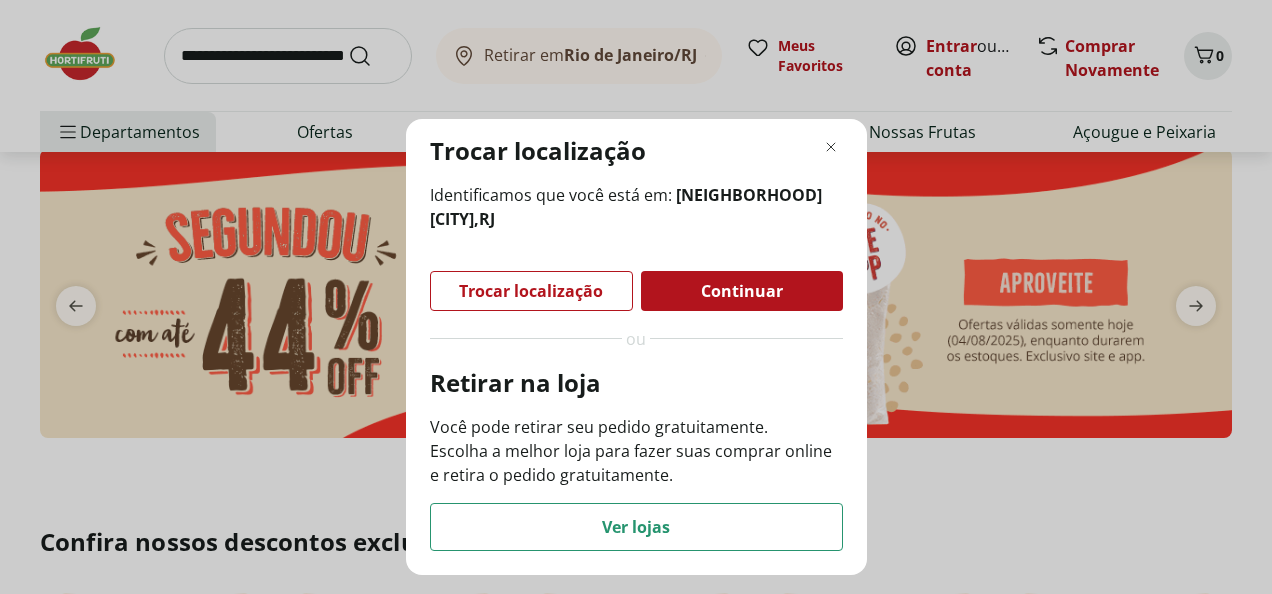 click on "Continuar" at bounding box center (742, 291) 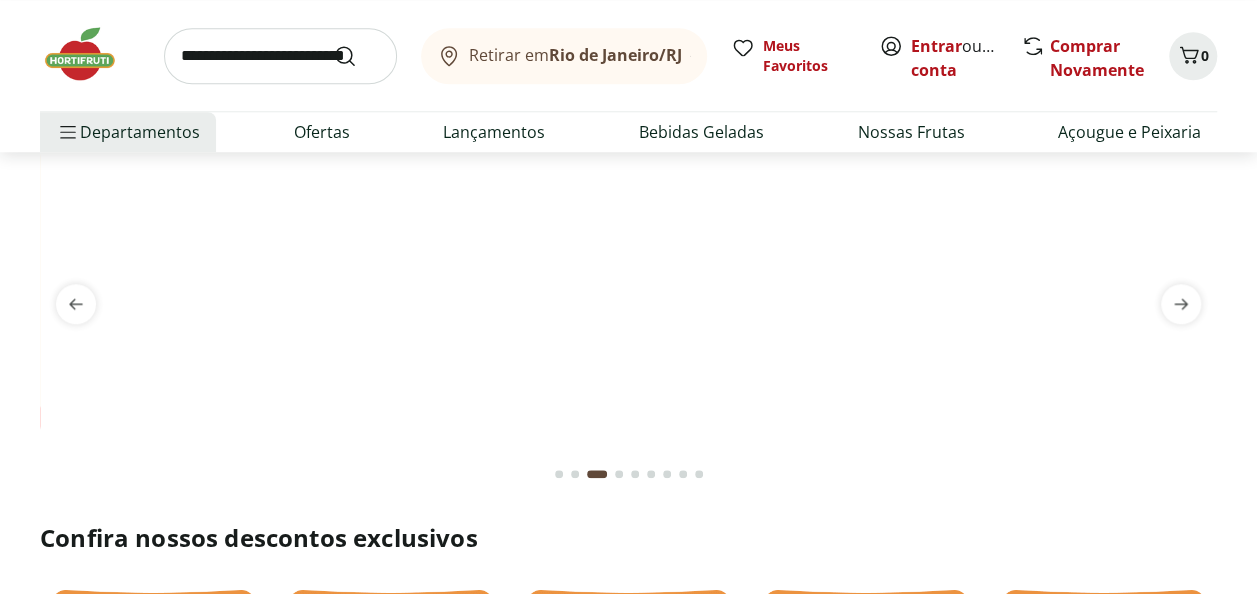 click at bounding box center [280, 56] 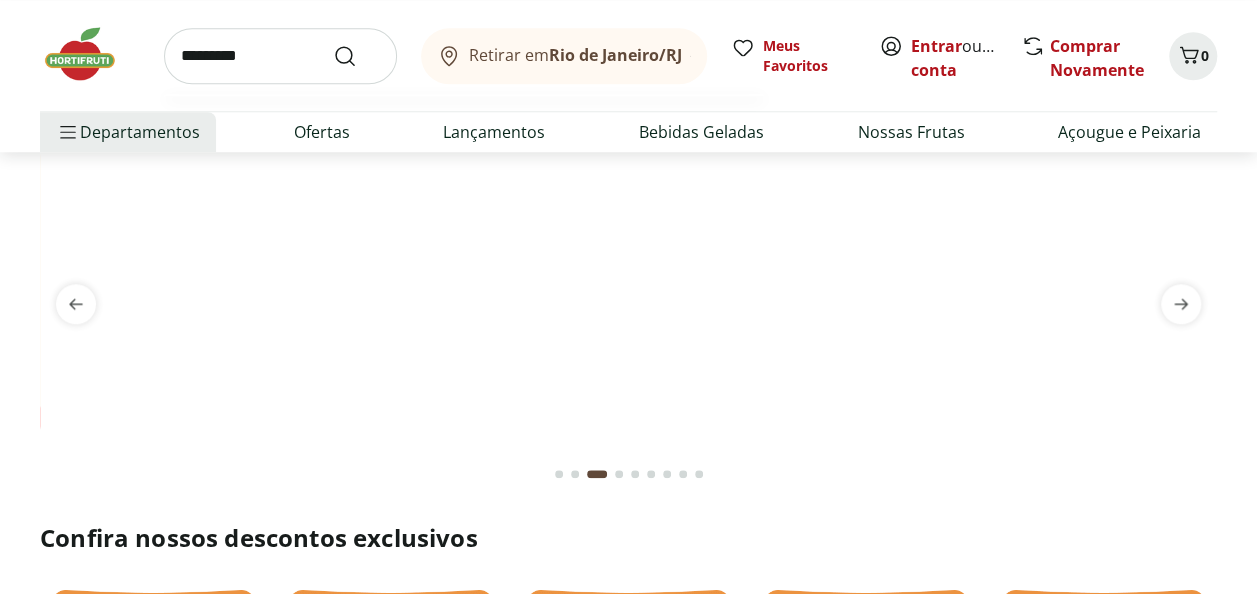 type on "*********" 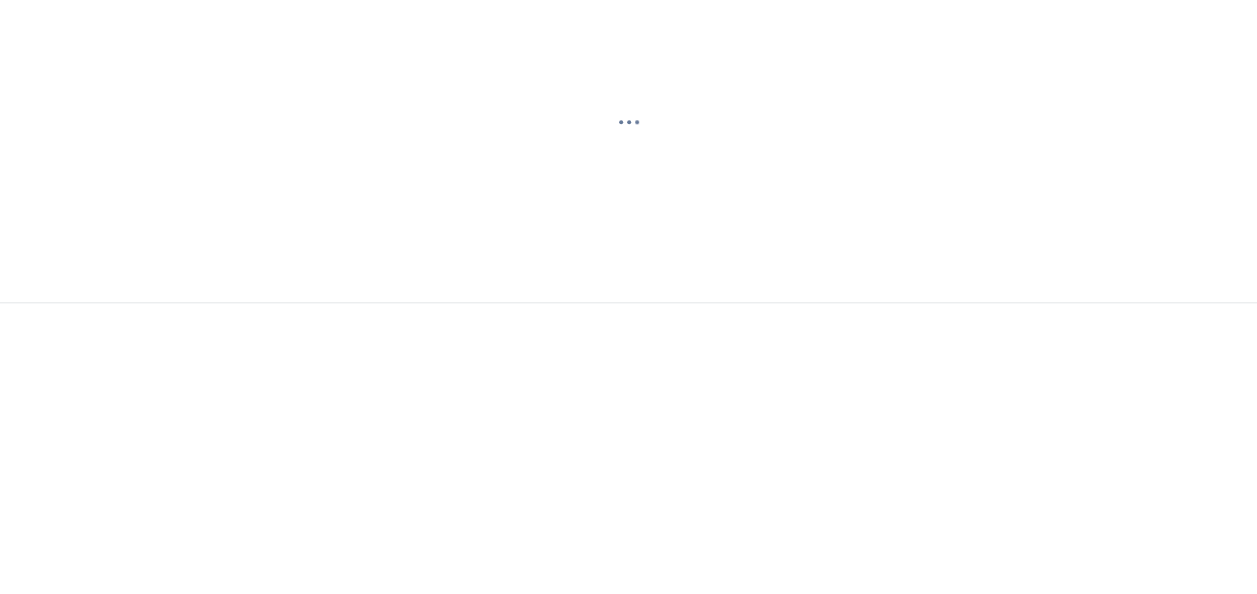 scroll, scrollTop: 0, scrollLeft: 0, axis: both 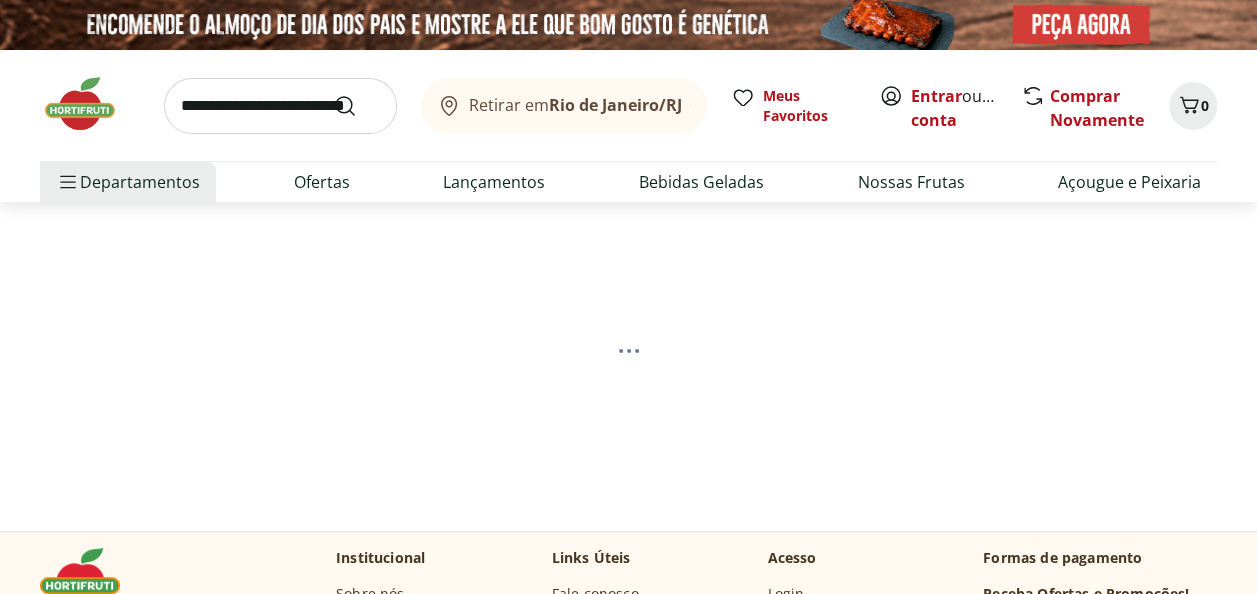 select on "**********" 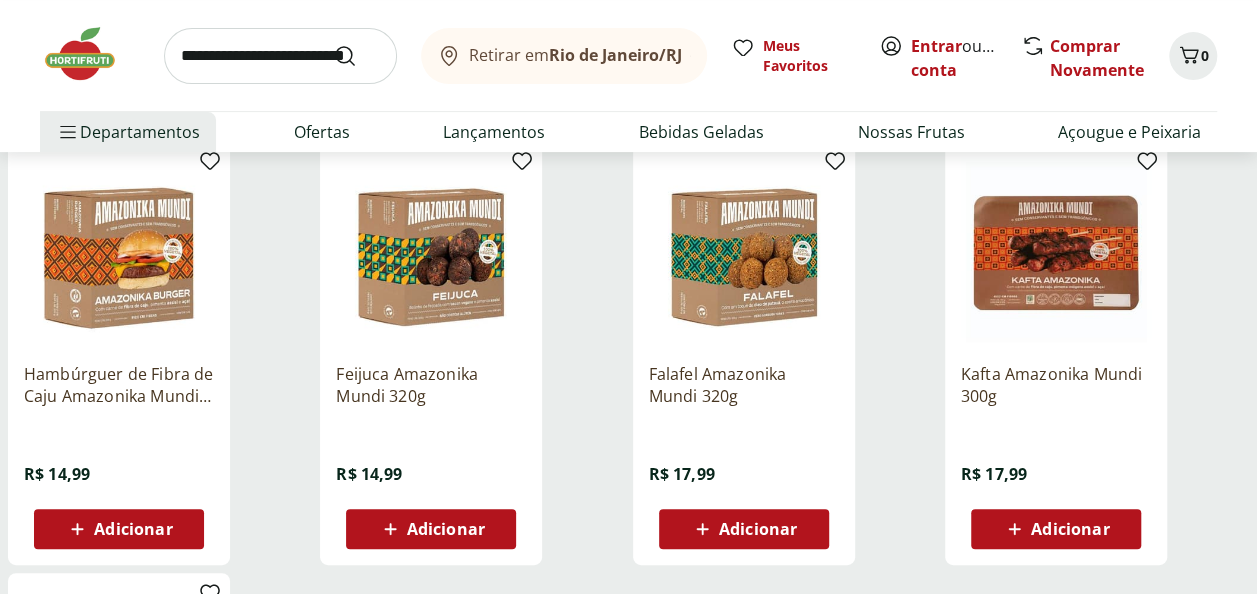 scroll, scrollTop: 300, scrollLeft: 0, axis: vertical 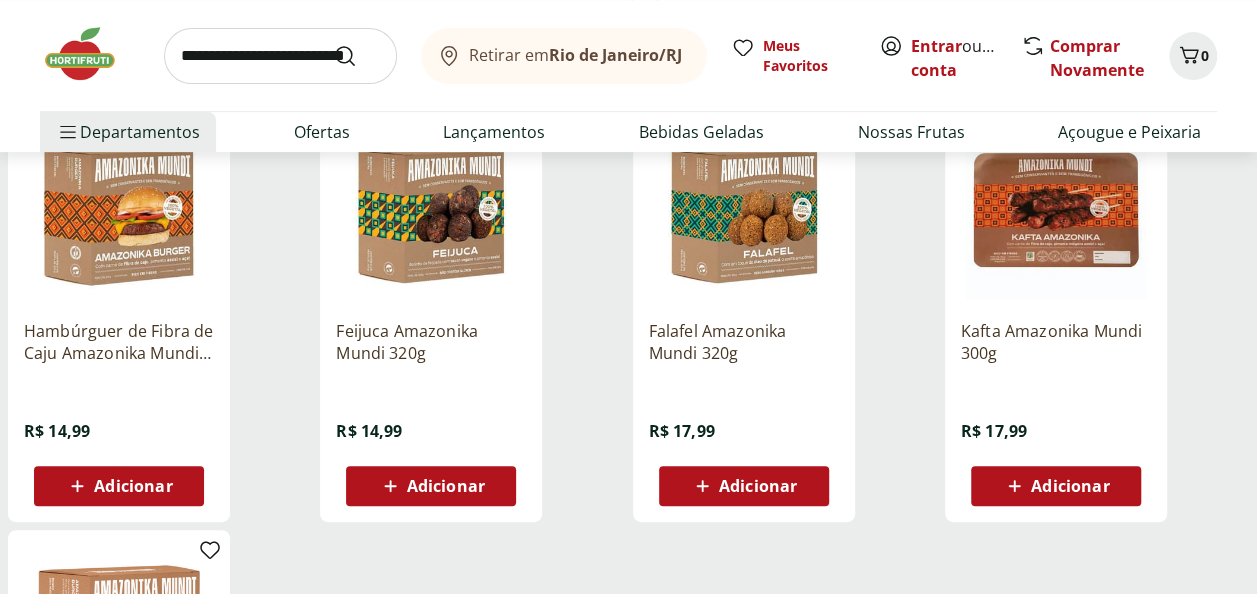 click on "Adicionar" at bounding box center (119, 486) 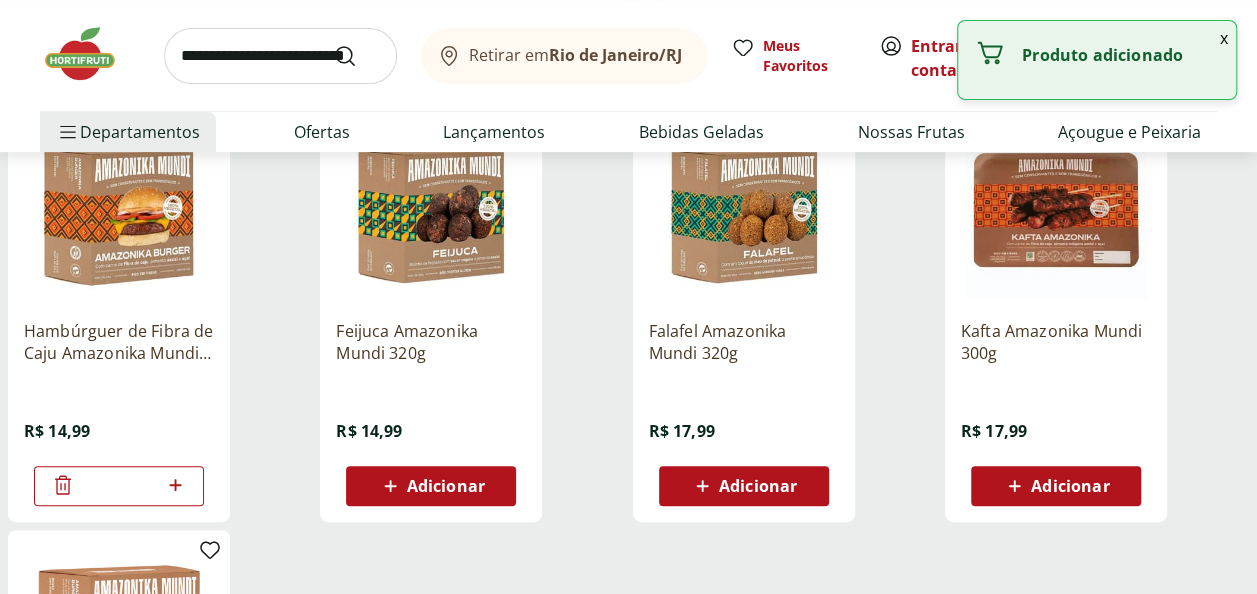 click 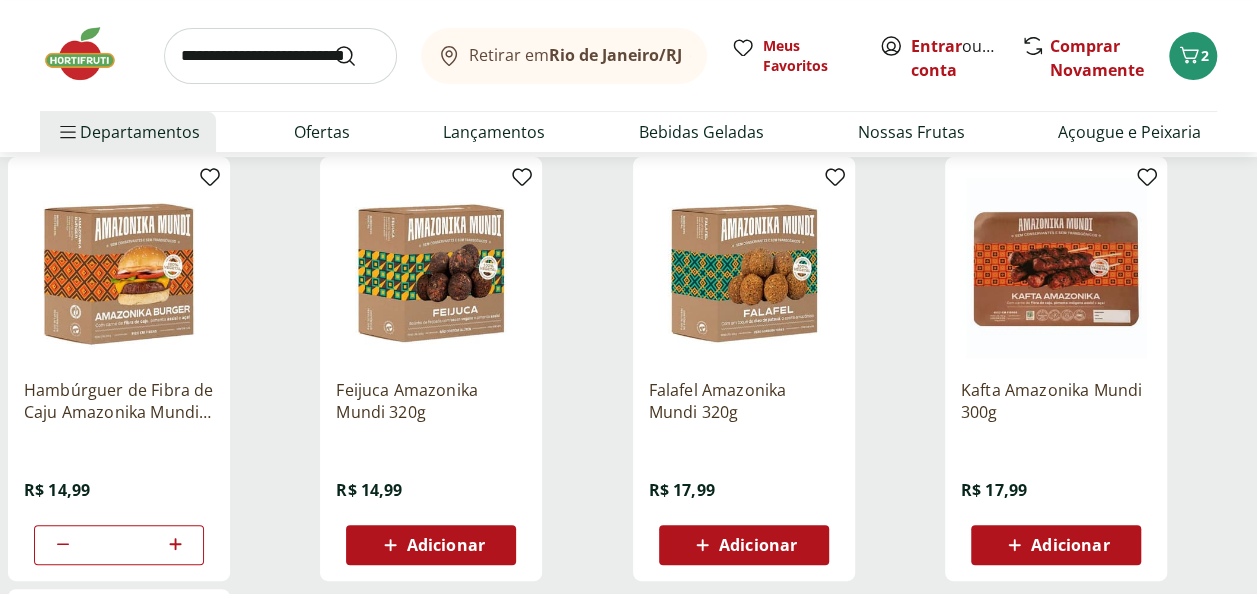 scroll, scrollTop: 200, scrollLeft: 0, axis: vertical 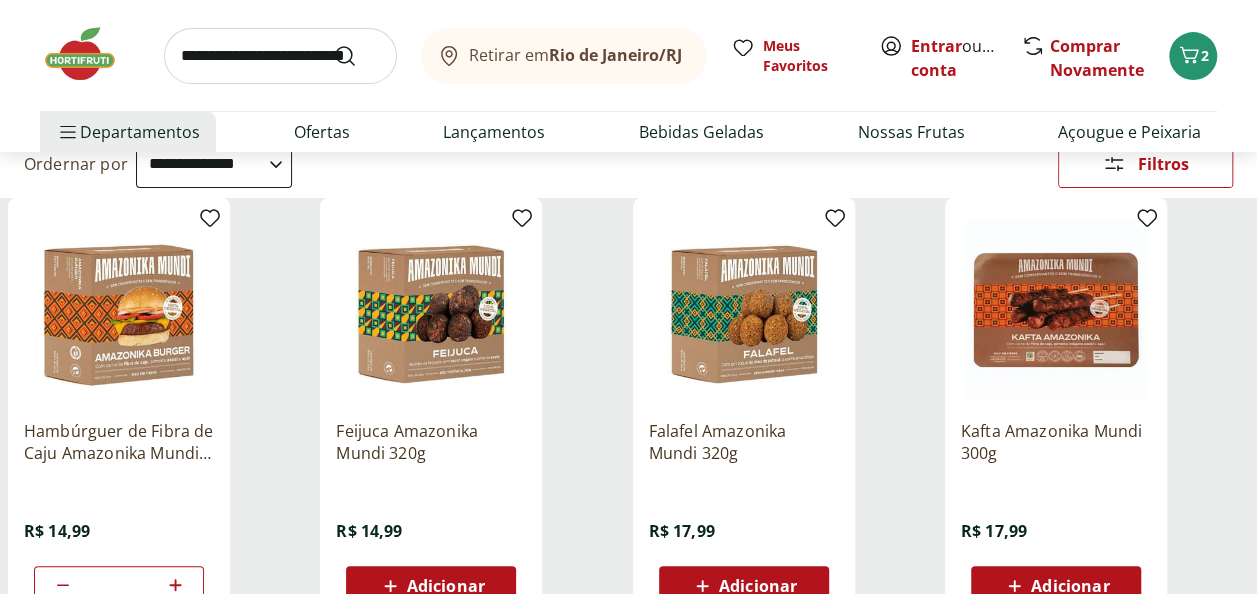 click at bounding box center (119, 309) 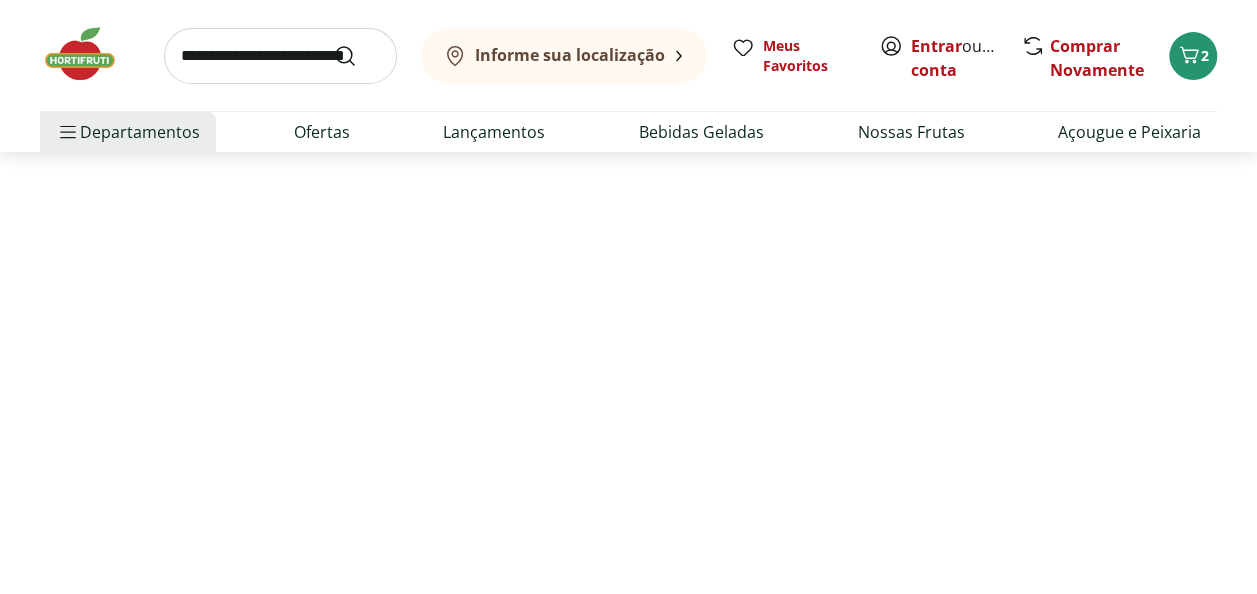 scroll, scrollTop: 0, scrollLeft: 0, axis: both 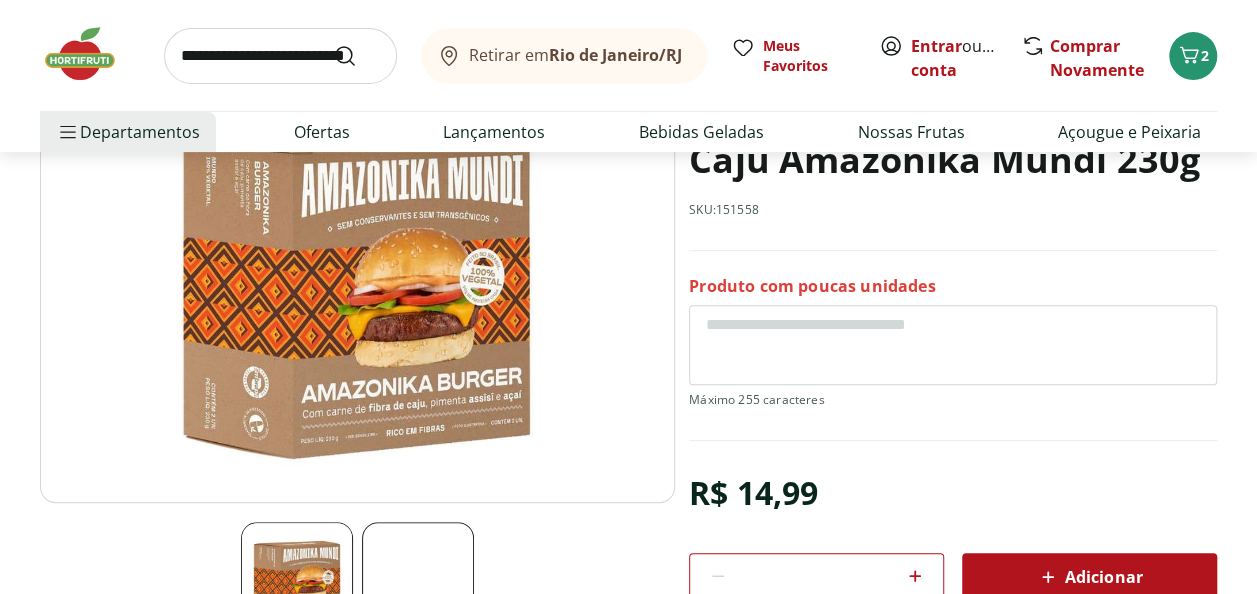select on "**********" 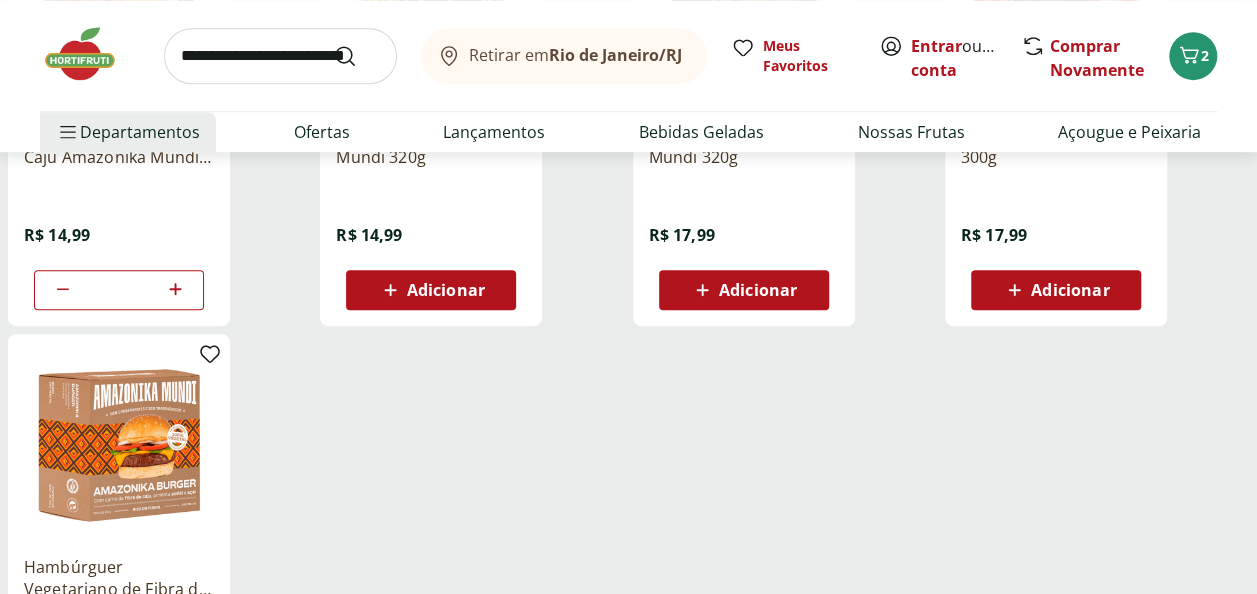 scroll, scrollTop: 500, scrollLeft: 0, axis: vertical 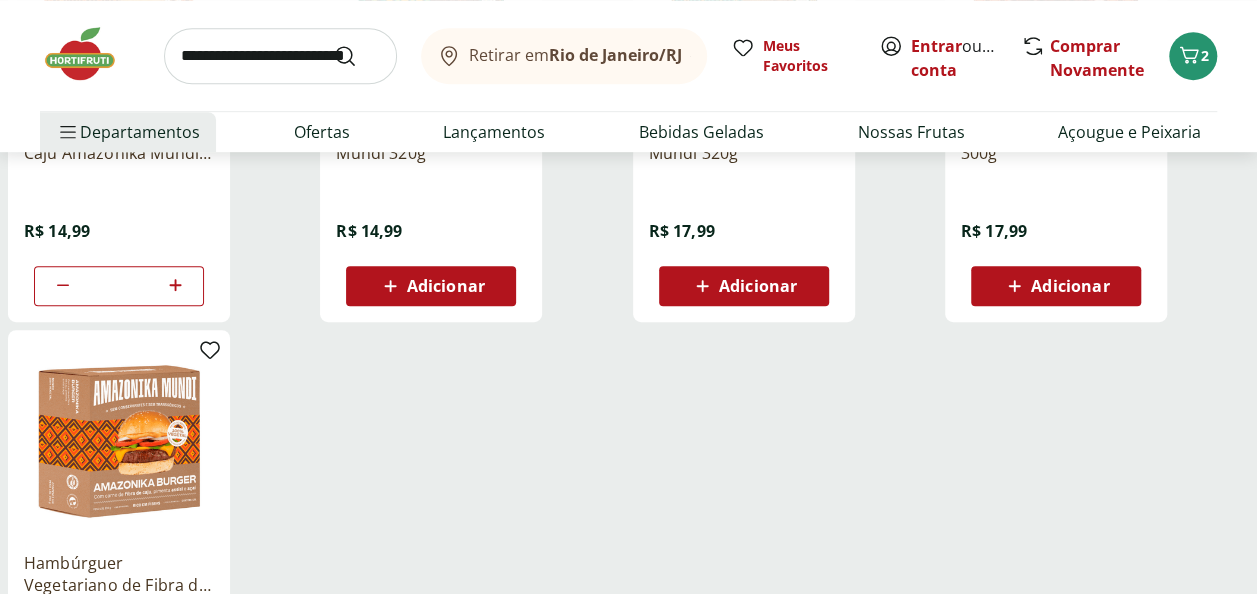 click at bounding box center (119, 441) 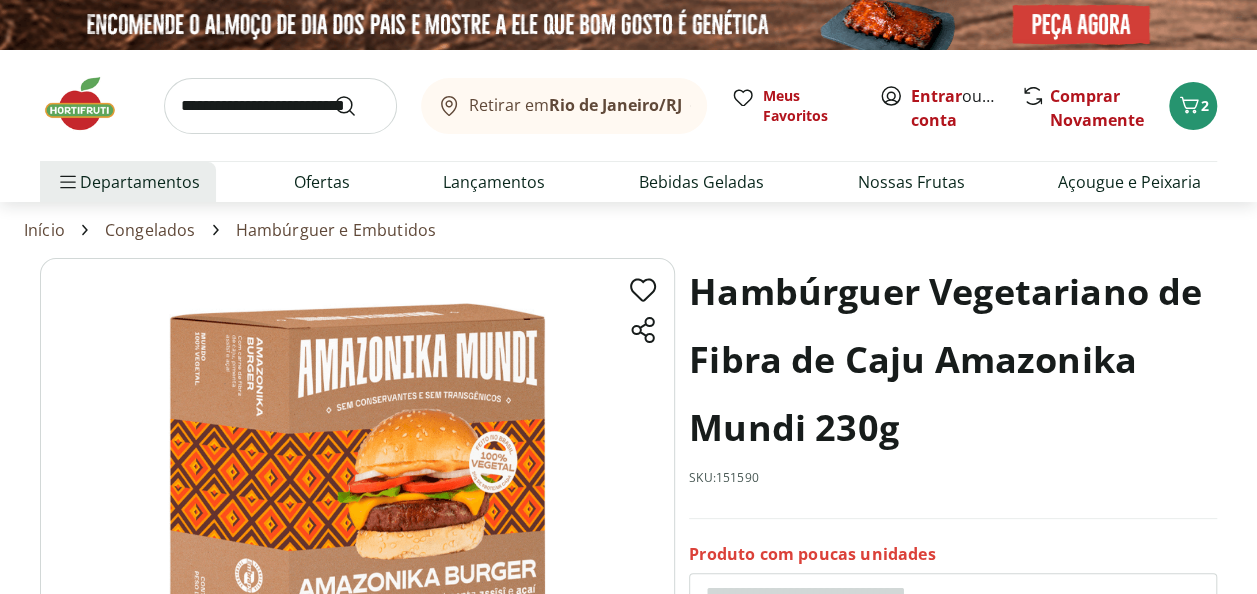 scroll, scrollTop: 100, scrollLeft: 0, axis: vertical 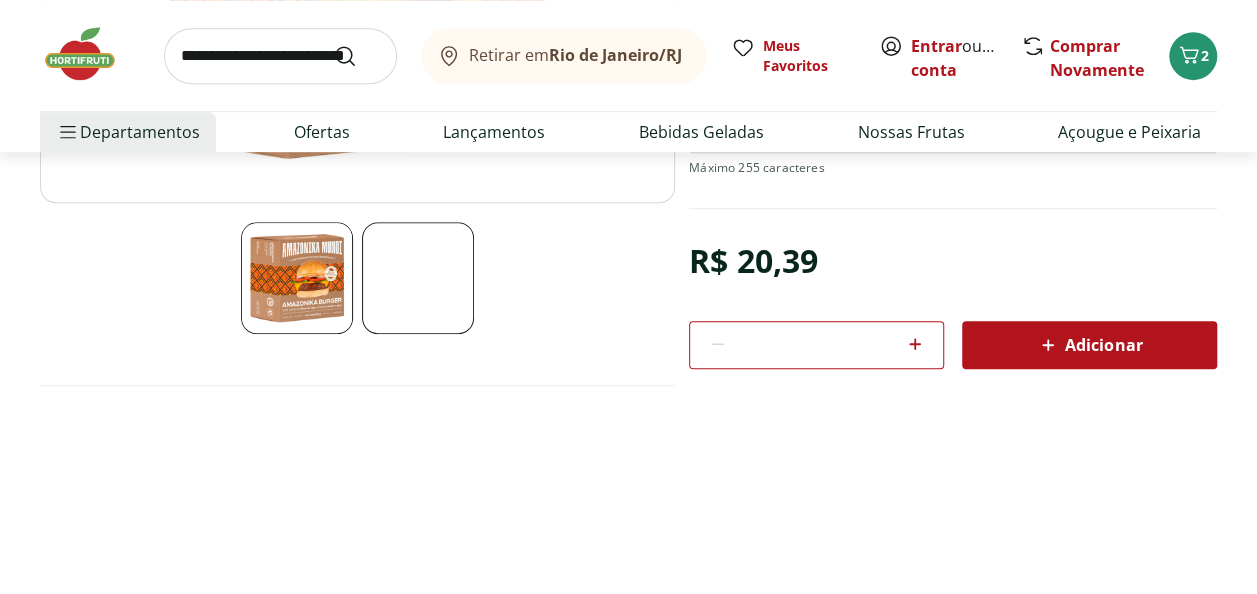 select on "**********" 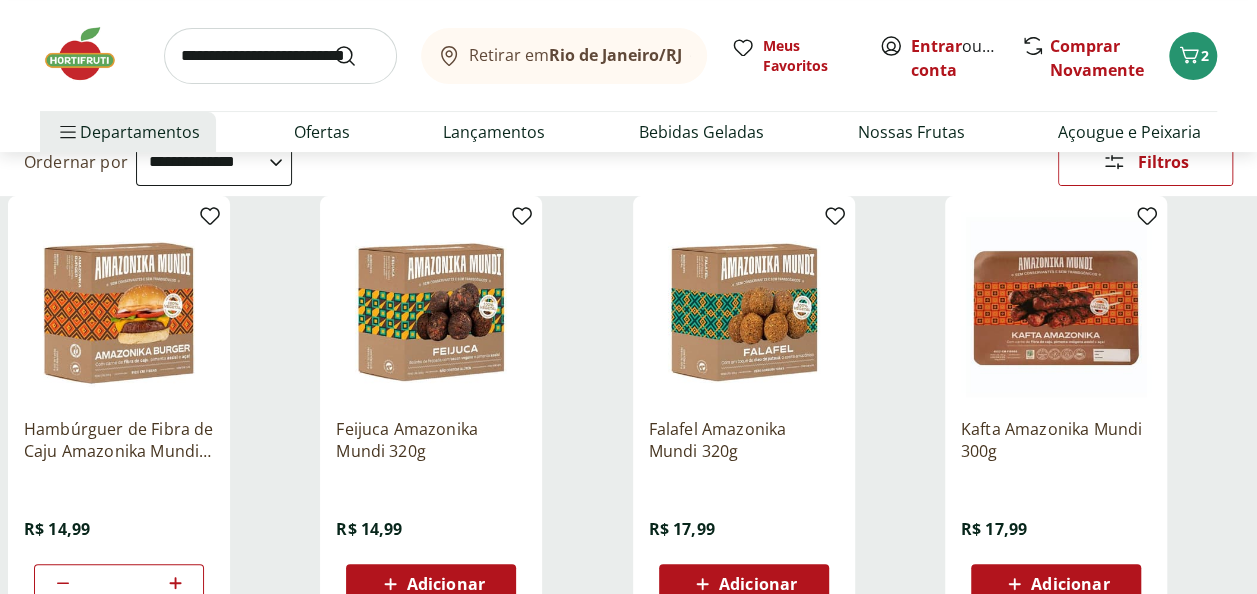 scroll, scrollTop: 200, scrollLeft: 0, axis: vertical 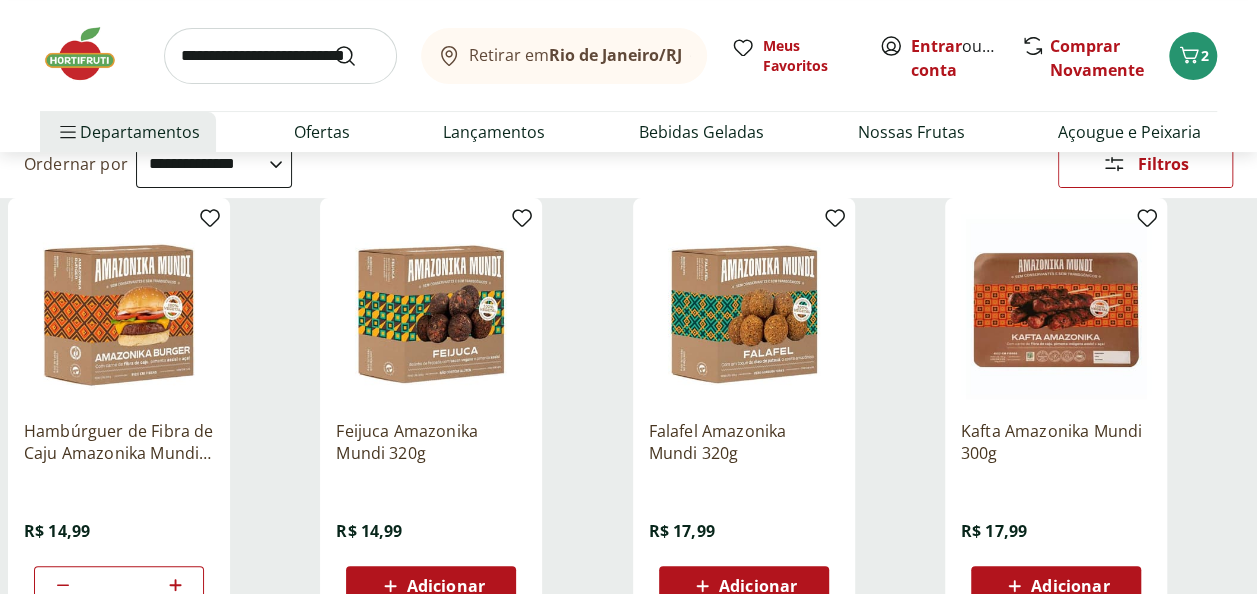 click at bounding box center [119, 309] 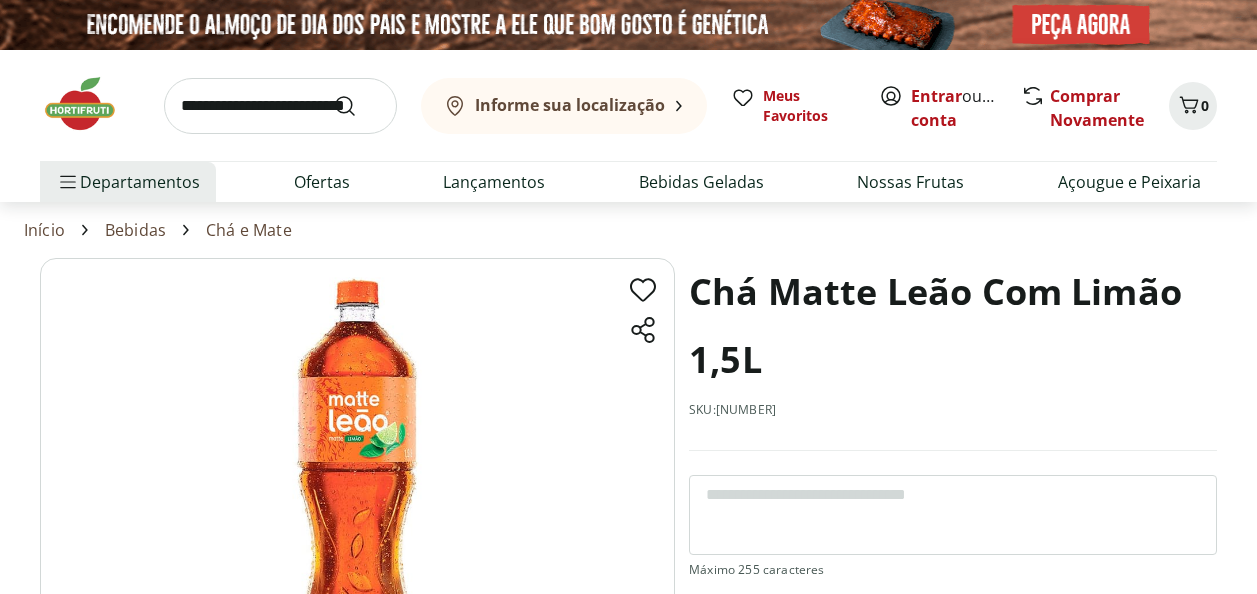 scroll, scrollTop: 0, scrollLeft: 0, axis: both 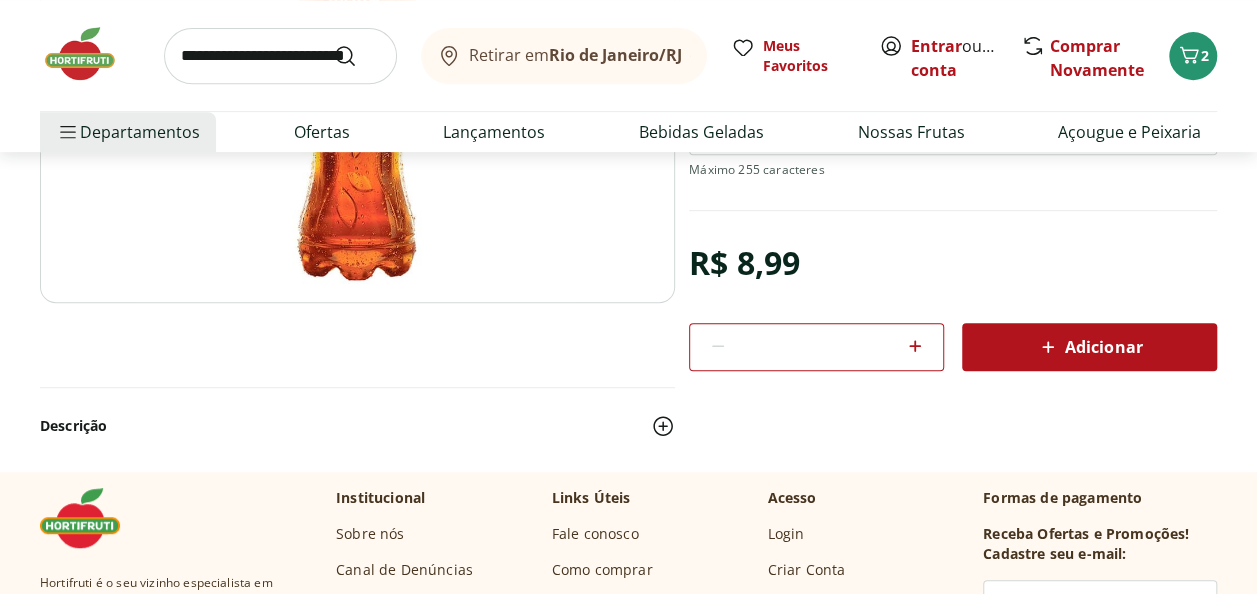 click on "Adicionar" at bounding box center [1089, 347] 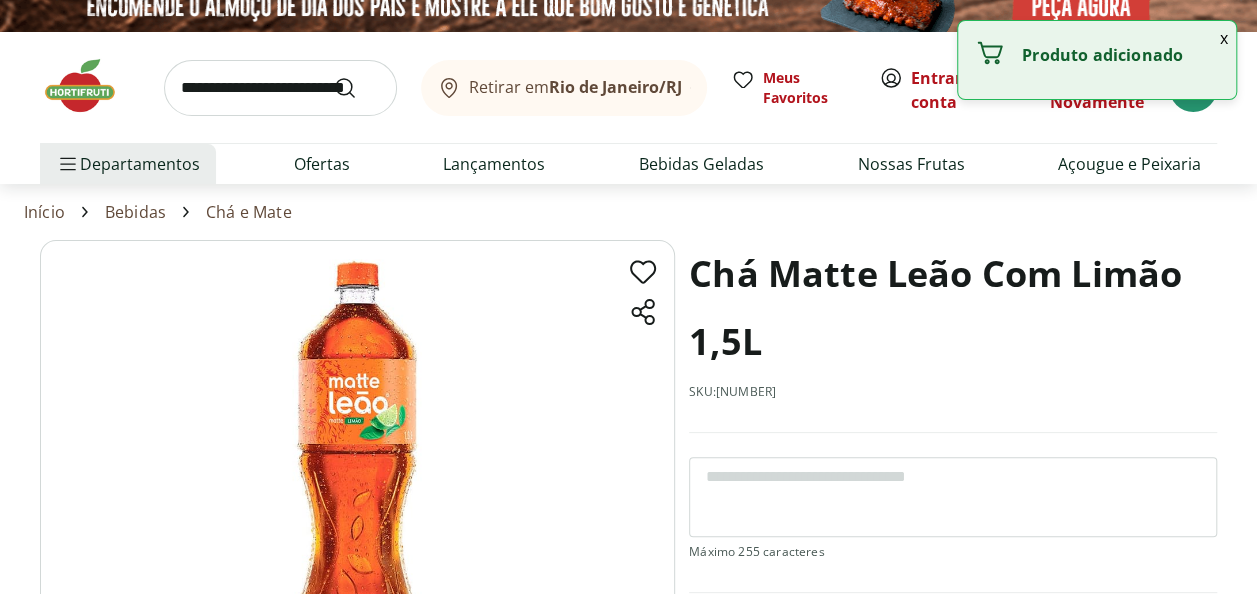 scroll, scrollTop: 0, scrollLeft: 0, axis: both 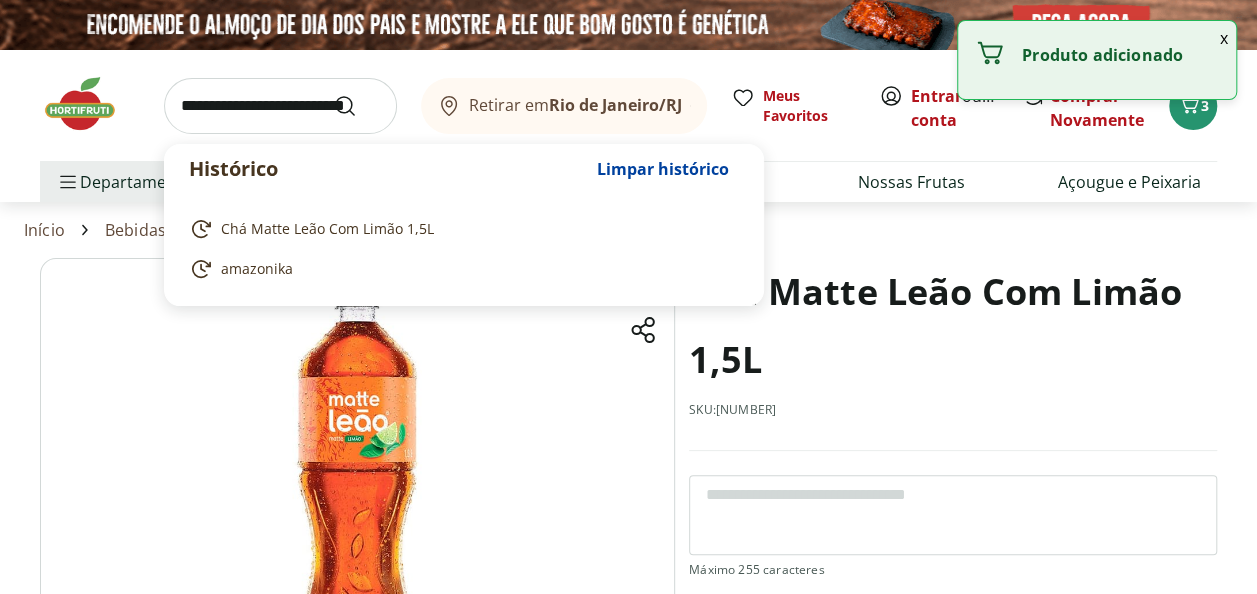 click at bounding box center [280, 106] 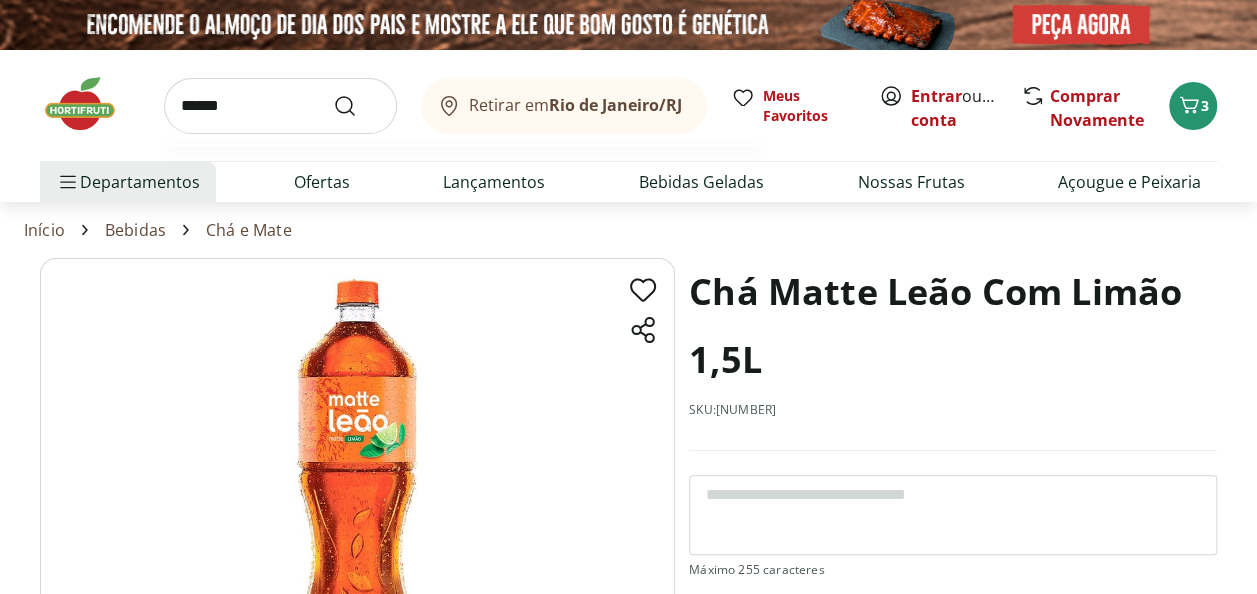 type on "******" 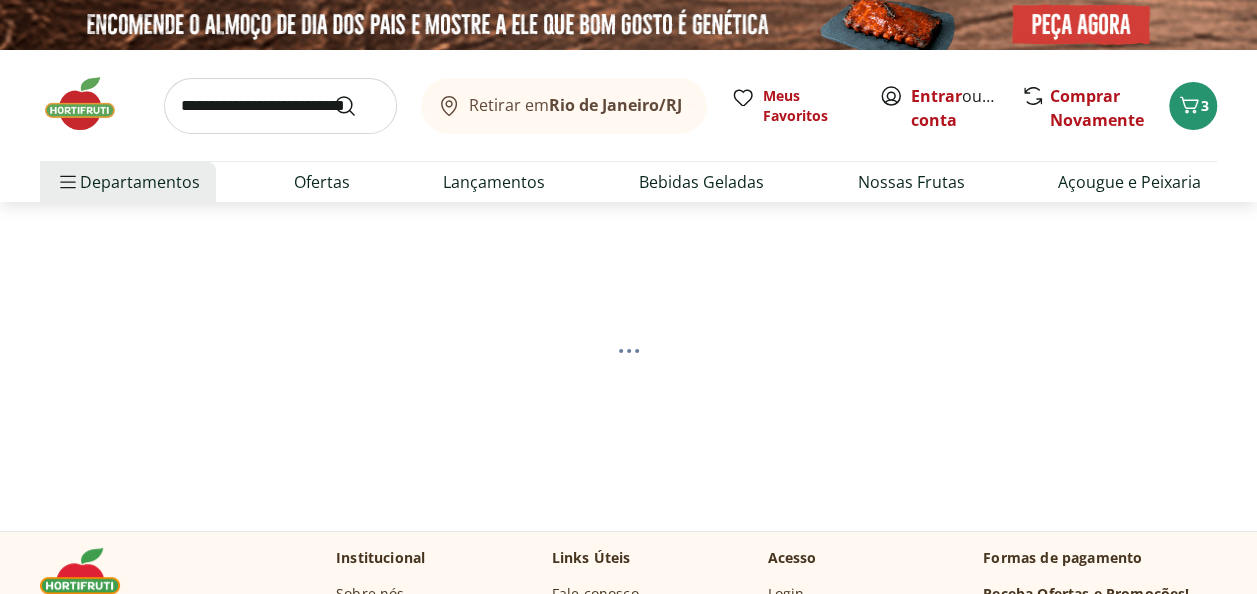 select on "**********" 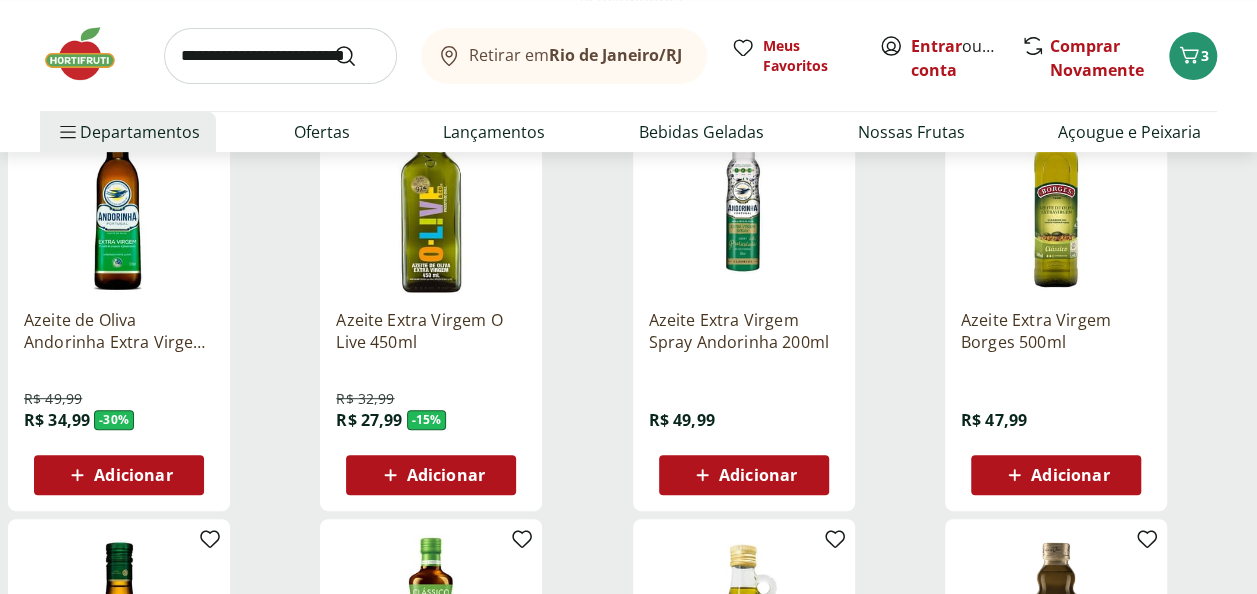 scroll, scrollTop: 300, scrollLeft: 0, axis: vertical 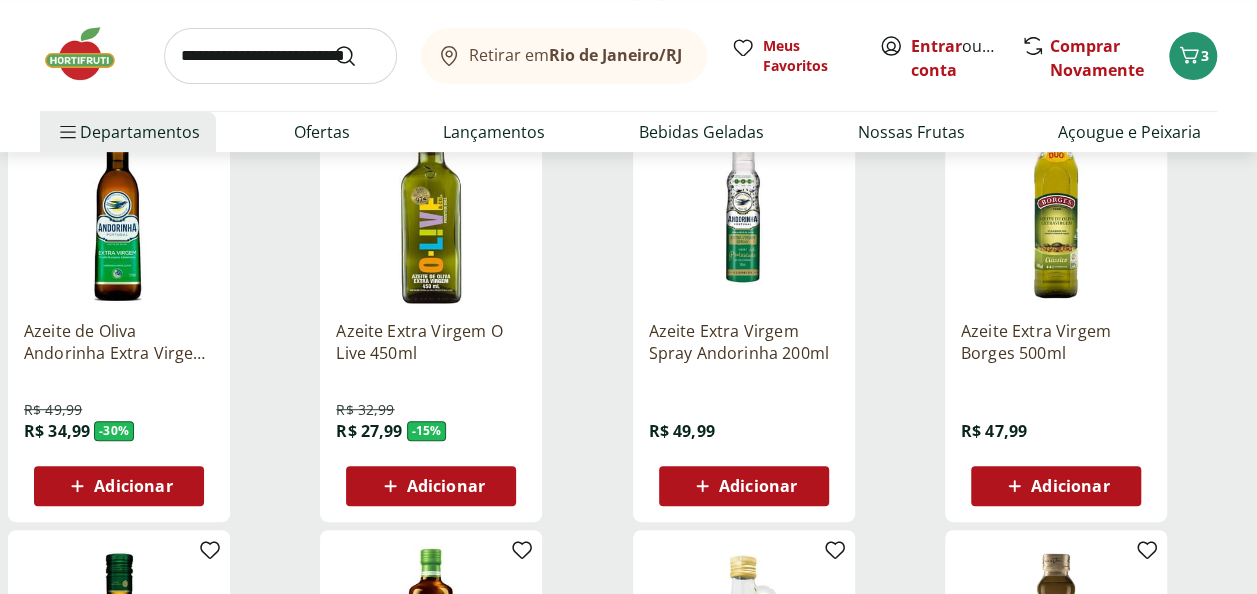 click on "Adicionar" at bounding box center (133, 486) 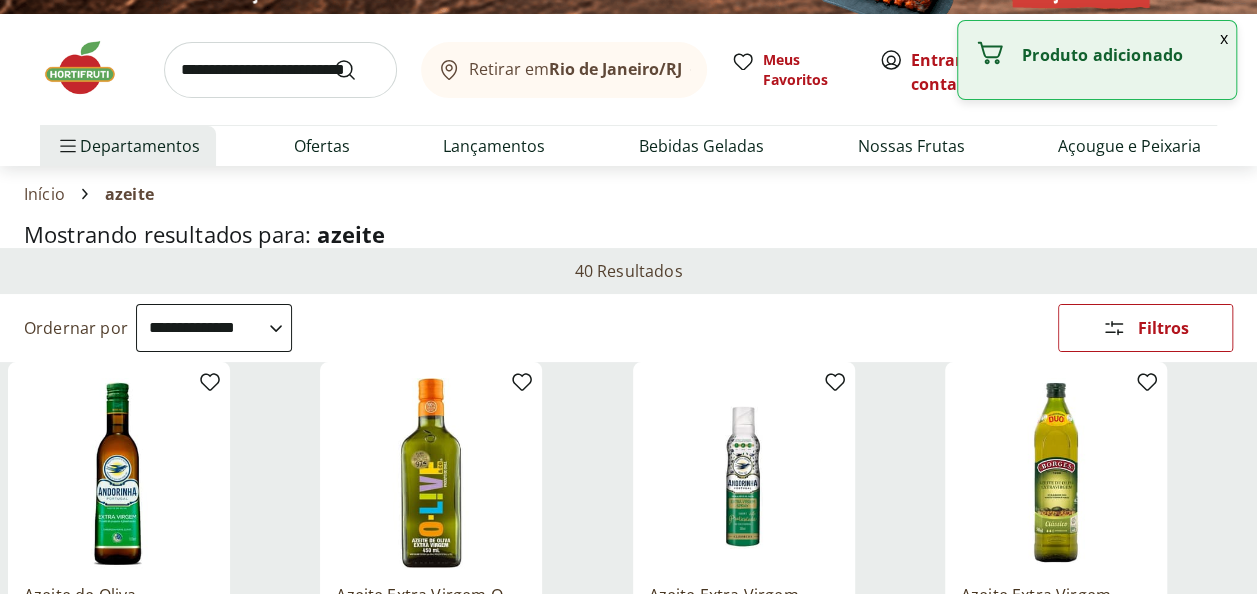 scroll, scrollTop: 0, scrollLeft: 0, axis: both 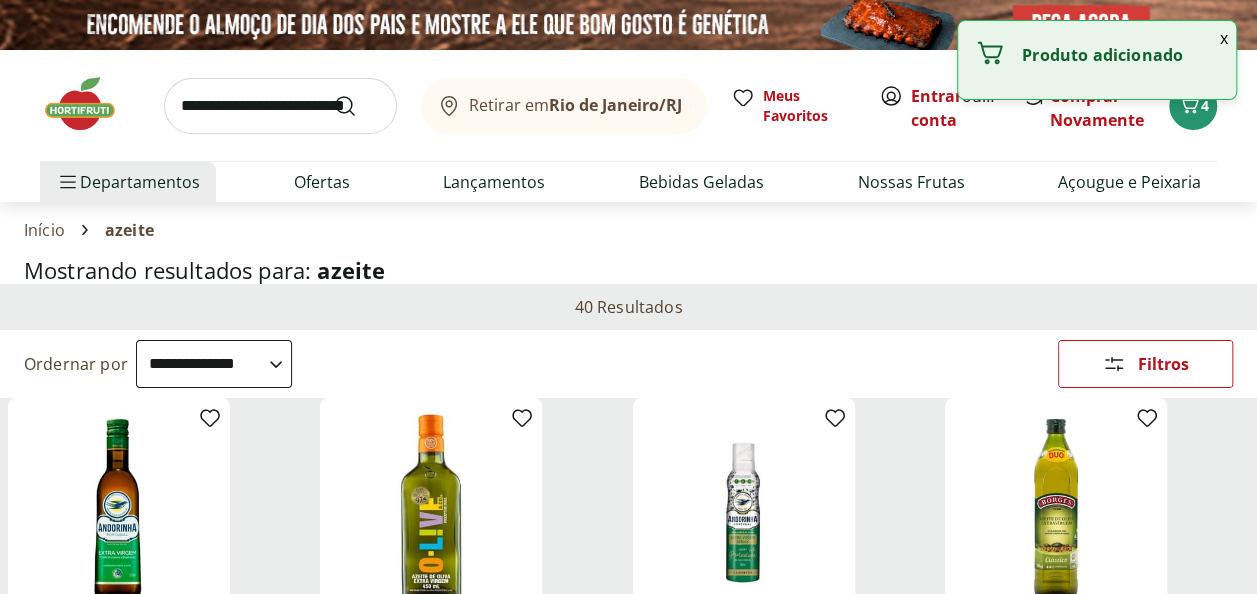 click at bounding box center (280, 106) 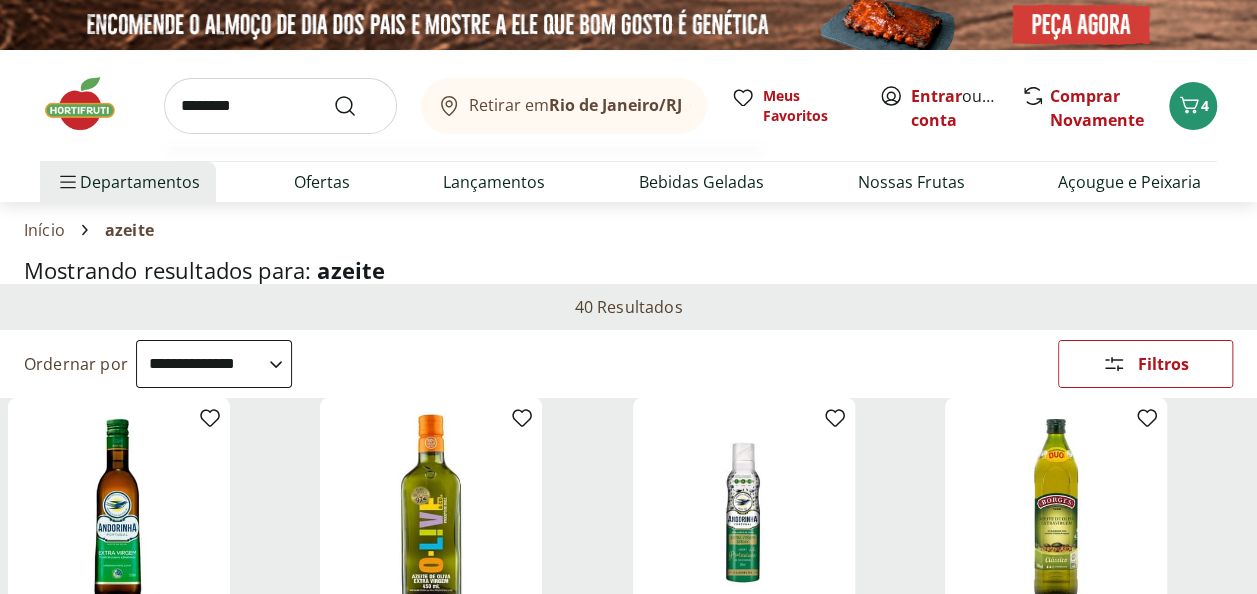 type on "********" 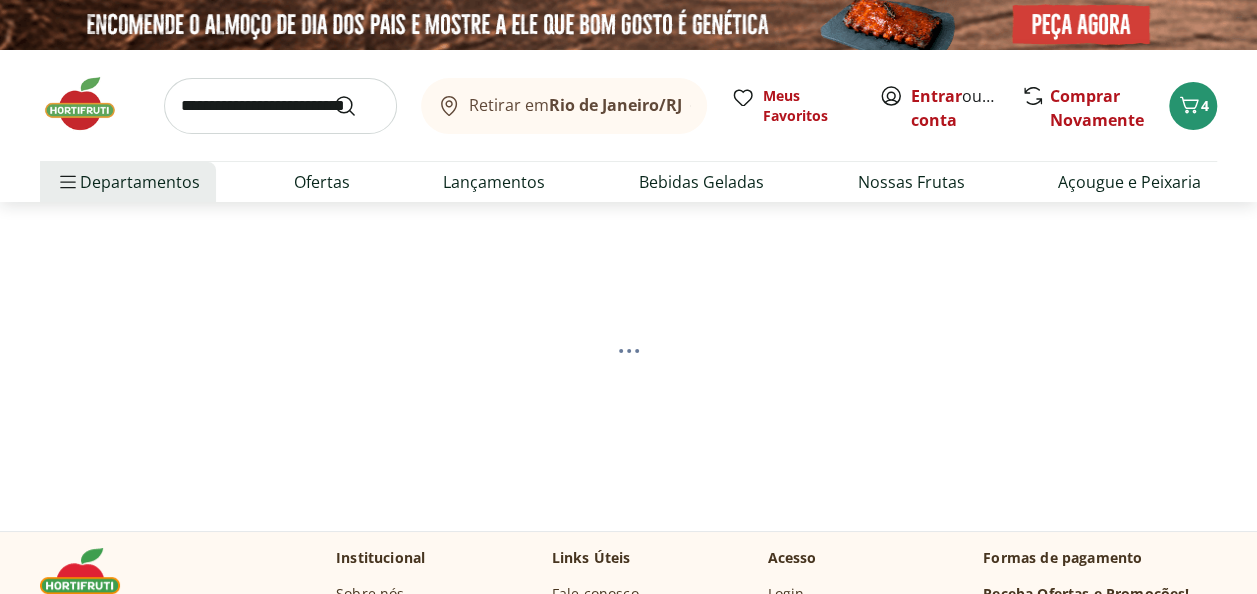 select on "**********" 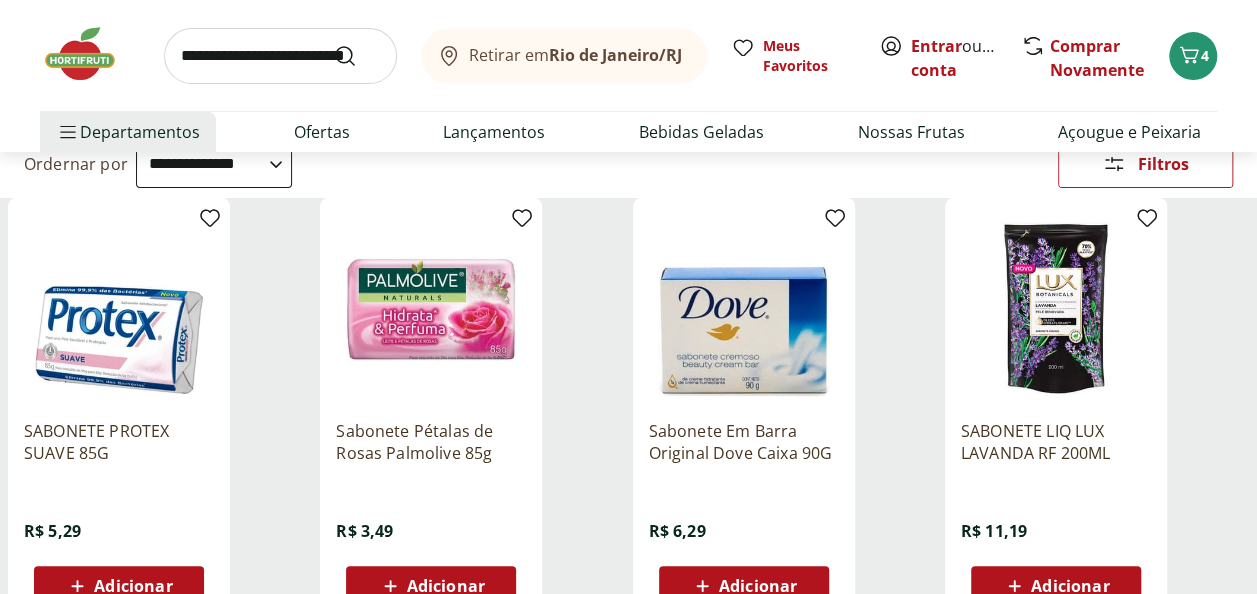 scroll, scrollTop: 0, scrollLeft: 0, axis: both 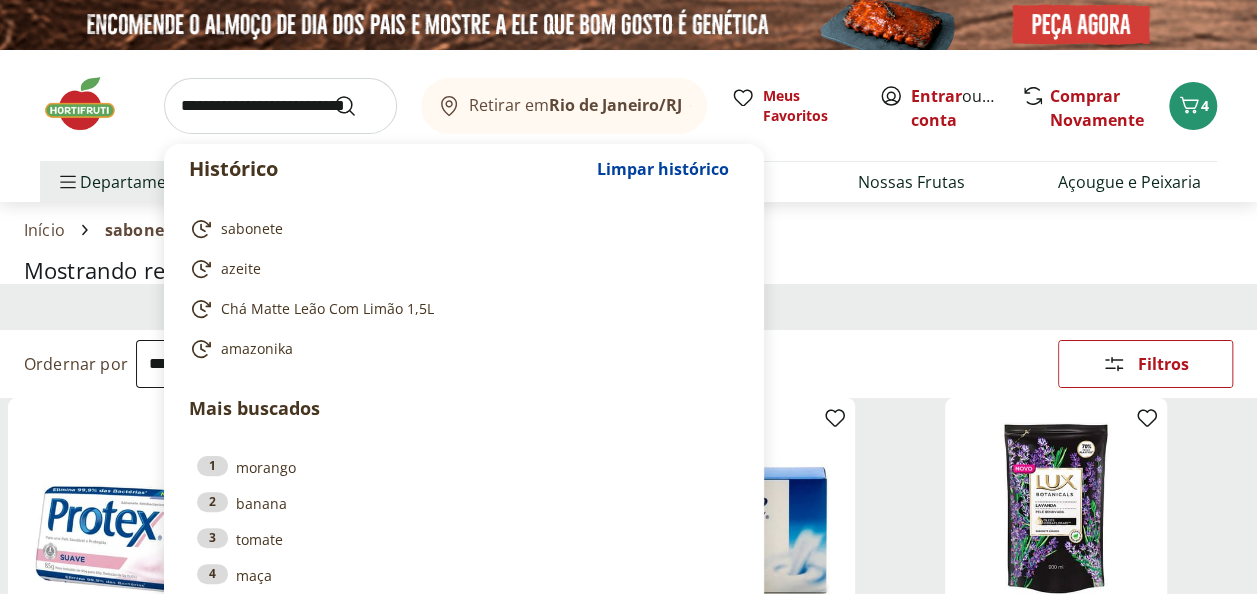 click at bounding box center [280, 106] 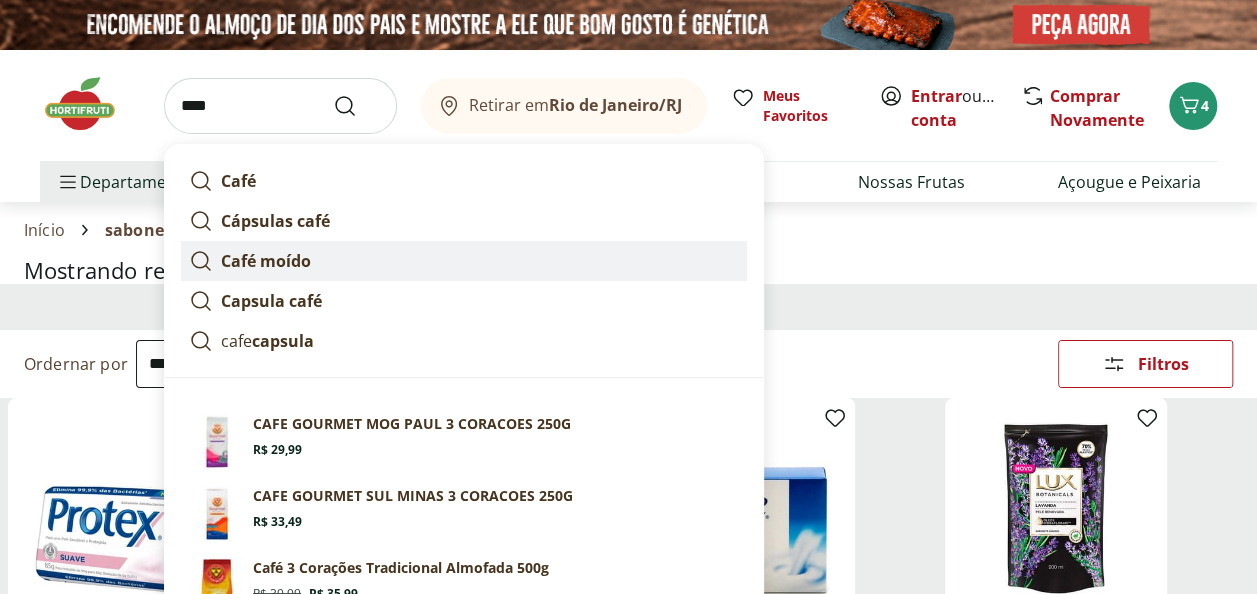 scroll, scrollTop: 100, scrollLeft: 0, axis: vertical 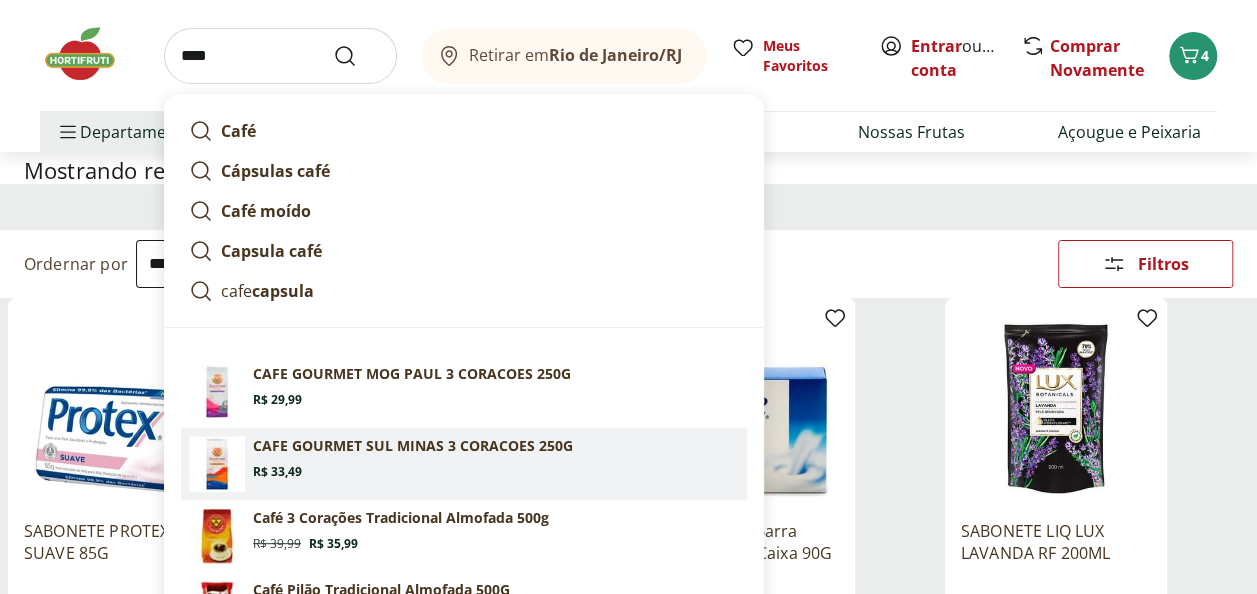 click on "CAFE GOURMET SUL MINAS 3 CORACOES 250G" at bounding box center [413, 446] 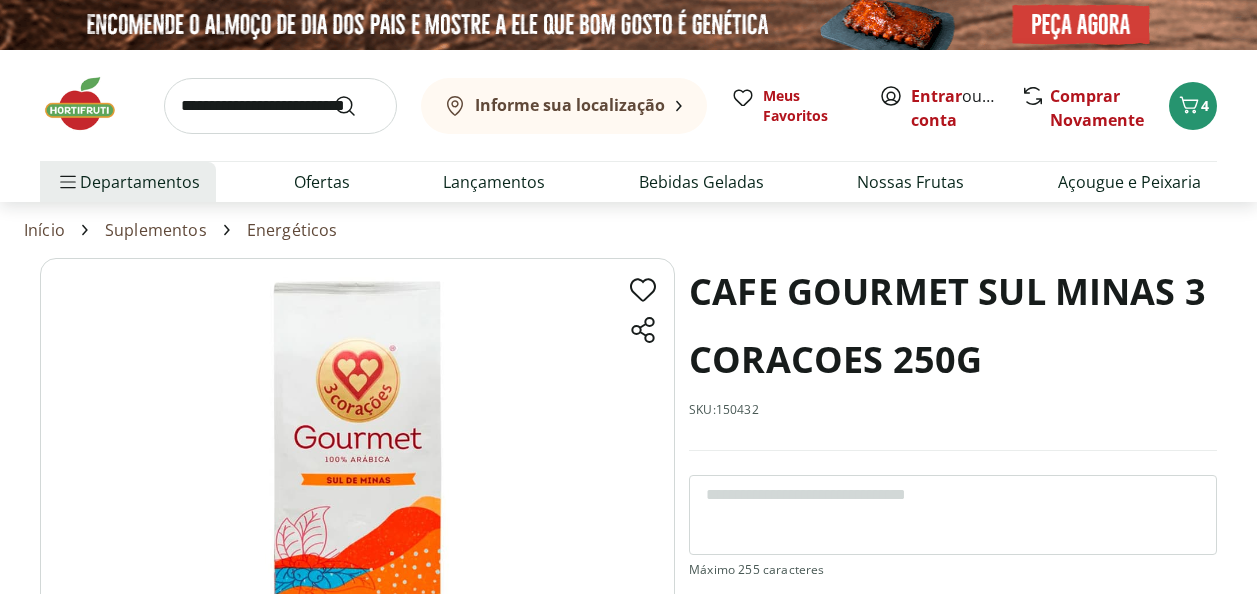scroll, scrollTop: 0, scrollLeft: 0, axis: both 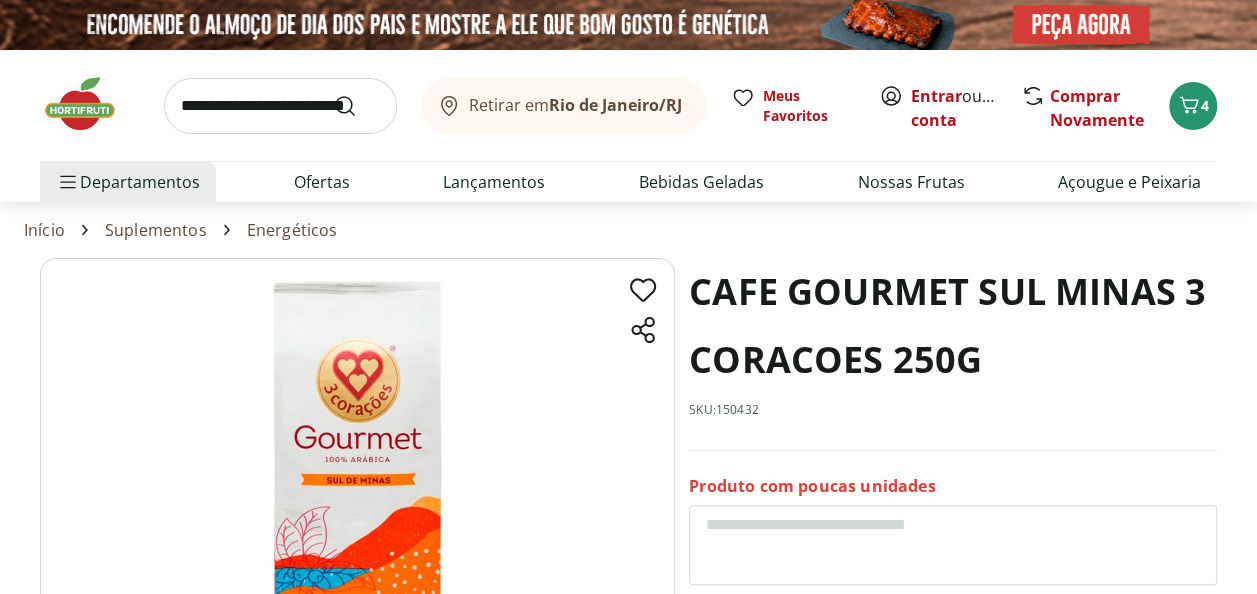 click at bounding box center [280, 106] 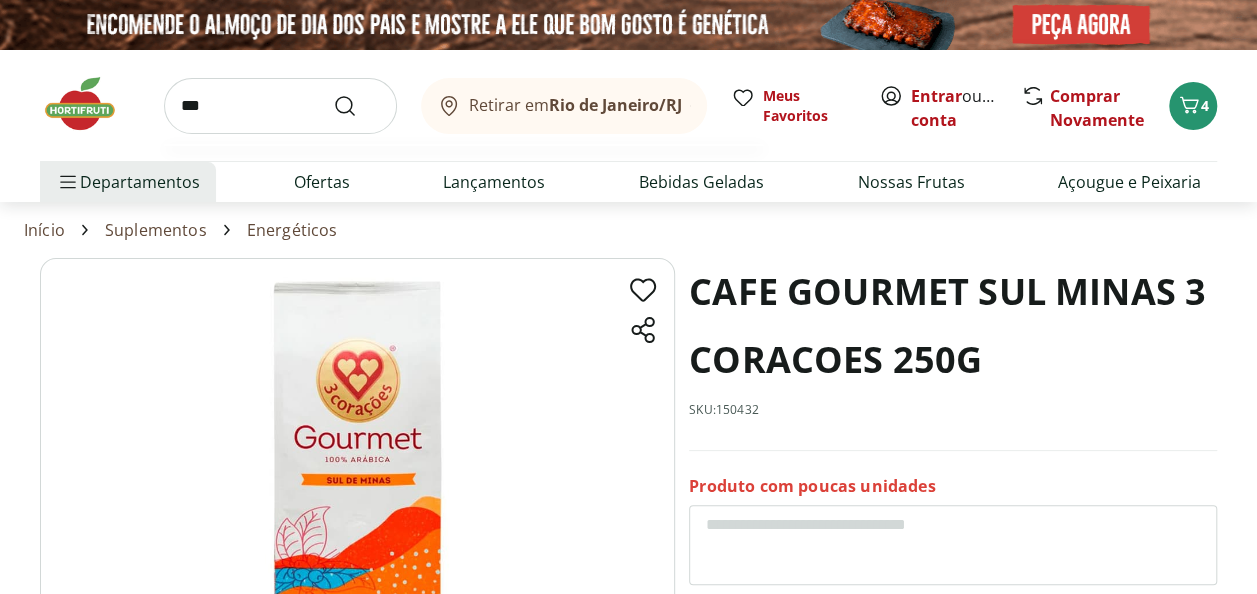 type on "***" 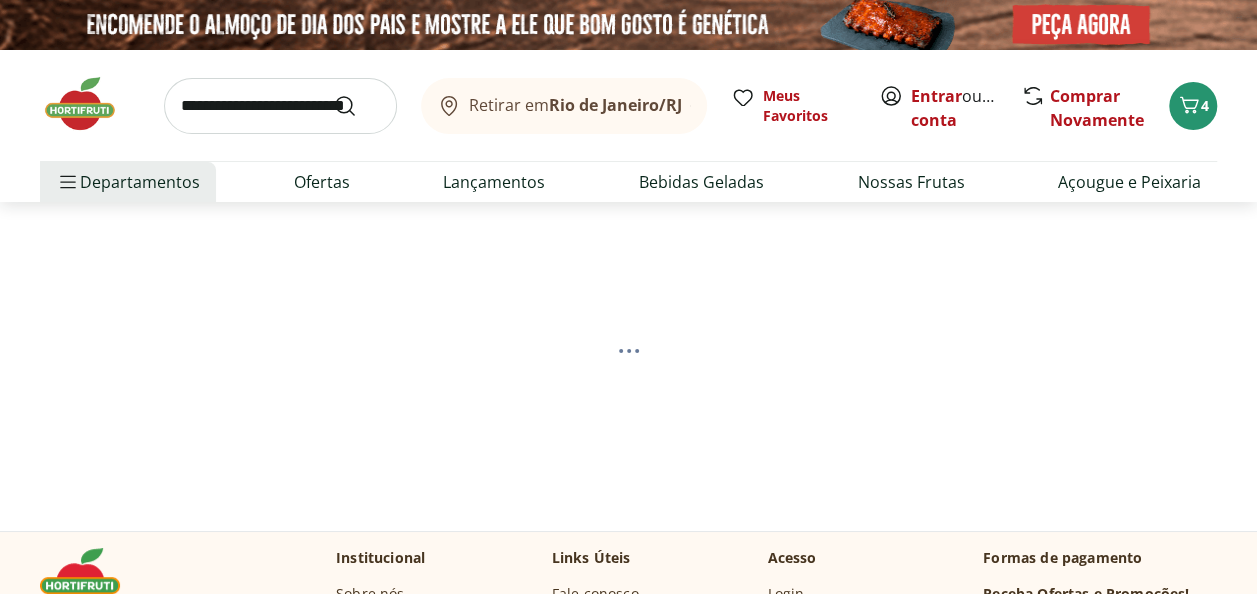 select on "**********" 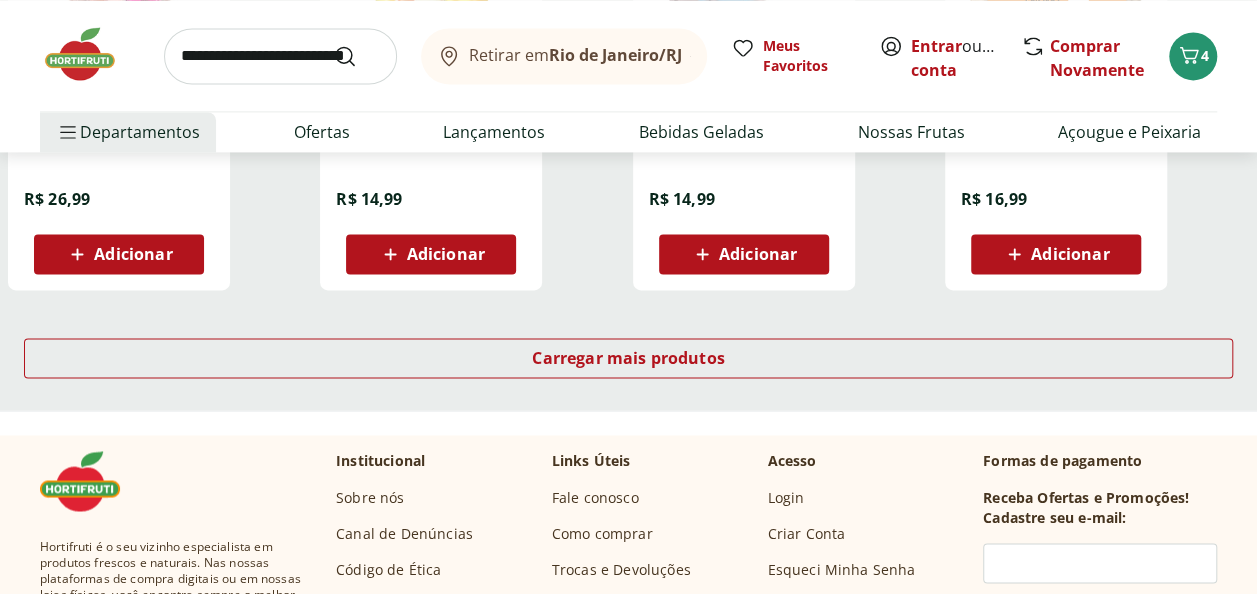 scroll, scrollTop: 1400, scrollLeft: 0, axis: vertical 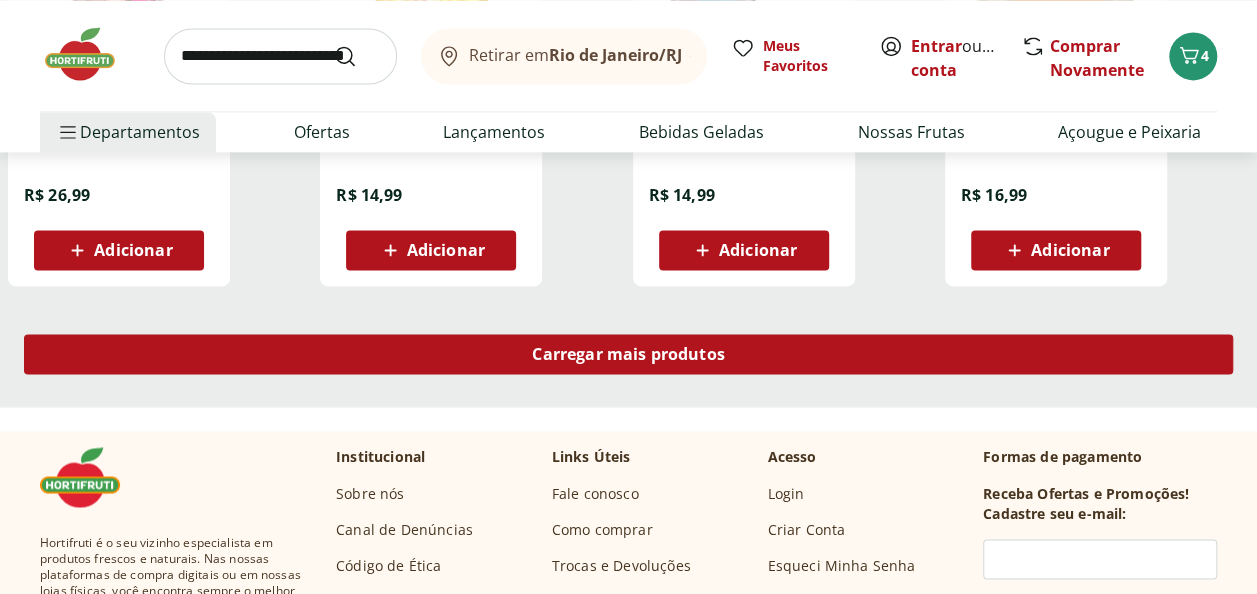 click on "Carregar mais produtos" at bounding box center [628, 354] 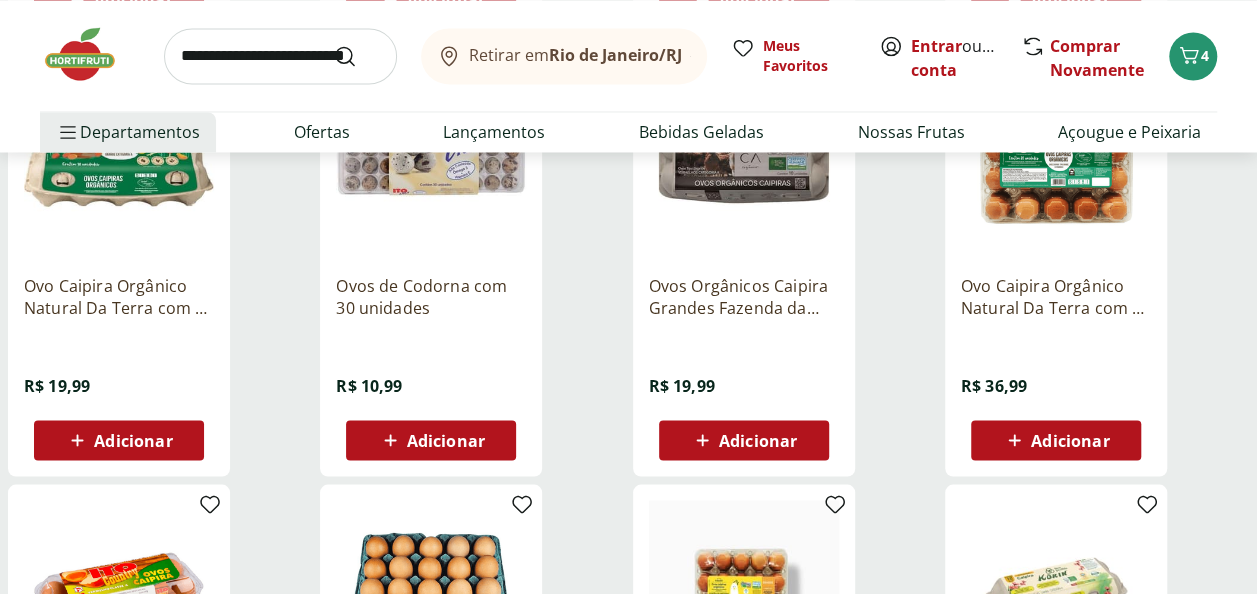 scroll, scrollTop: 1600, scrollLeft: 0, axis: vertical 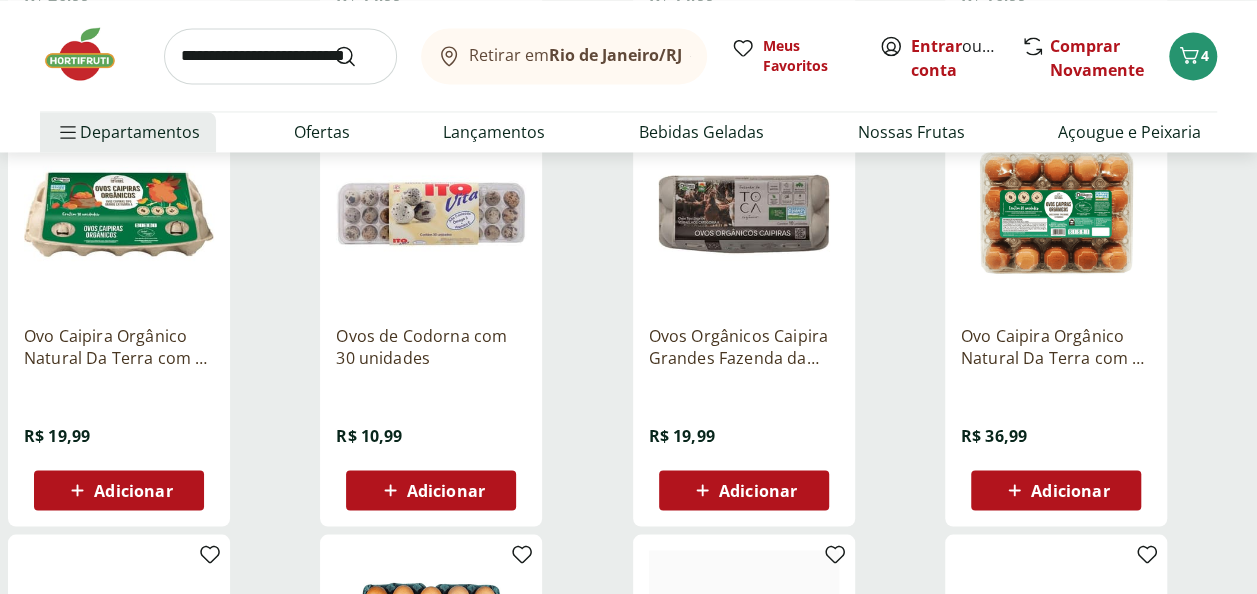 click on "Adicionar" at bounding box center [133, 490] 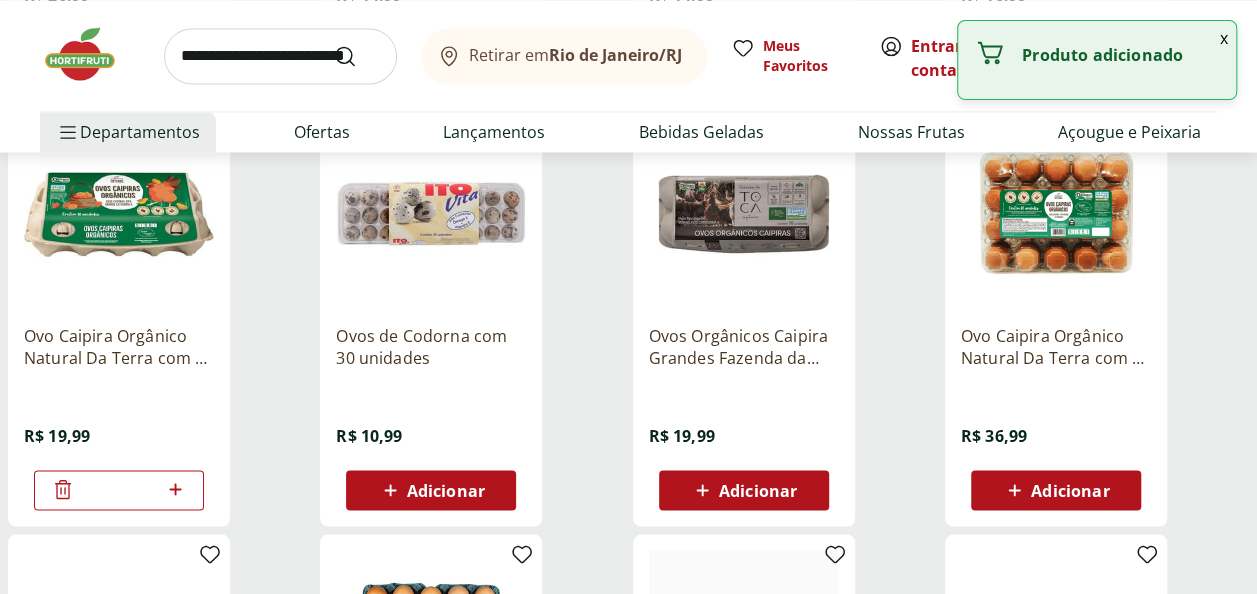 click 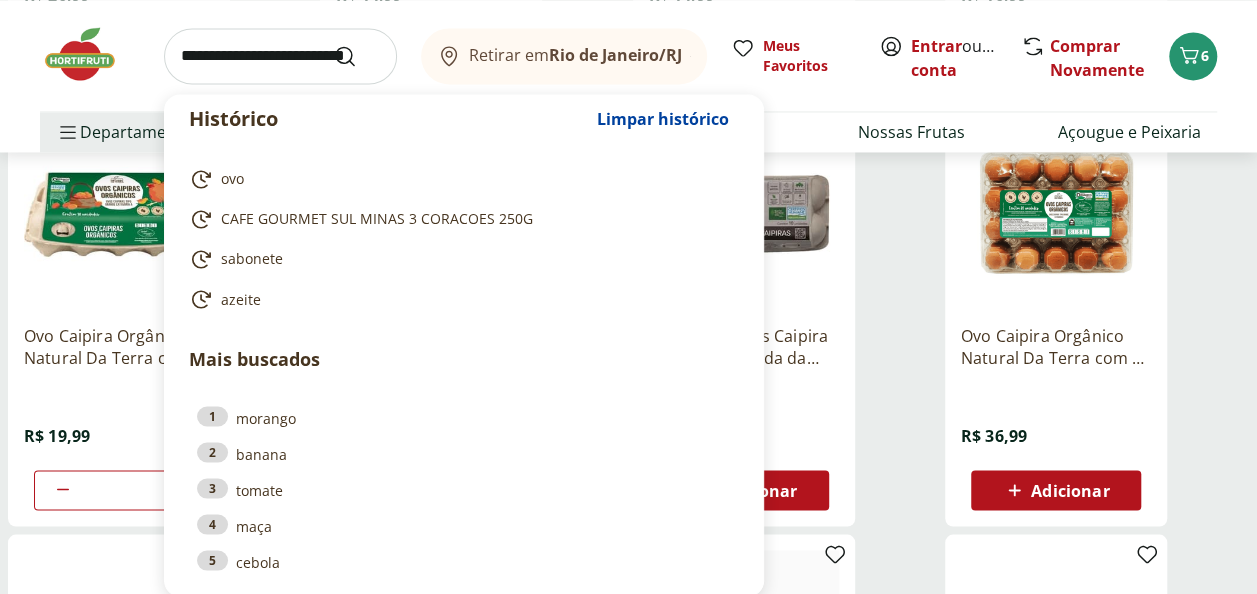 click at bounding box center [280, 56] 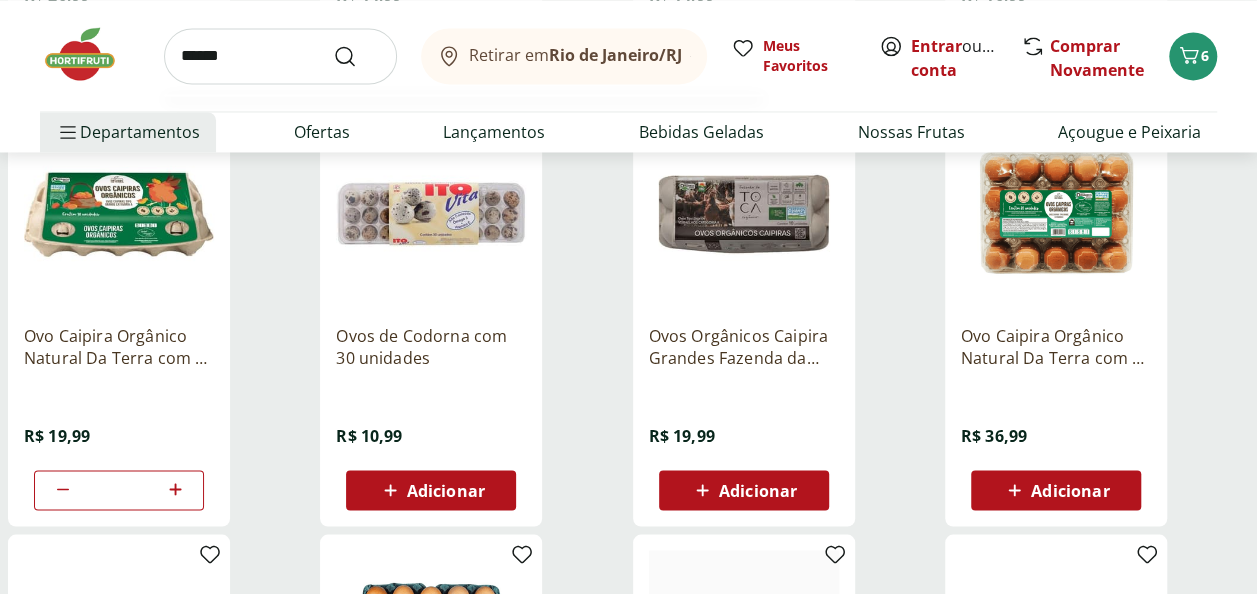 type on "******" 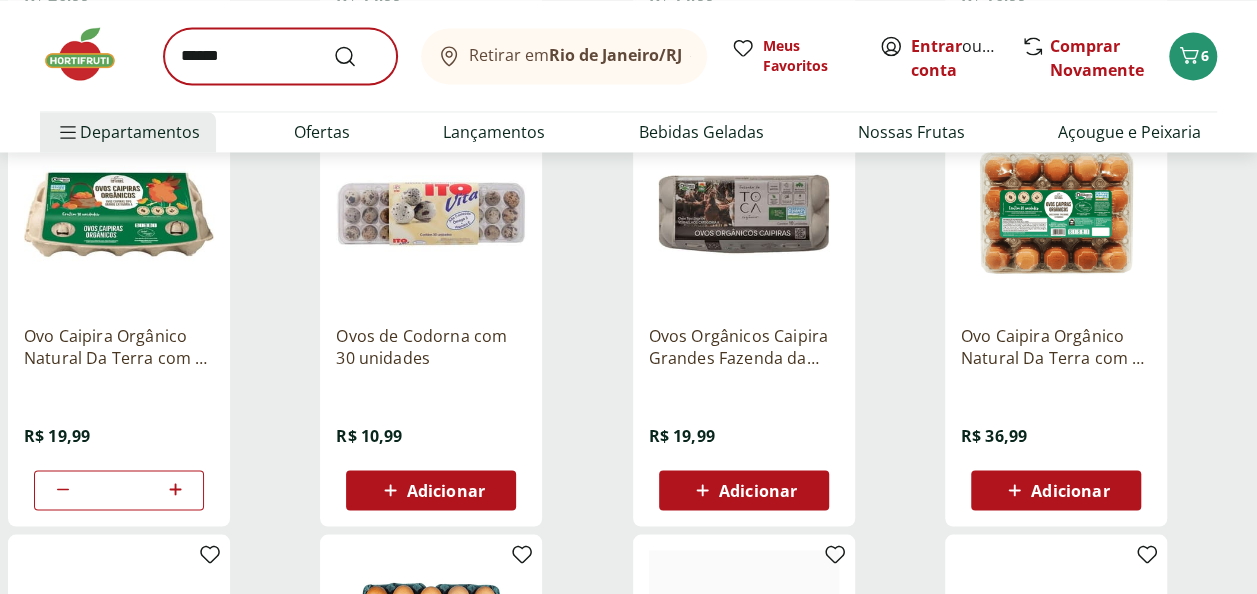 scroll, scrollTop: 0, scrollLeft: 0, axis: both 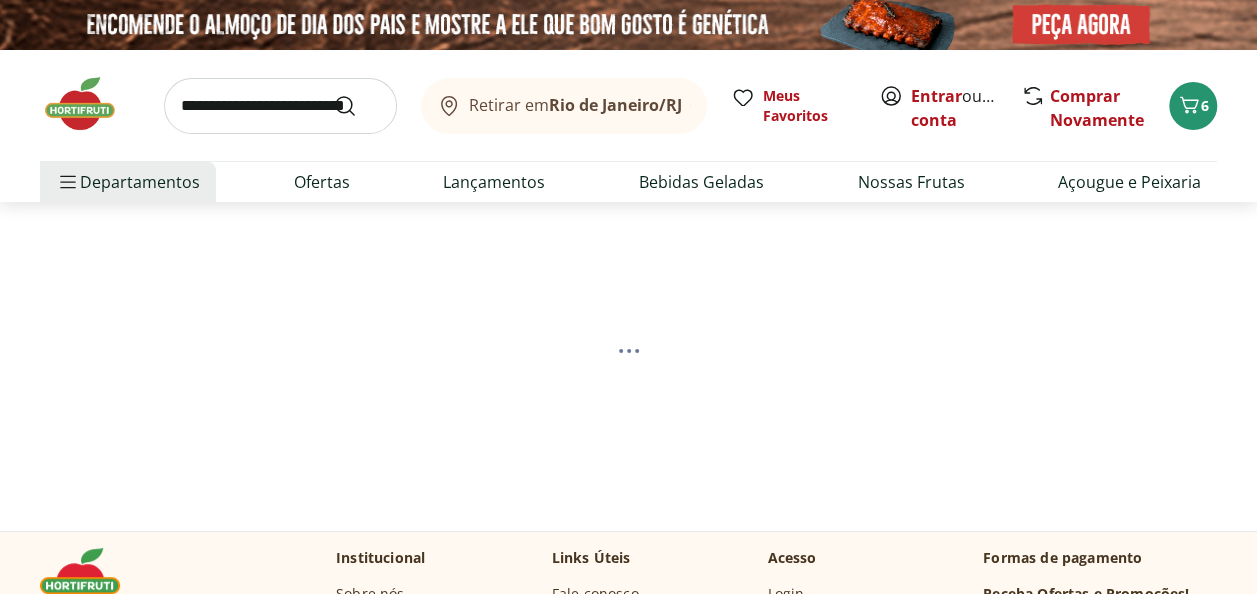 select on "**********" 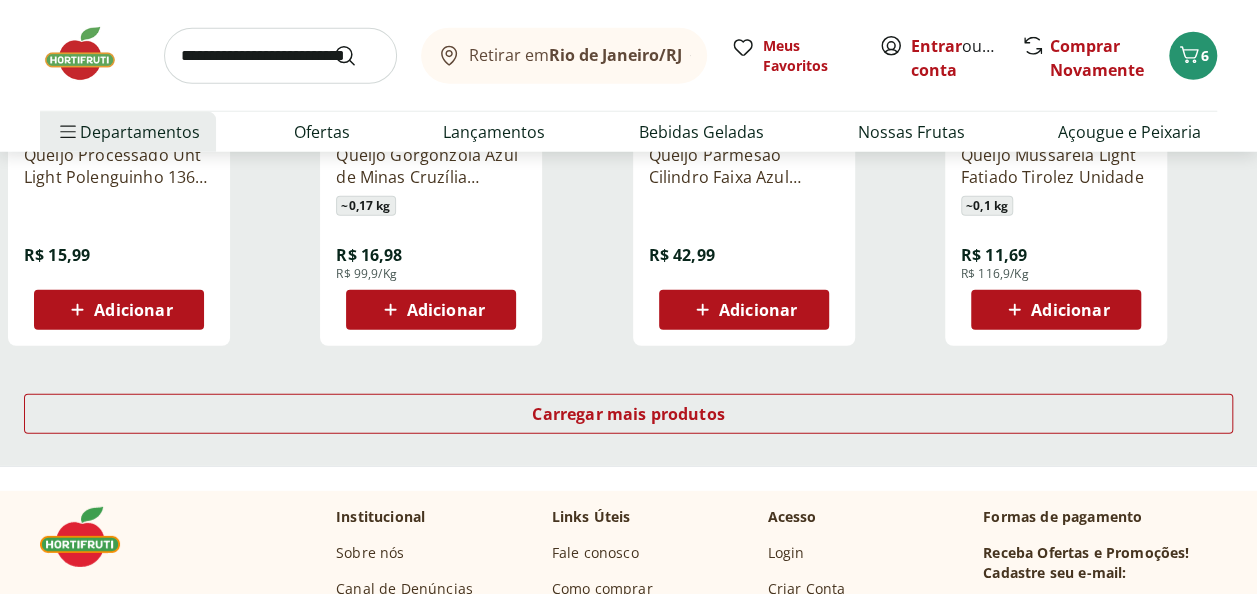 scroll, scrollTop: 2700, scrollLeft: 0, axis: vertical 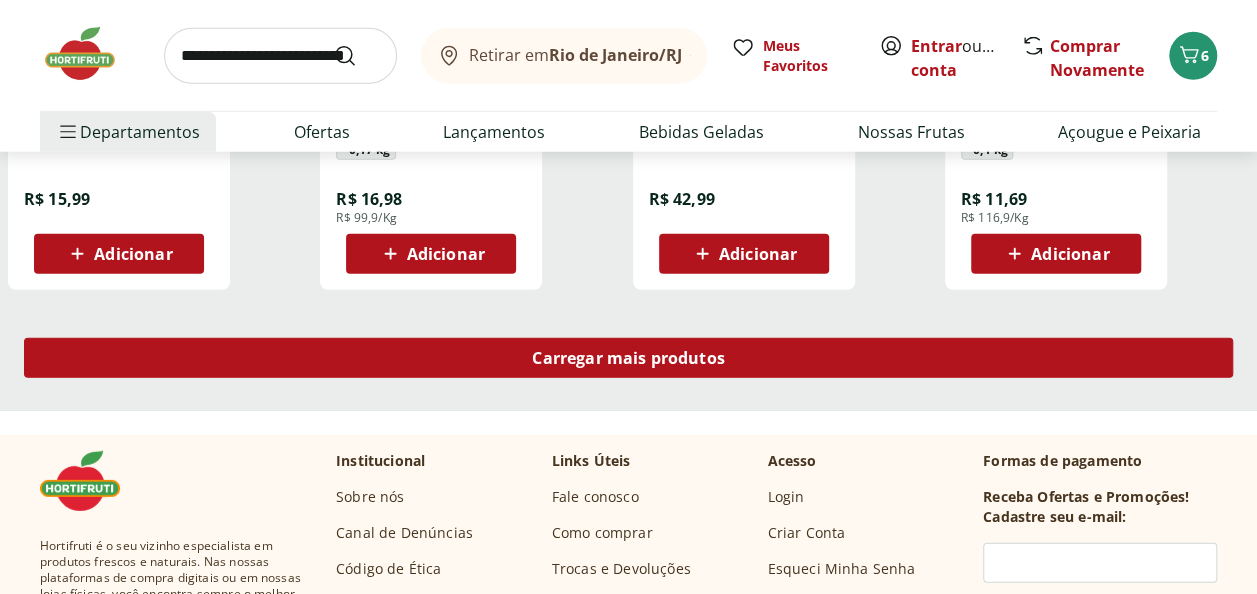 click on "Carregar mais produtos" at bounding box center (628, 358) 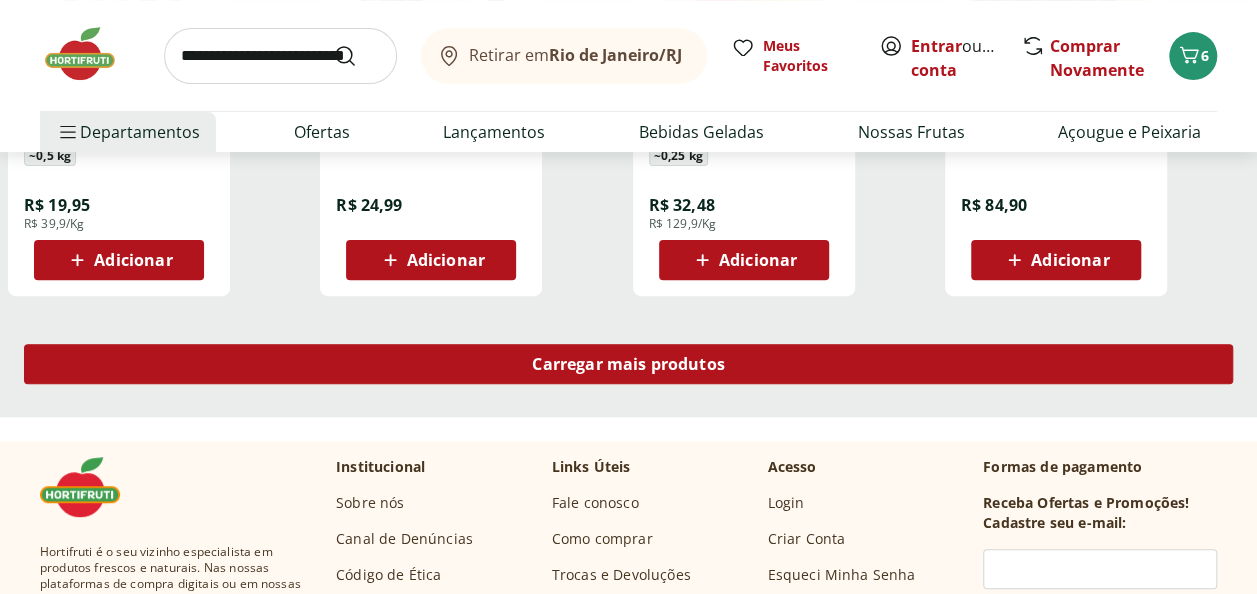 scroll, scrollTop: 4000, scrollLeft: 0, axis: vertical 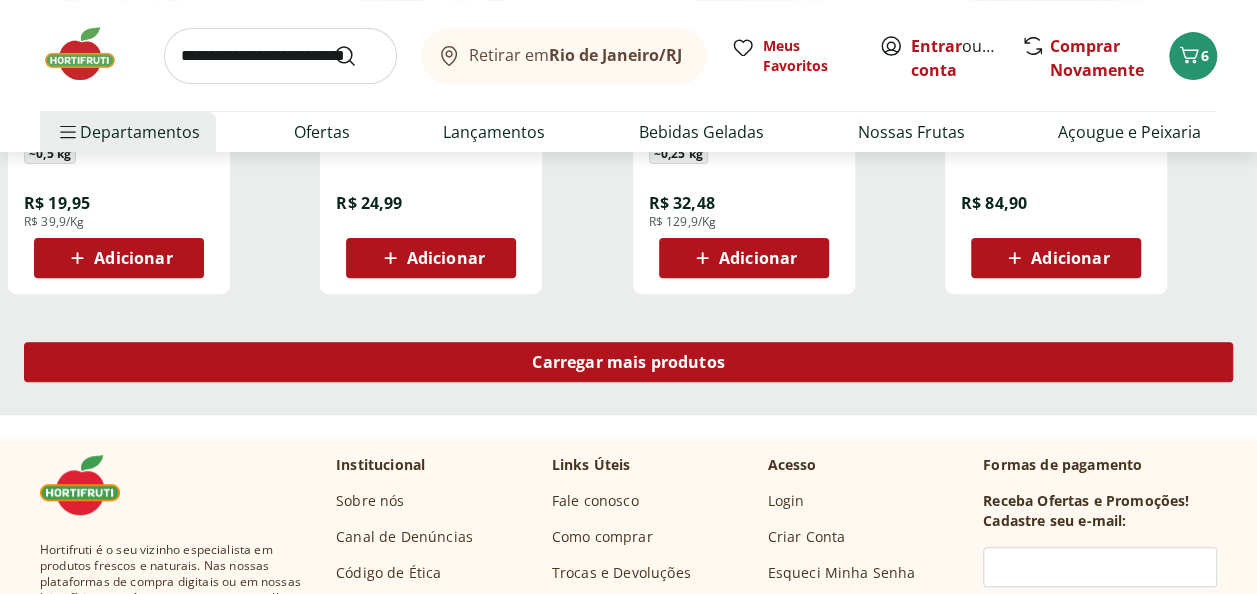click on "Carregar mais produtos" at bounding box center [628, 362] 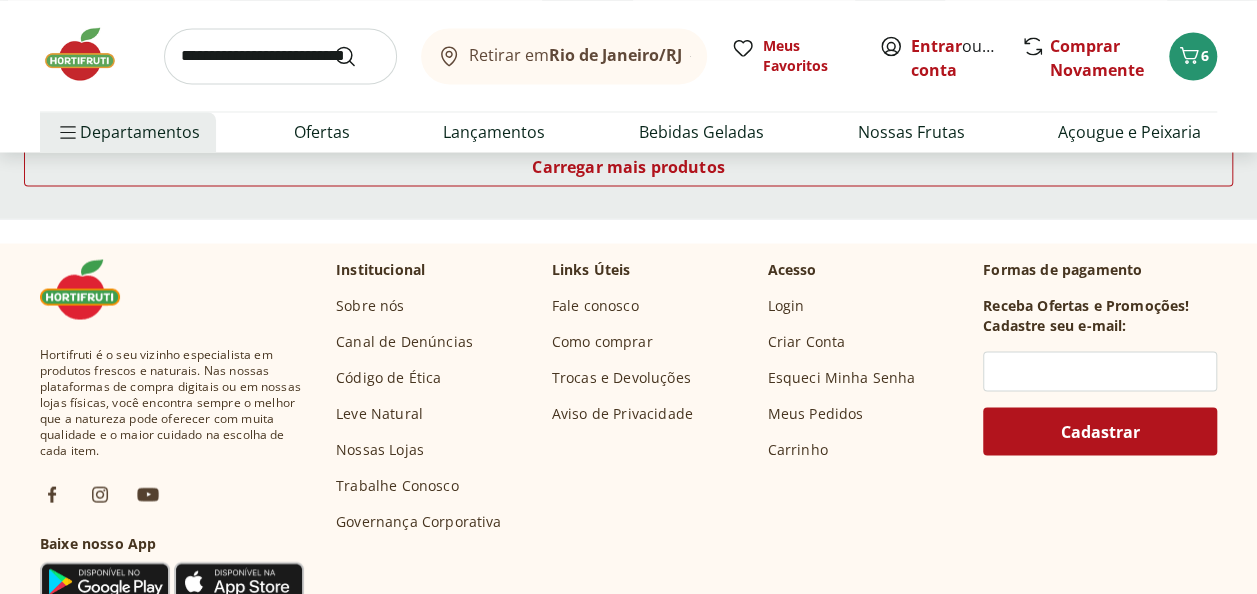 scroll, scrollTop: 5400, scrollLeft: 0, axis: vertical 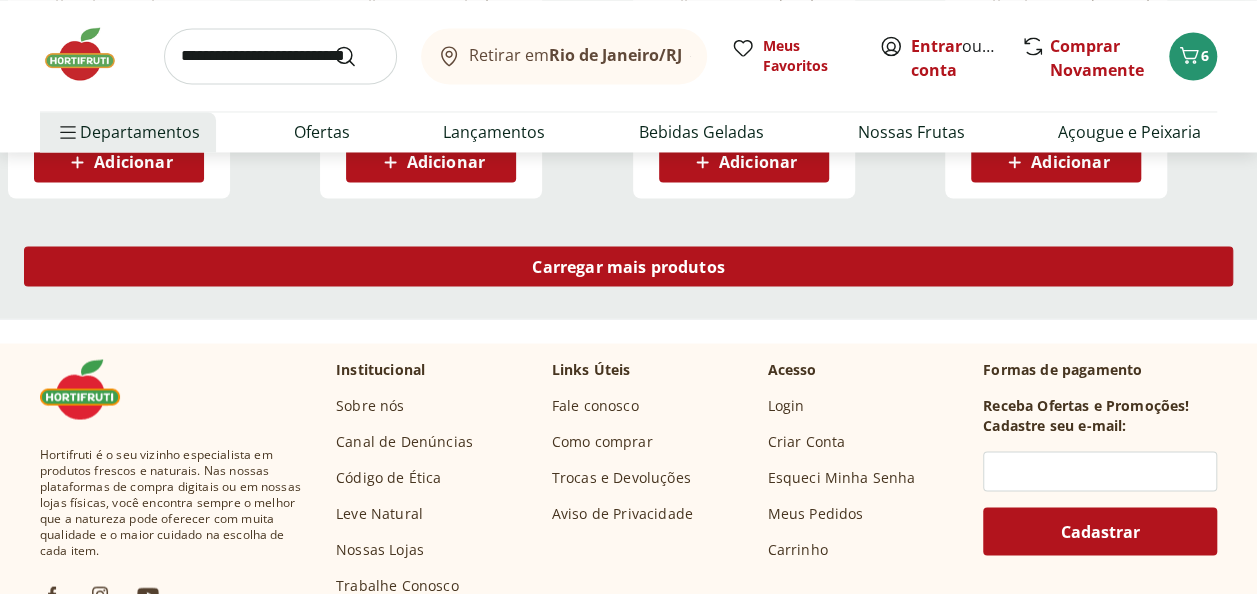 click on "Carregar mais produtos" at bounding box center (628, 266) 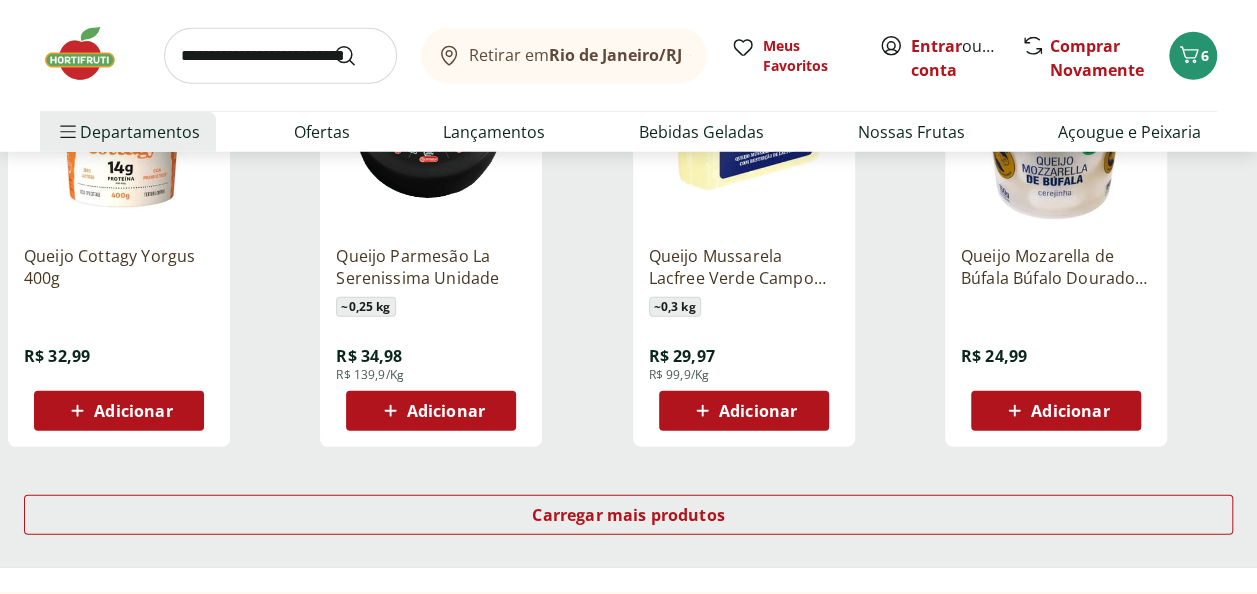scroll, scrollTop: 6500, scrollLeft: 0, axis: vertical 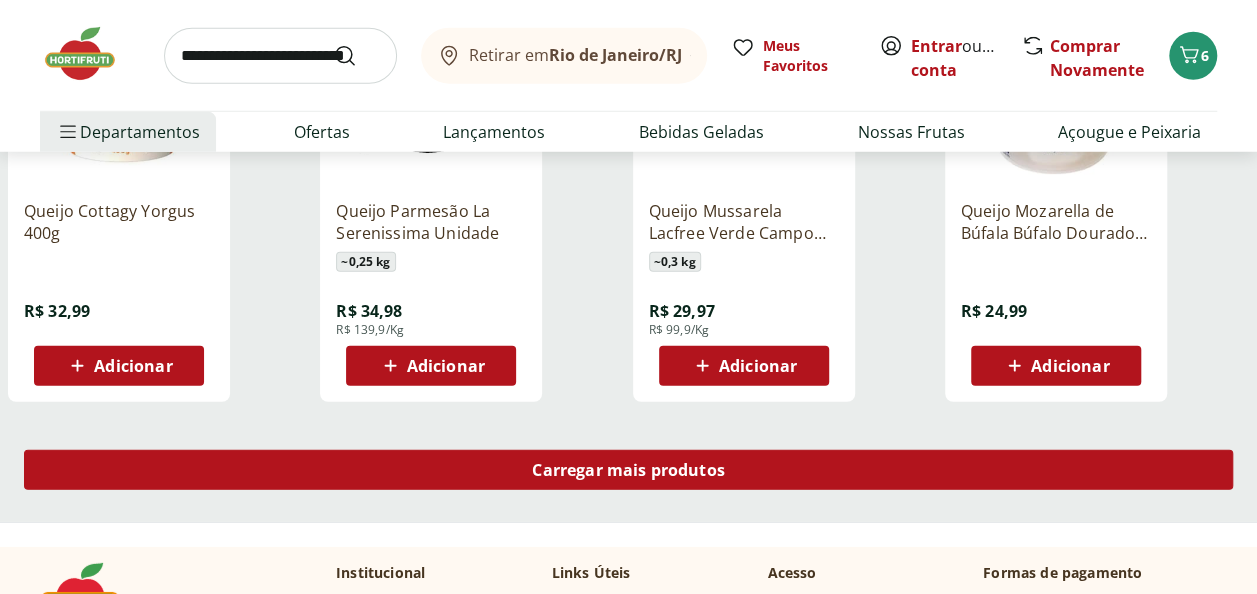 click on "Carregar mais produtos" at bounding box center (628, 470) 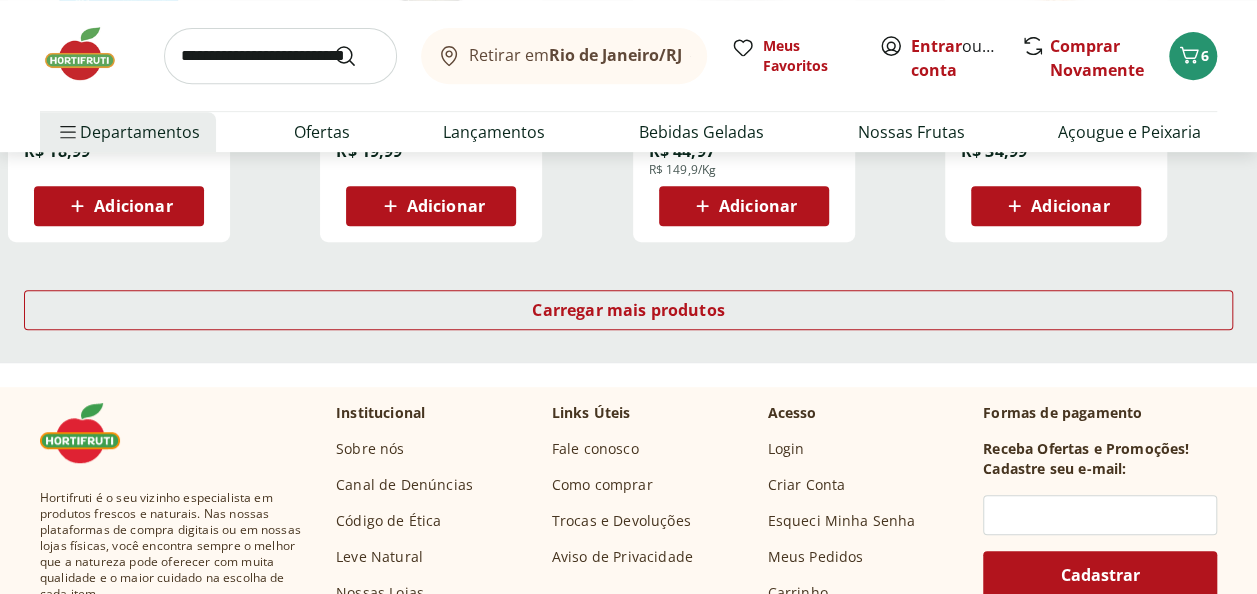 scroll, scrollTop: 8000, scrollLeft: 0, axis: vertical 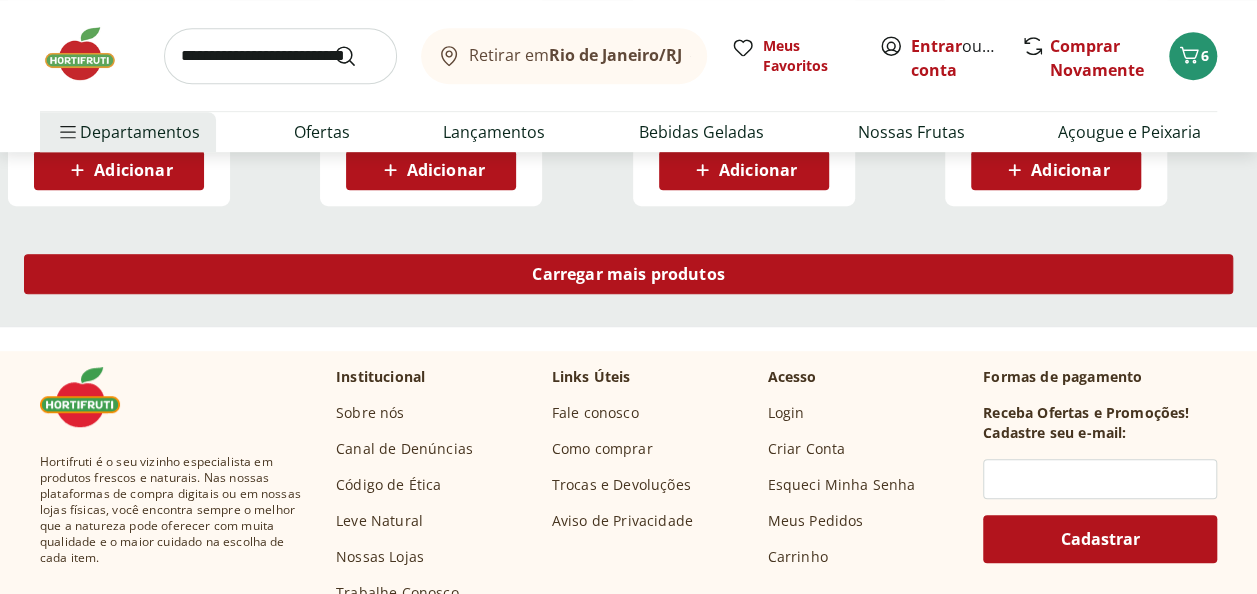 click on "Carregar mais produtos" at bounding box center (628, 274) 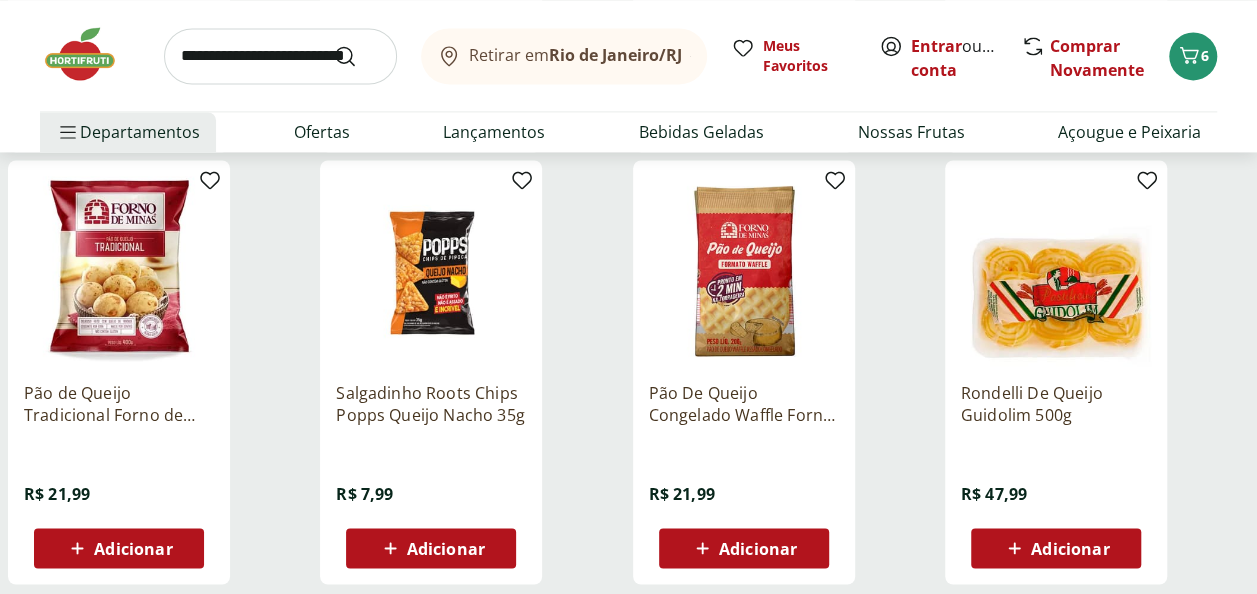 scroll, scrollTop: 9100, scrollLeft: 0, axis: vertical 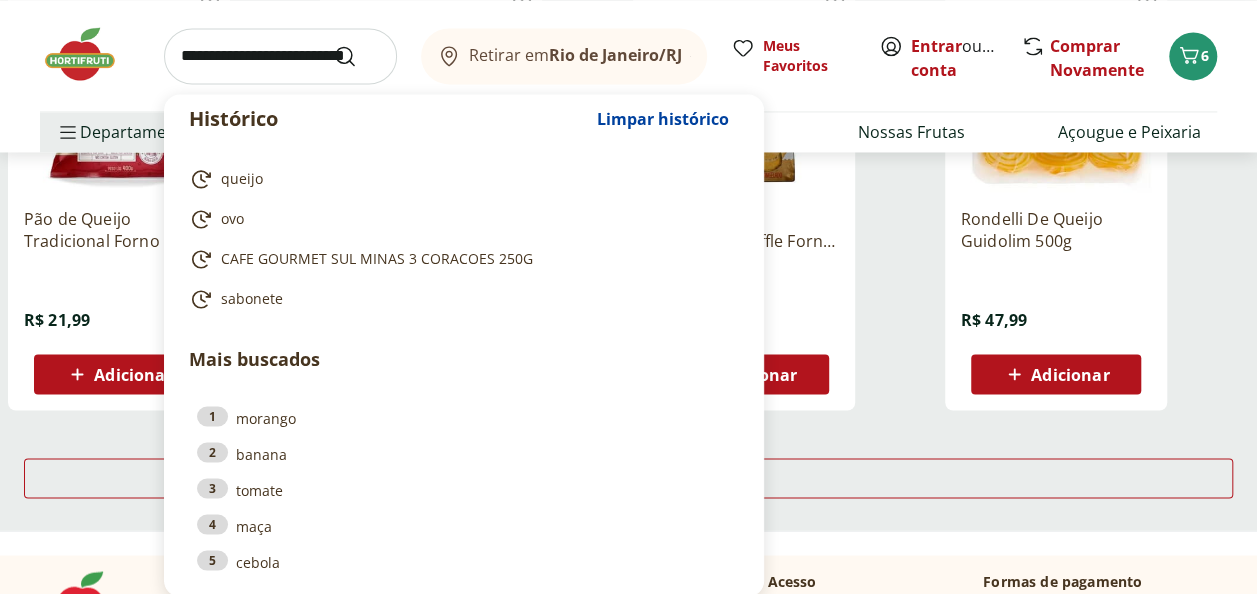 click at bounding box center [280, 56] 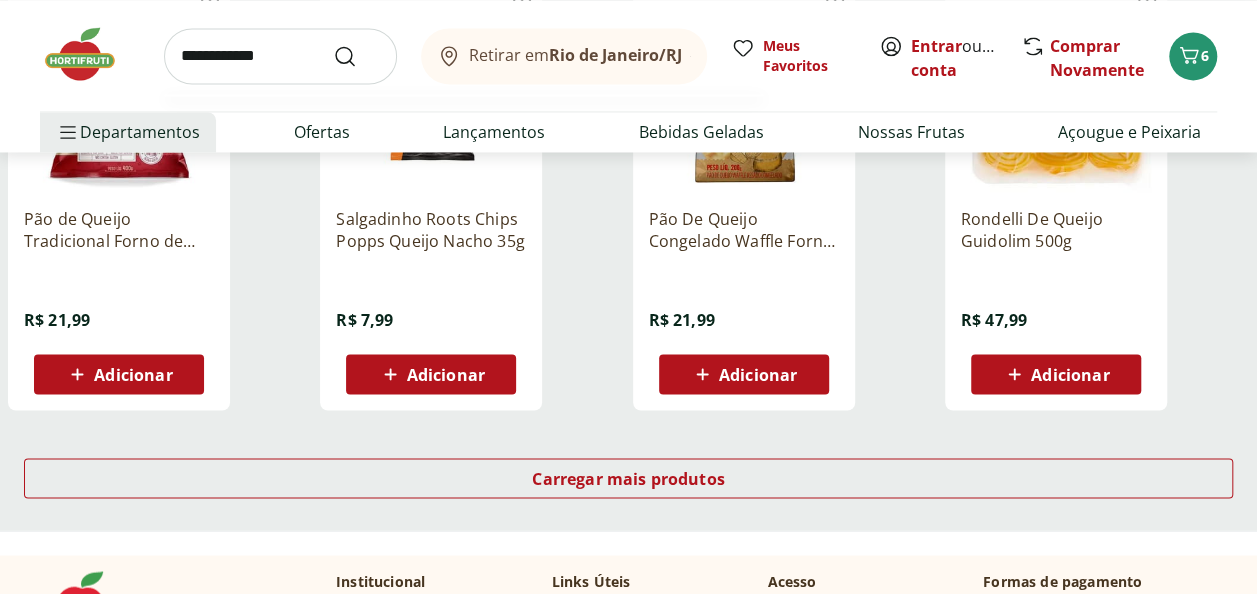type on "**********" 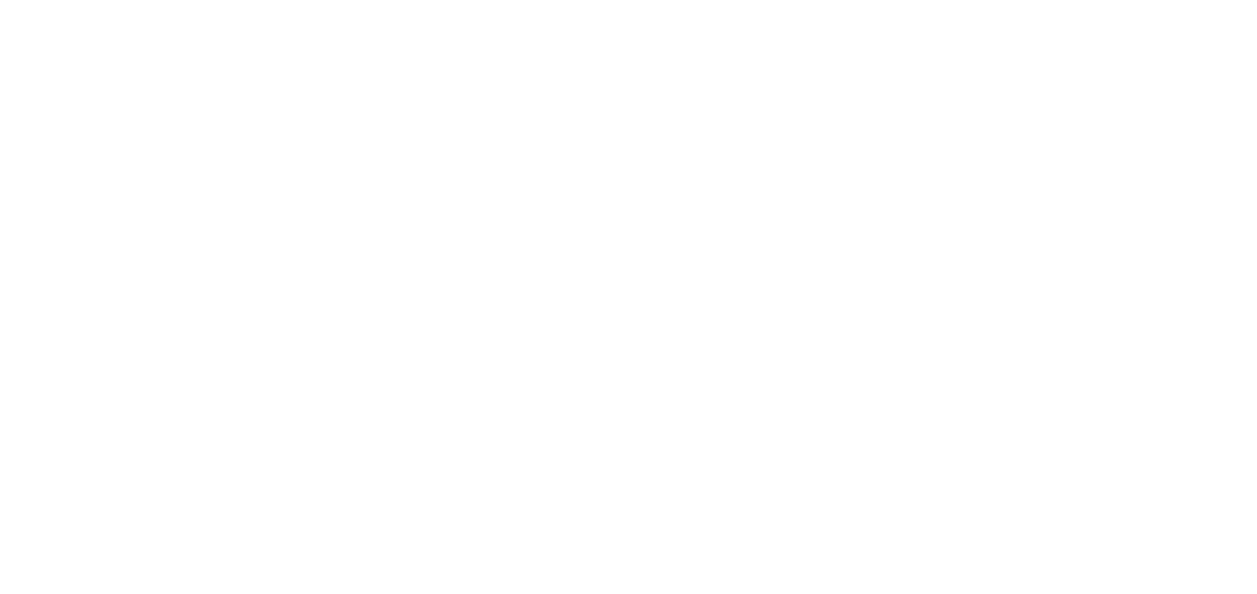scroll, scrollTop: 0, scrollLeft: 0, axis: both 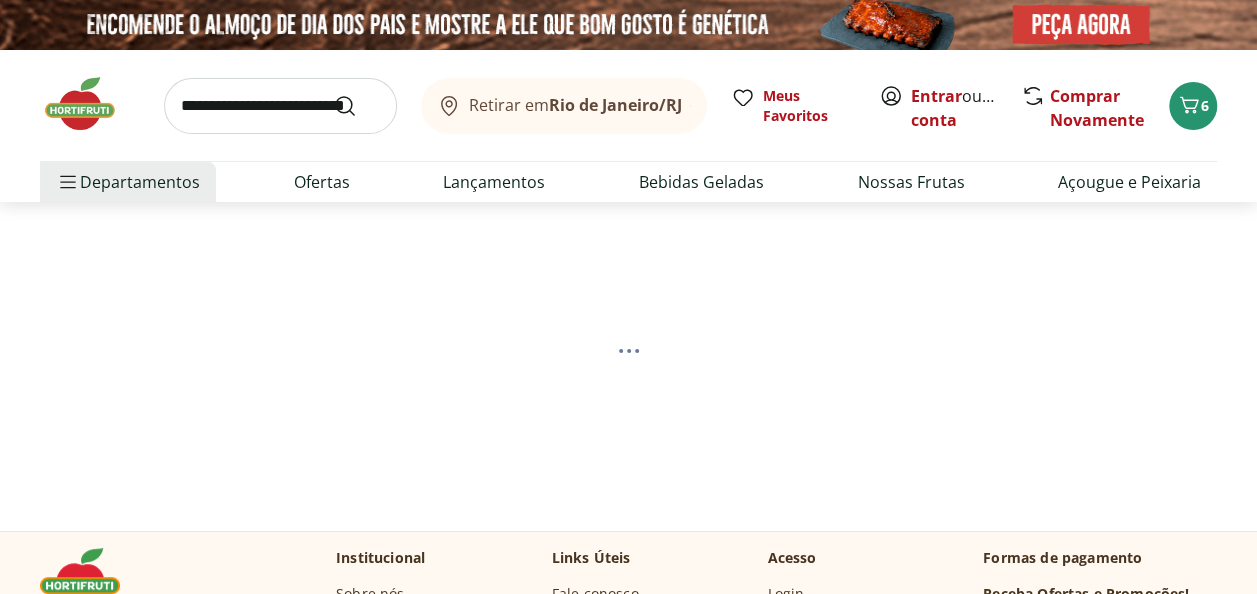 select on "**********" 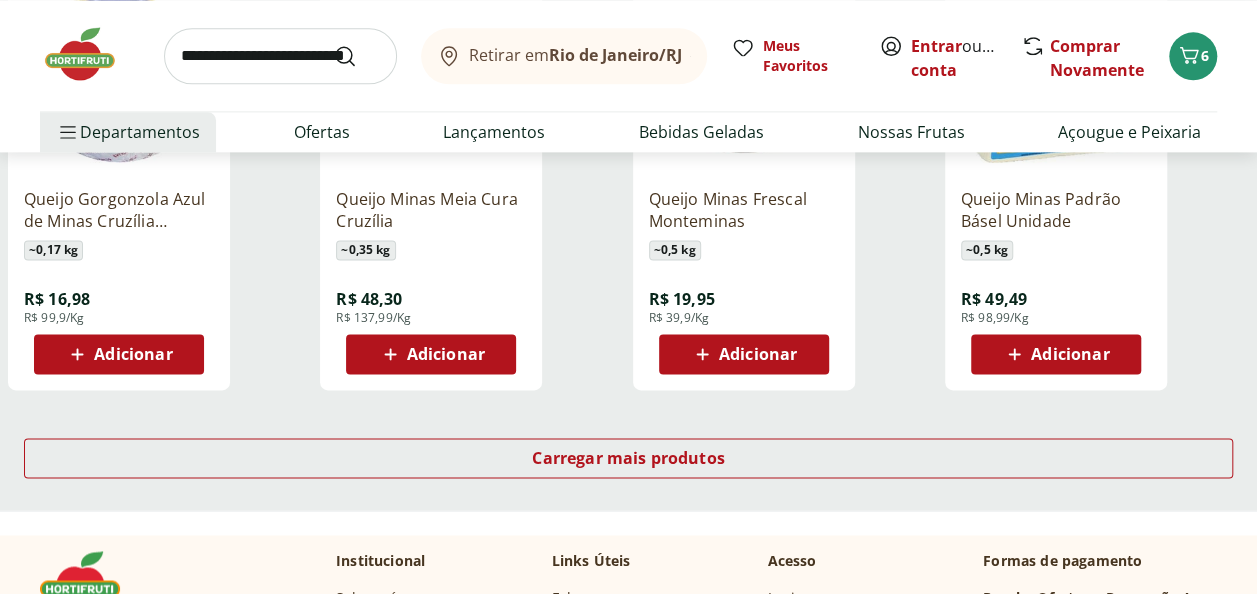 scroll, scrollTop: 1300, scrollLeft: 0, axis: vertical 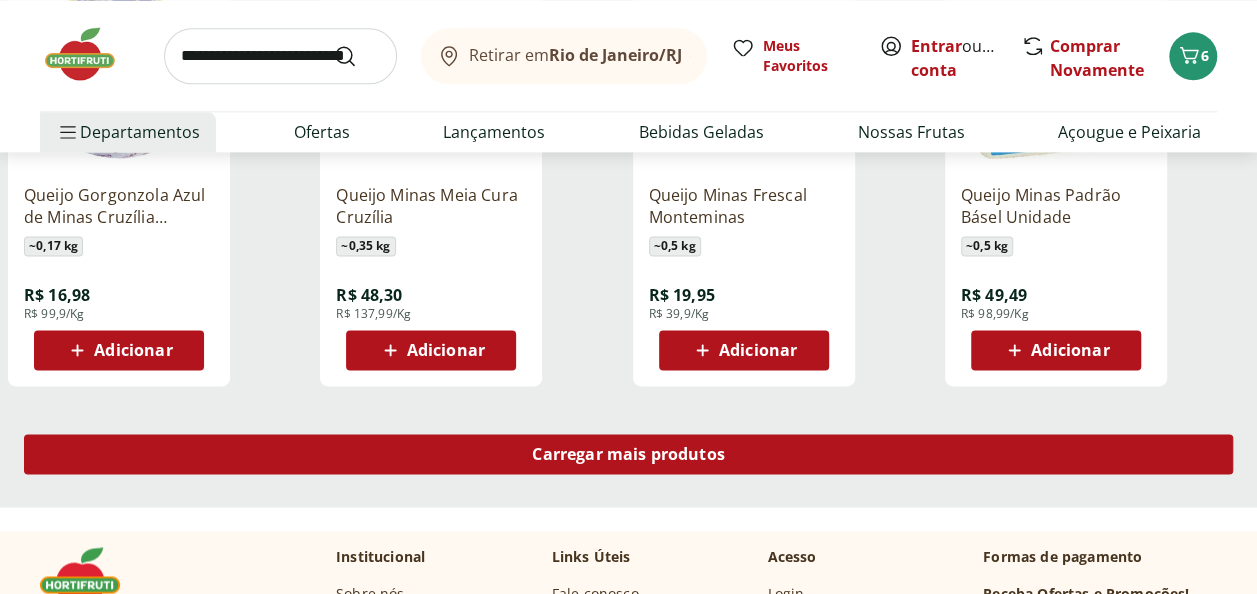 click on "Carregar mais produtos" at bounding box center (628, 454) 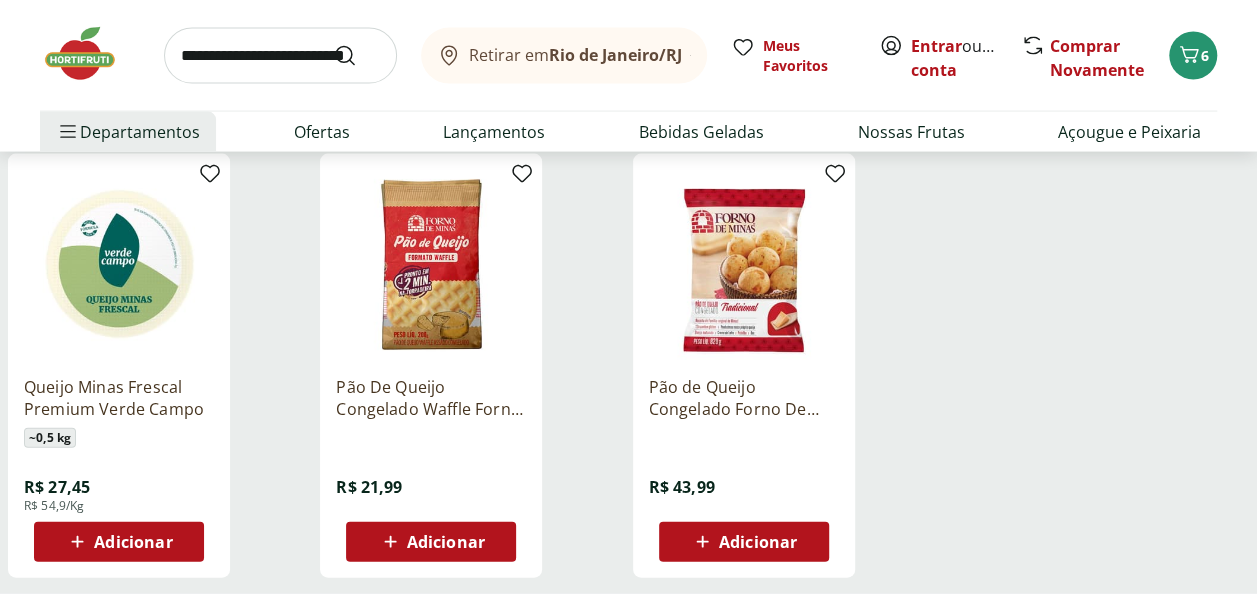 scroll, scrollTop: 2000, scrollLeft: 0, axis: vertical 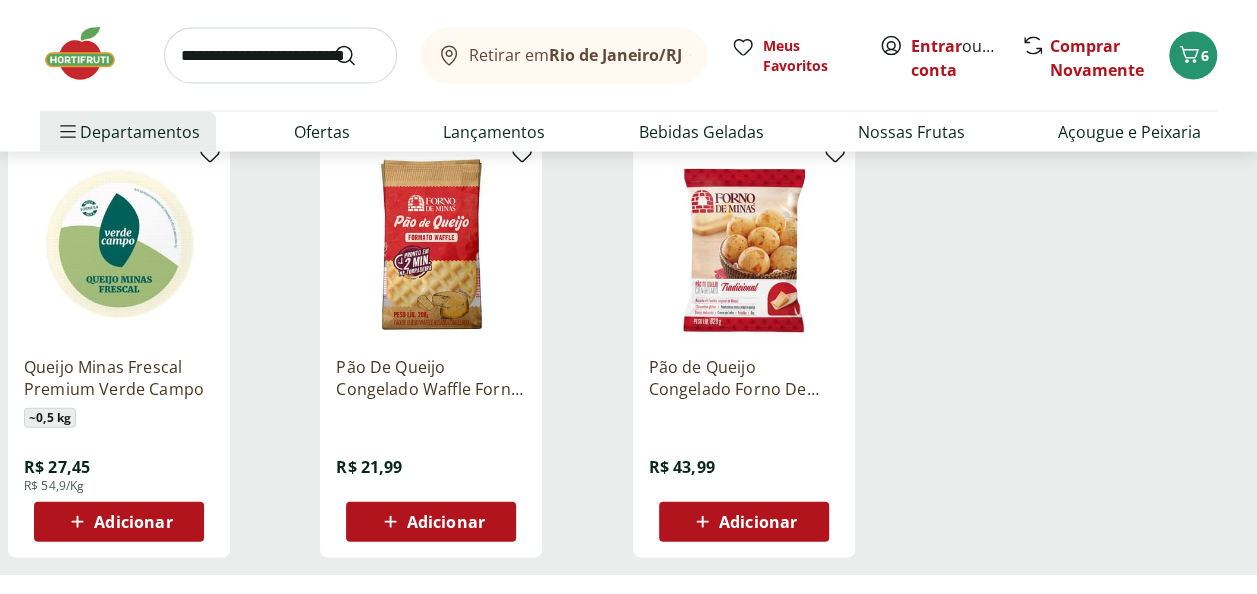 click on "Adicionar" at bounding box center [133, 522] 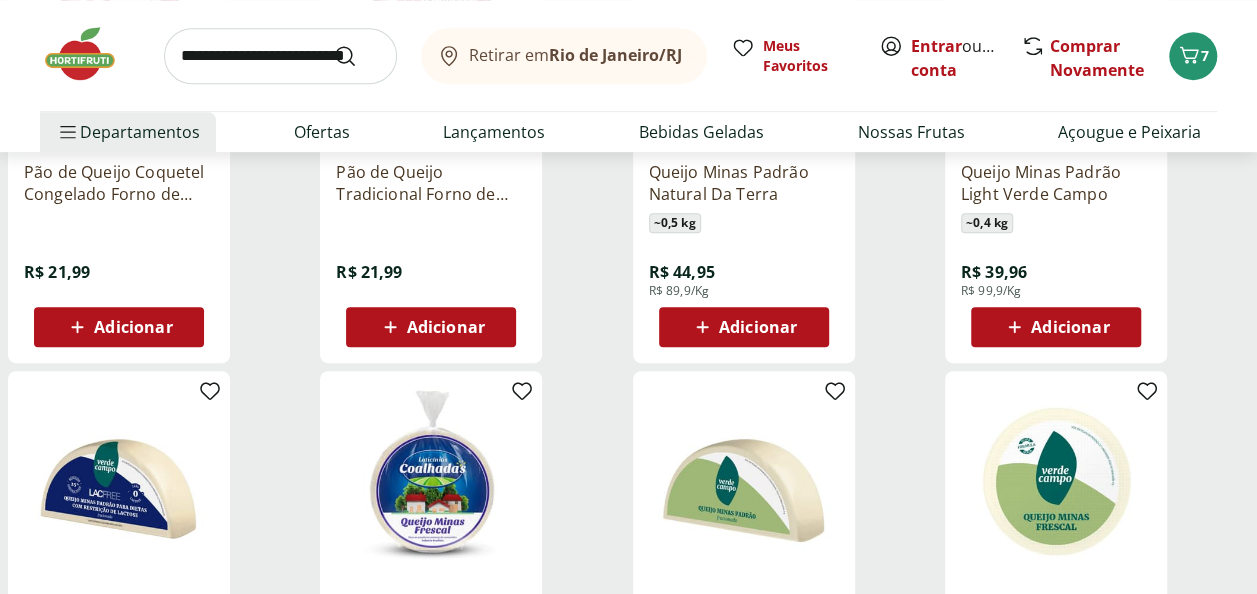 scroll, scrollTop: 200, scrollLeft: 0, axis: vertical 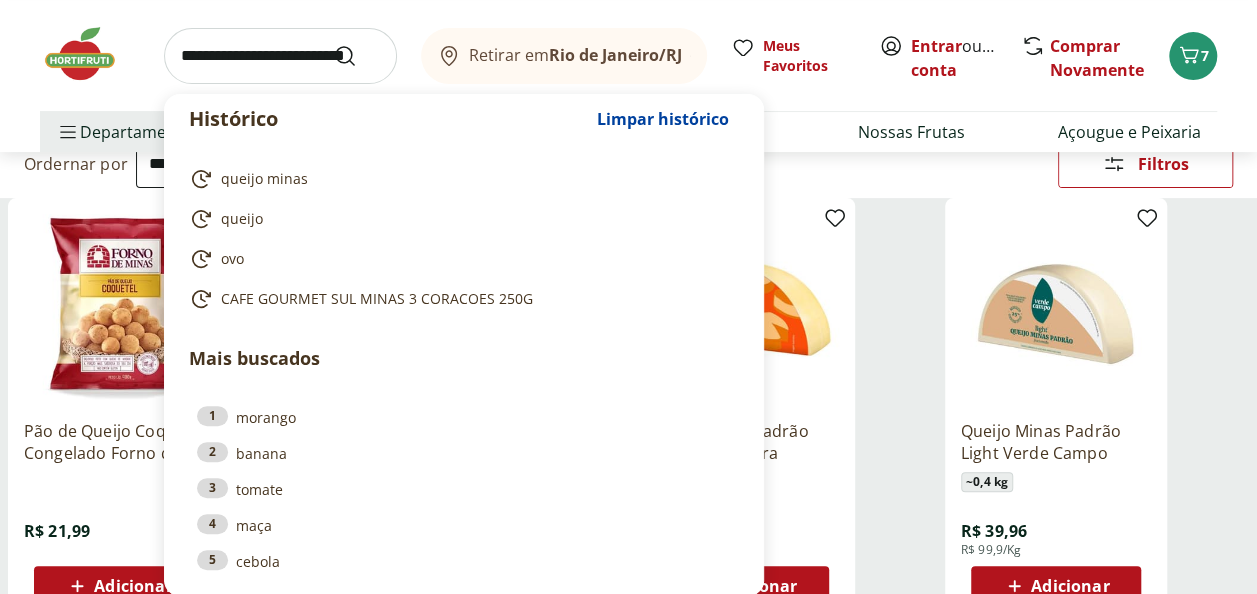 click at bounding box center [280, 56] 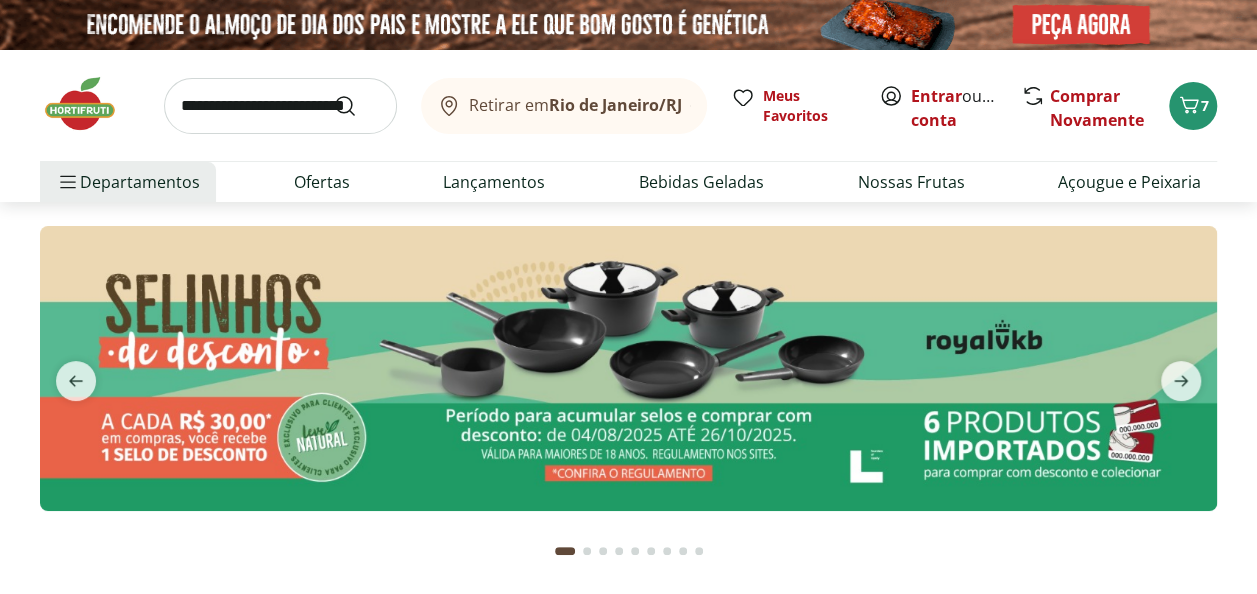 scroll, scrollTop: 100, scrollLeft: 0, axis: vertical 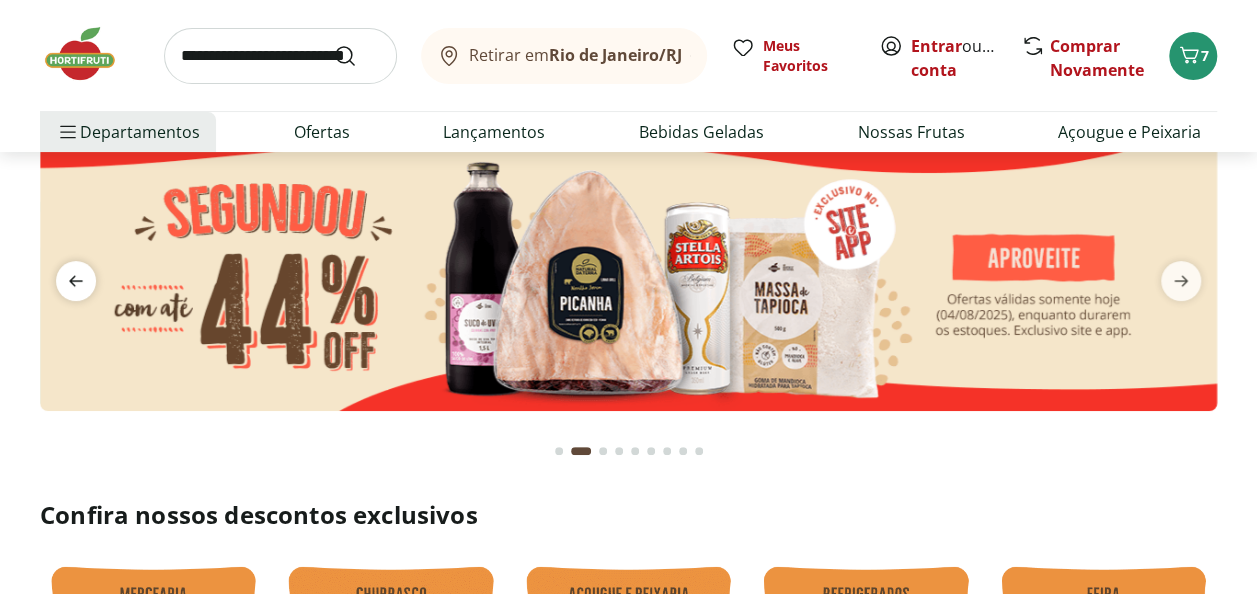 click 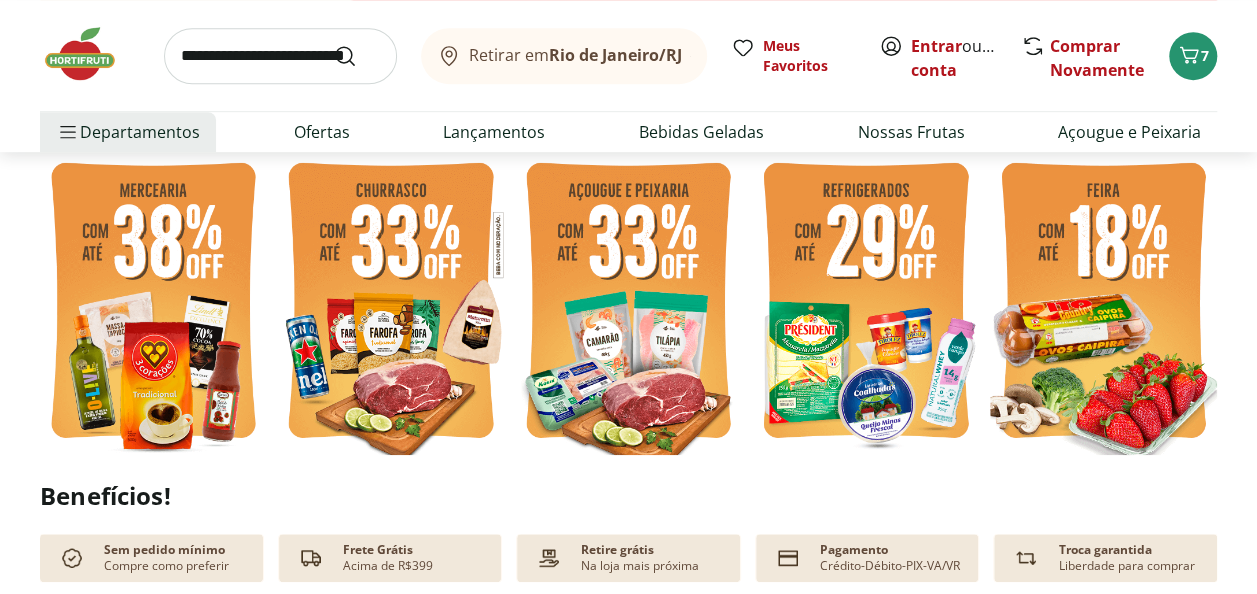 scroll, scrollTop: 500, scrollLeft: 0, axis: vertical 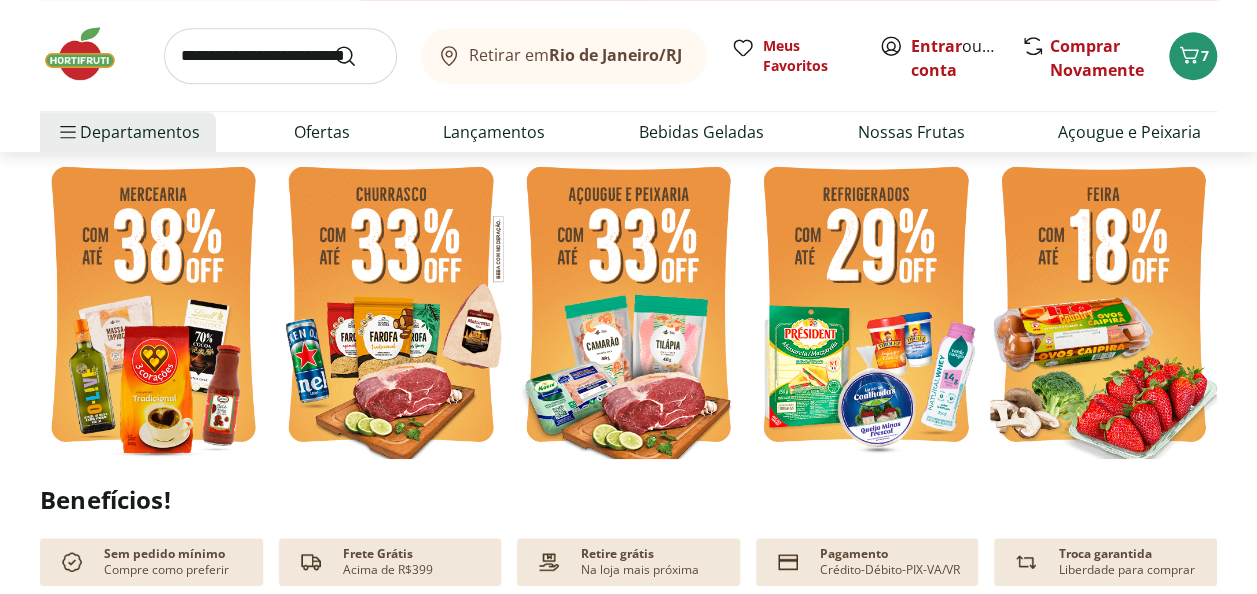 click at bounding box center [1103, 307] 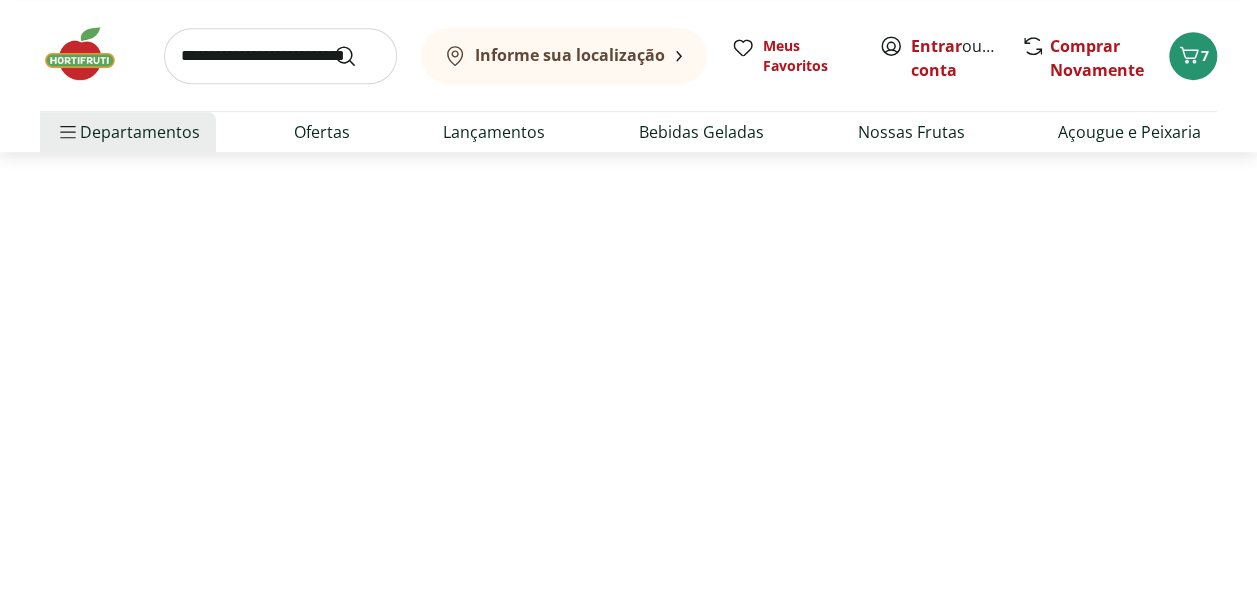 scroll, scrollTop: 0, scrollLeft: 0, axis: both 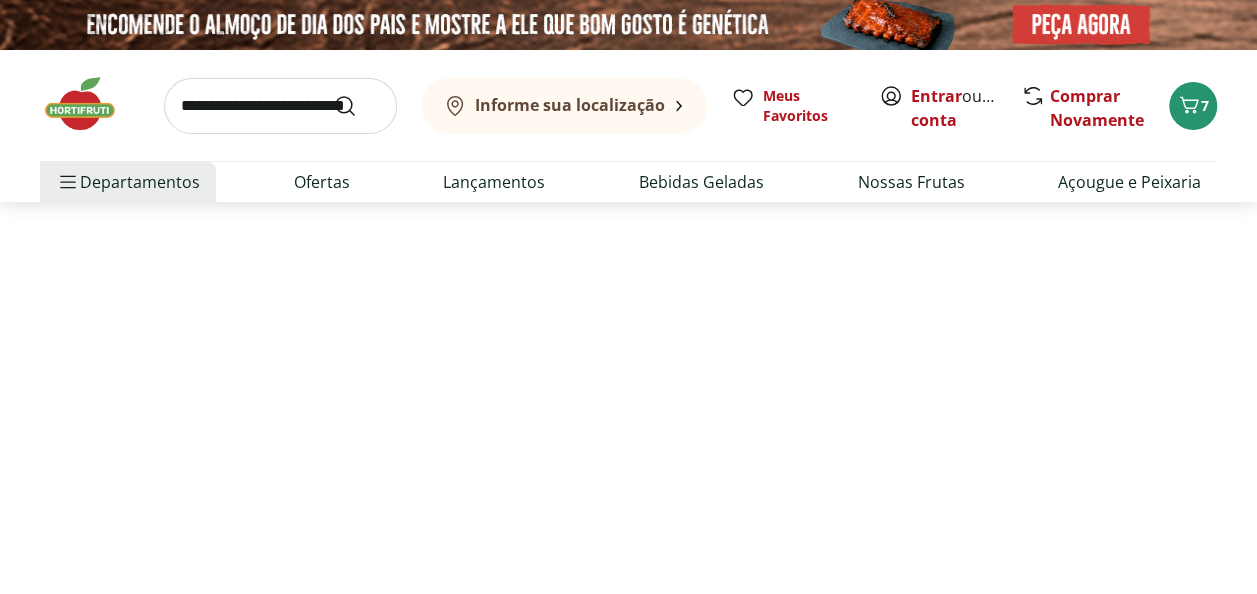 select on "**********" 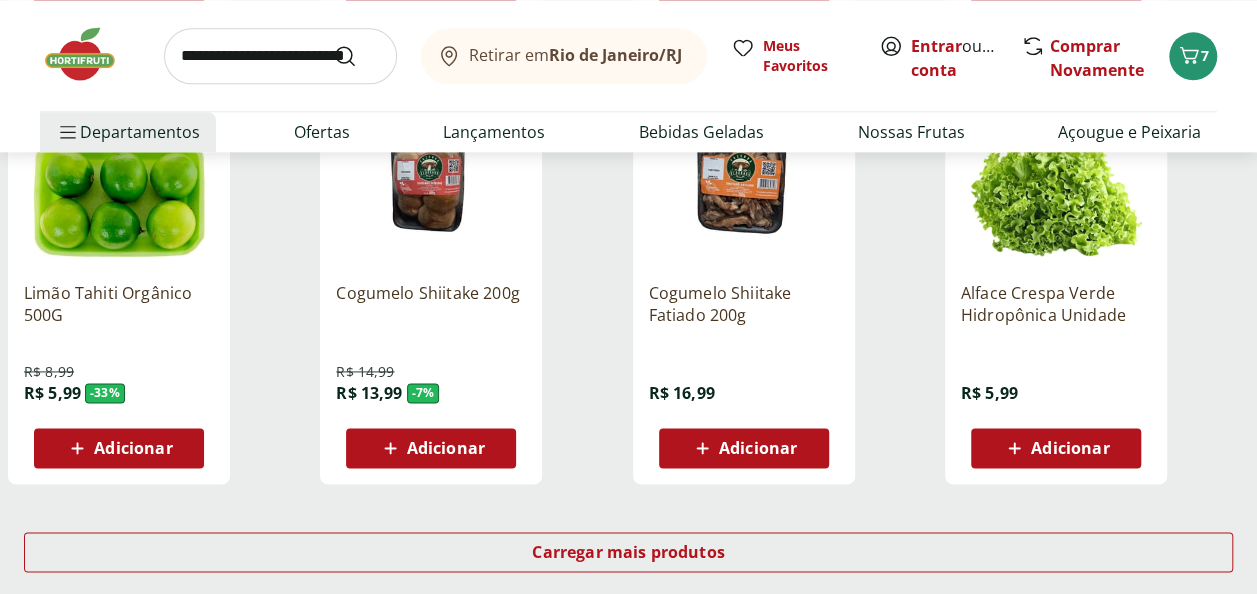 scroll, scrollTop: 1300, scrollLeft: 0, axis: vertical 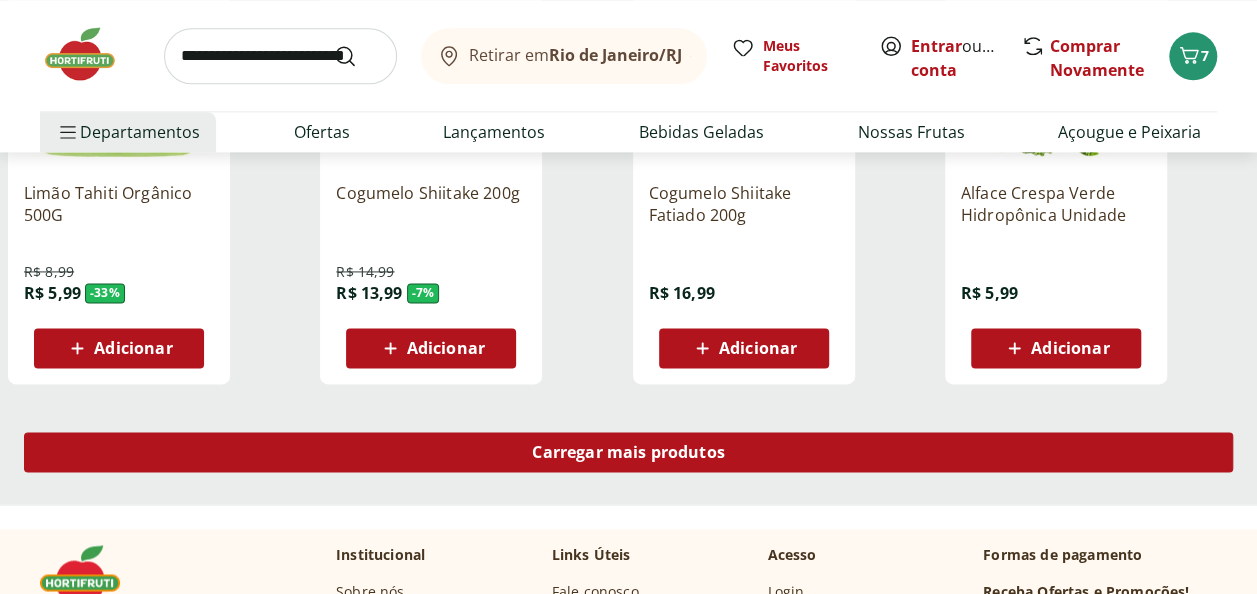 click on "Carregar mais produtos" at bounding box center [628, 452] 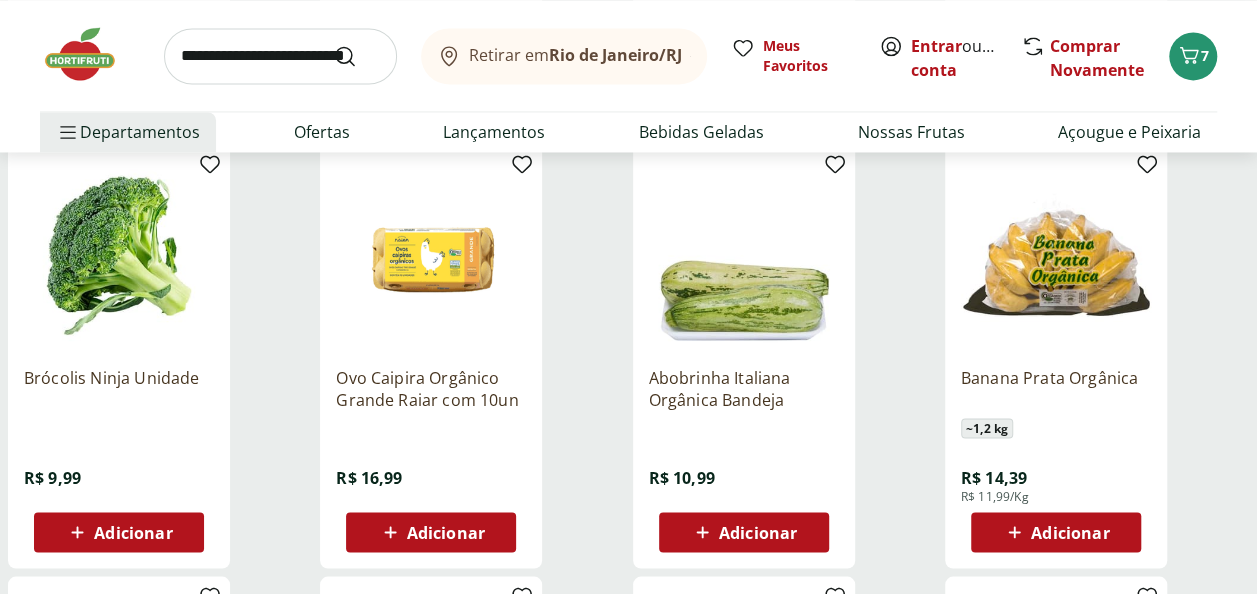 scroll, scrollTop: 1600, scrollLeft: 0, axis: vertical 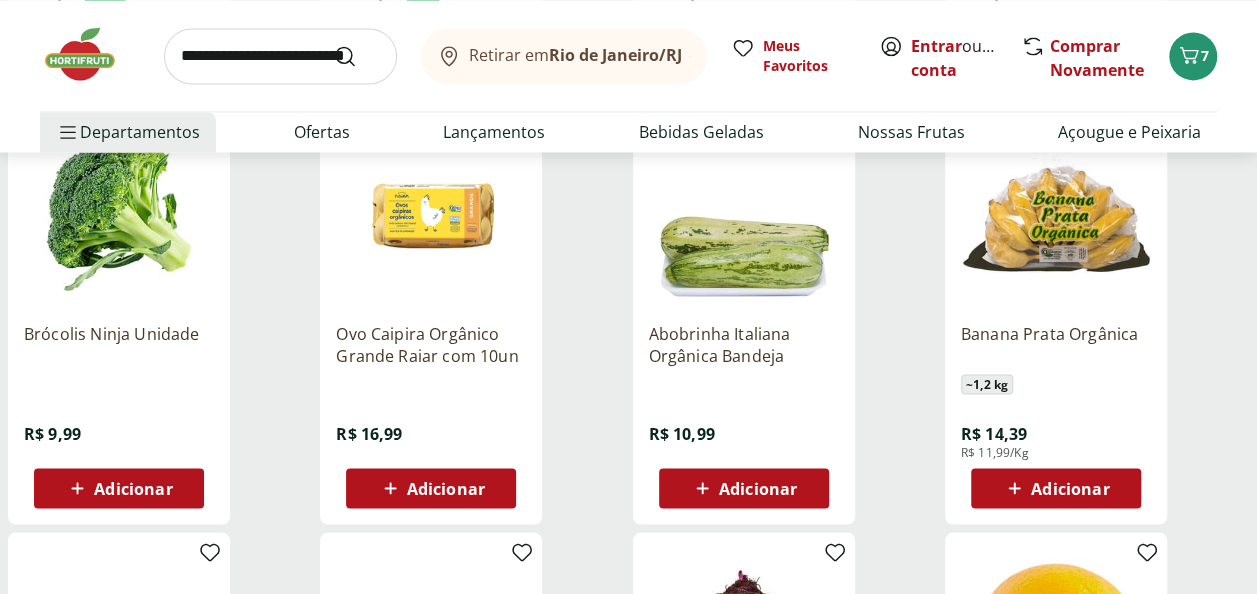click on "Adicionar" at bounding box center (758, 488) 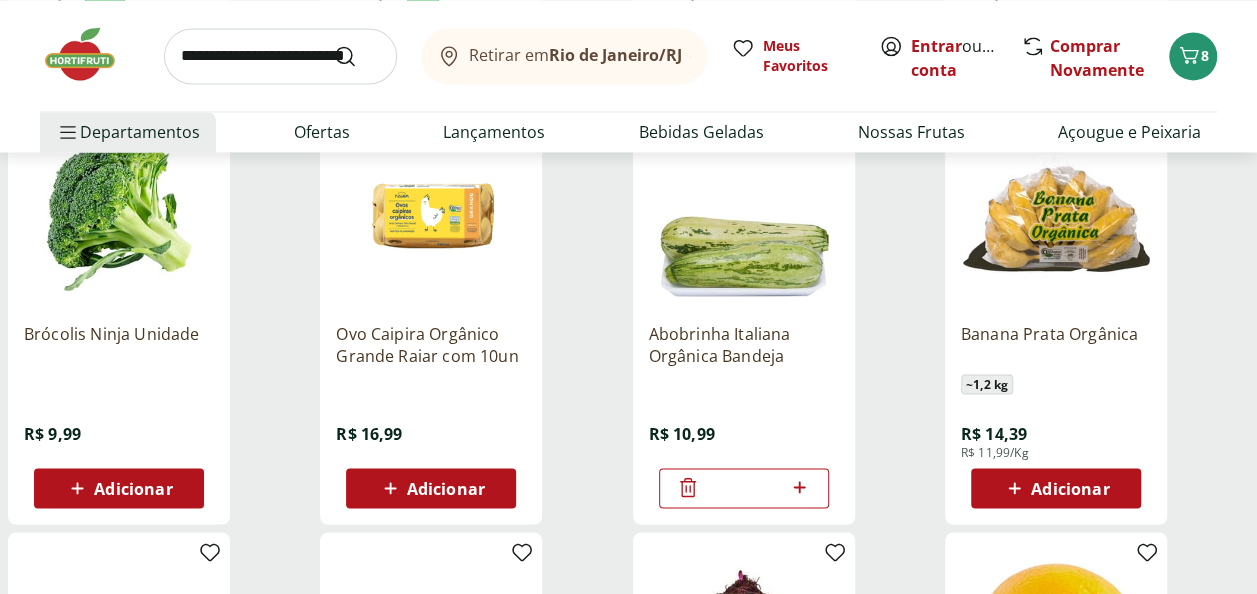 click on "Adicionar" at bounding box center (1070, 488) 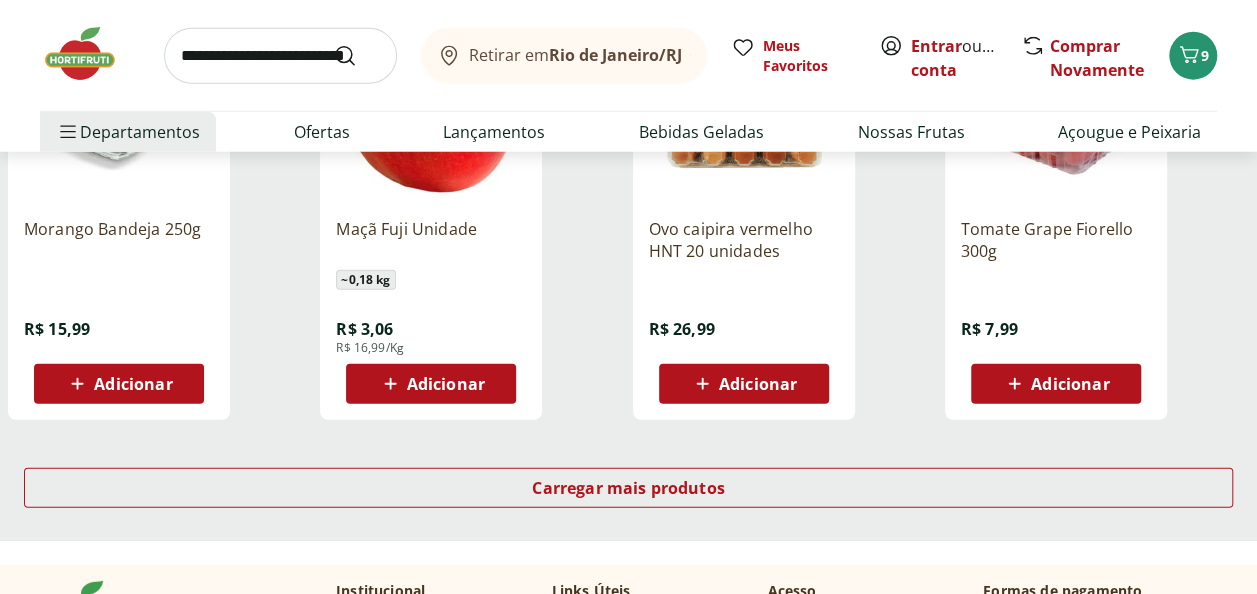 scroll, scrollTop: 2600, scrollLeft: 0, axis: vertical 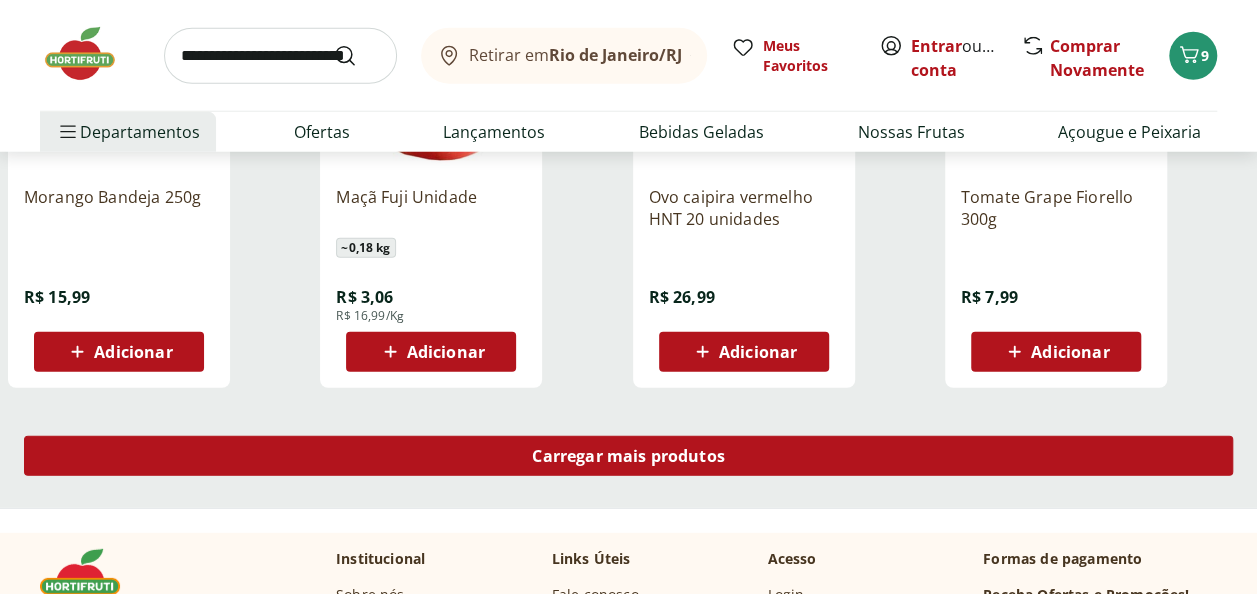 click on "Carregar mais produtos" at bounding box center (628, 456) 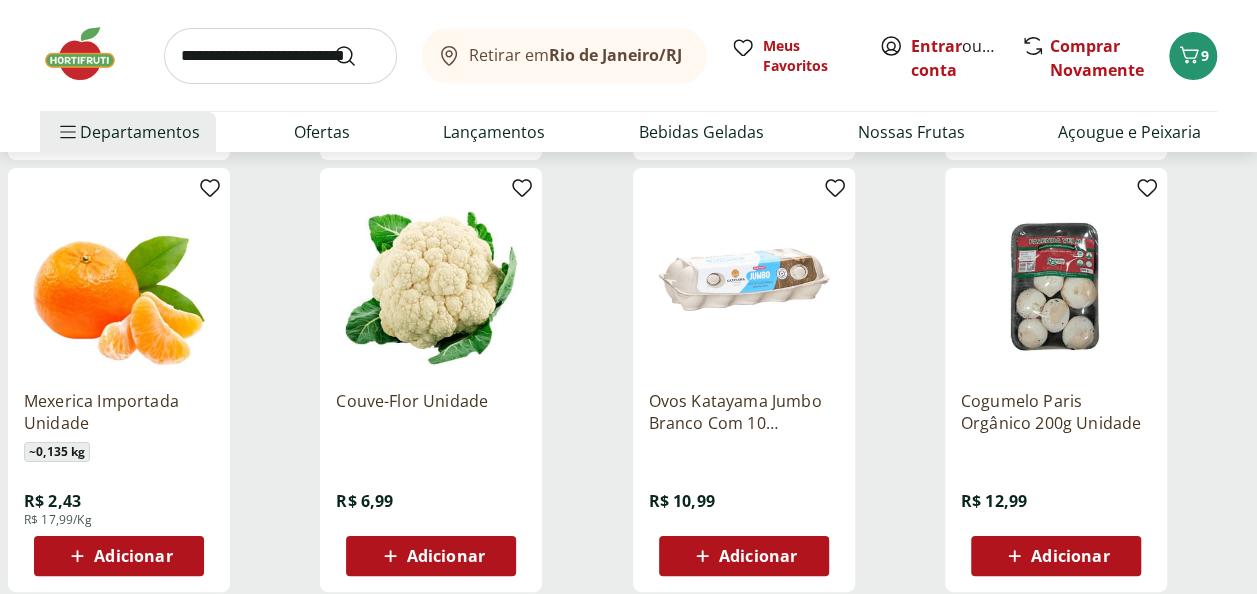 scroll, scrollTop: 3900, scrollLeft: 0, axis: vertical 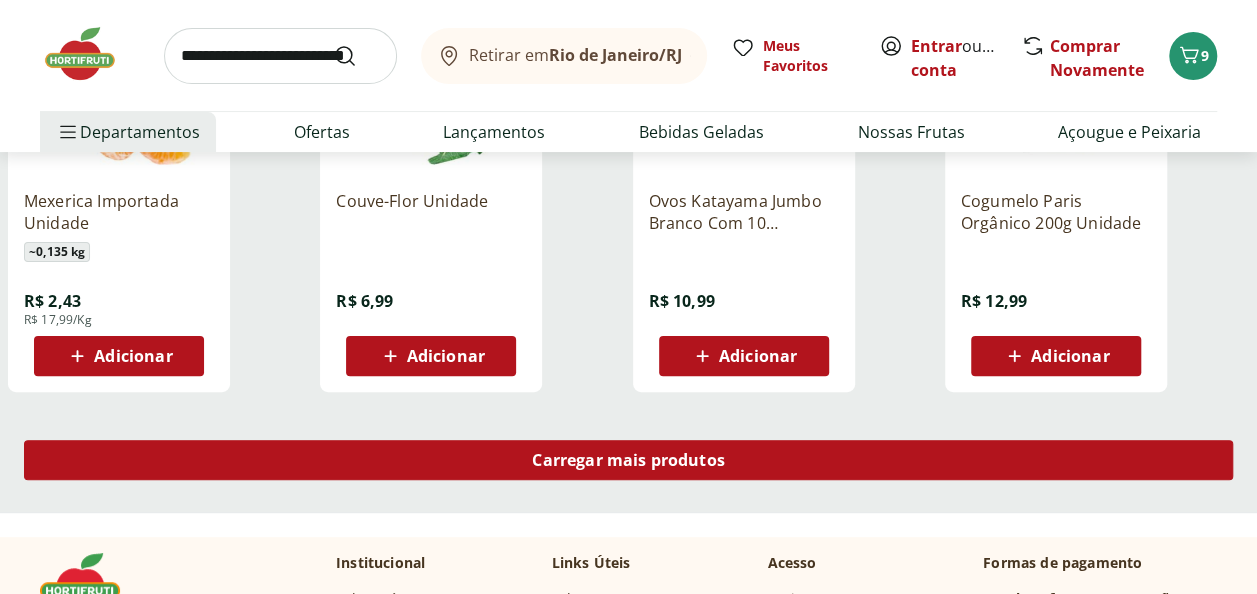 click on "Carregar mais produtos" at bounding box center [628, 460] 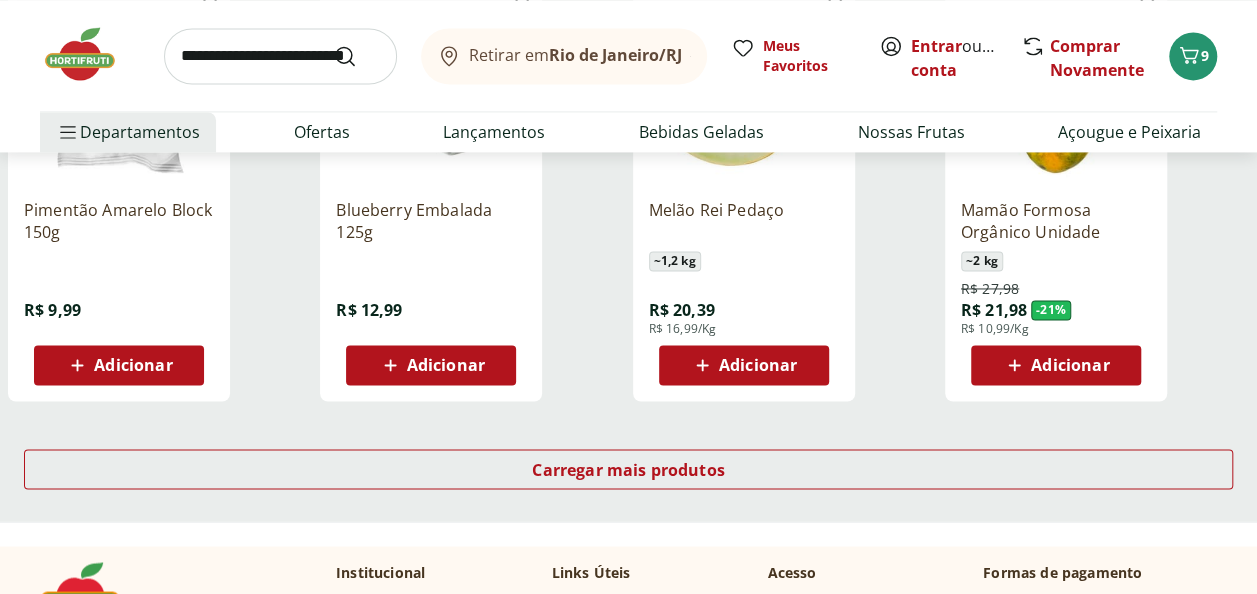 scroll, scrollTop: 5200, scrollLeft: 0, axis: vertical 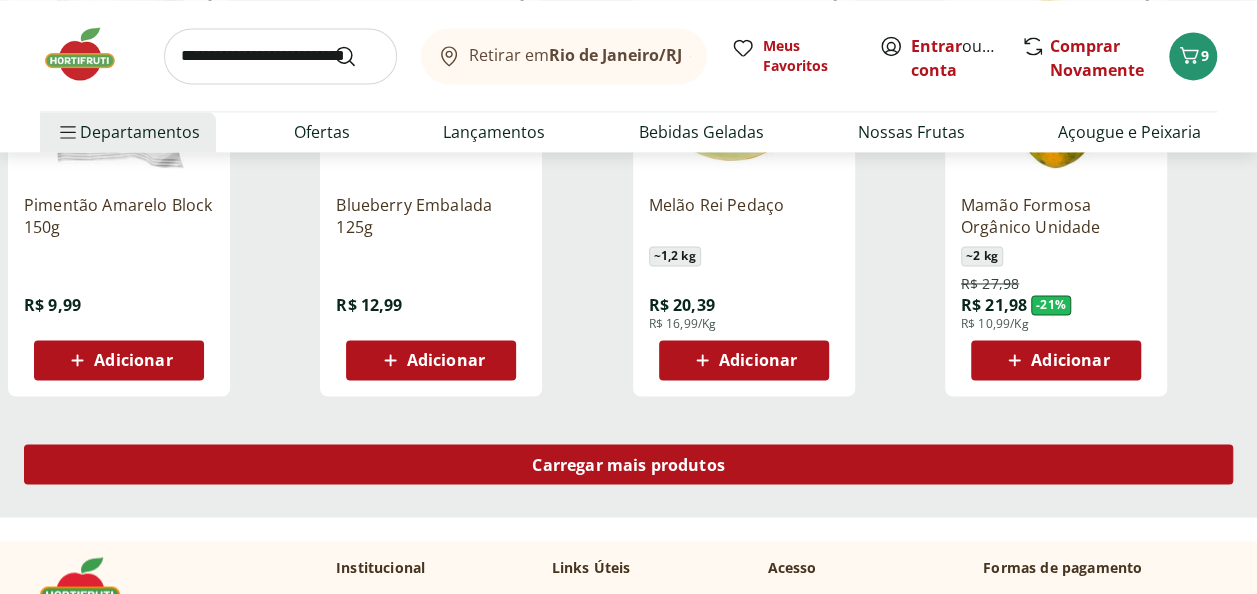 click on "Carregar mais produtos" at bounding box center [628, 464] 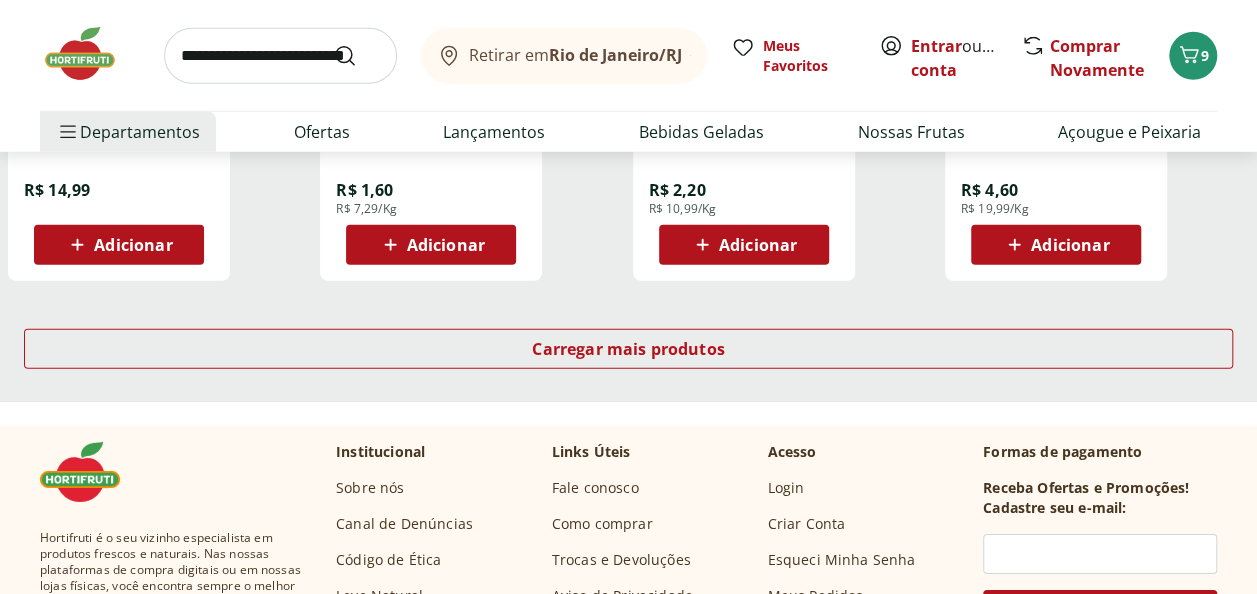 scroll, scrollTop: 6700, scrollLeft: 0, axis: vertical 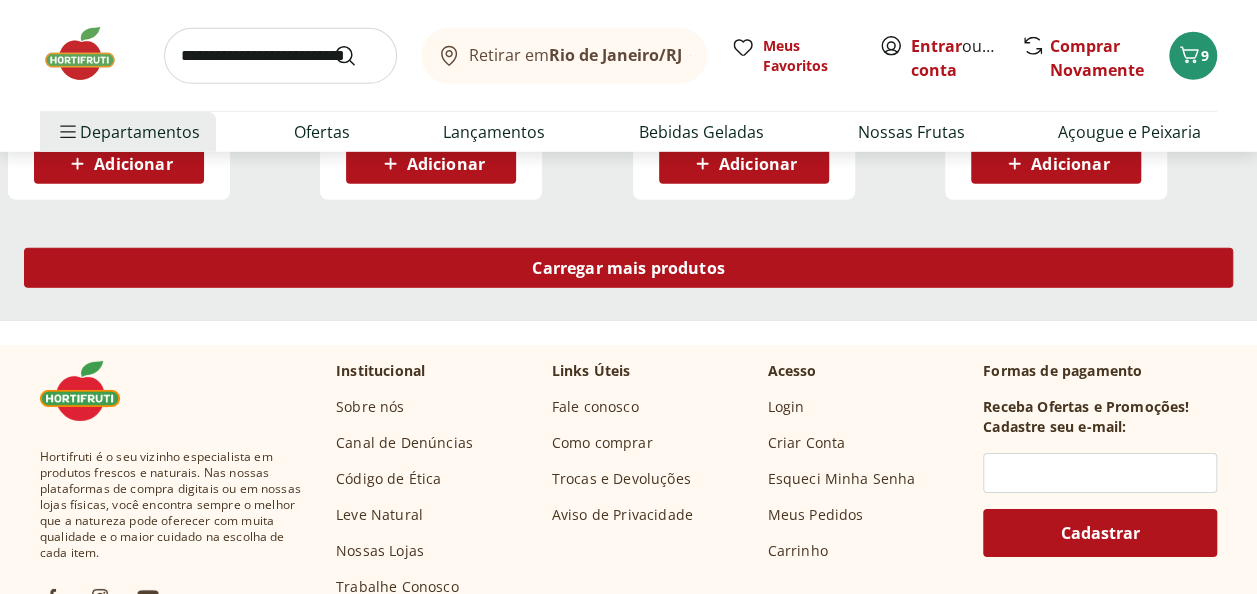 click on "Carregar mais produtos" at bounding box center [628, 268] 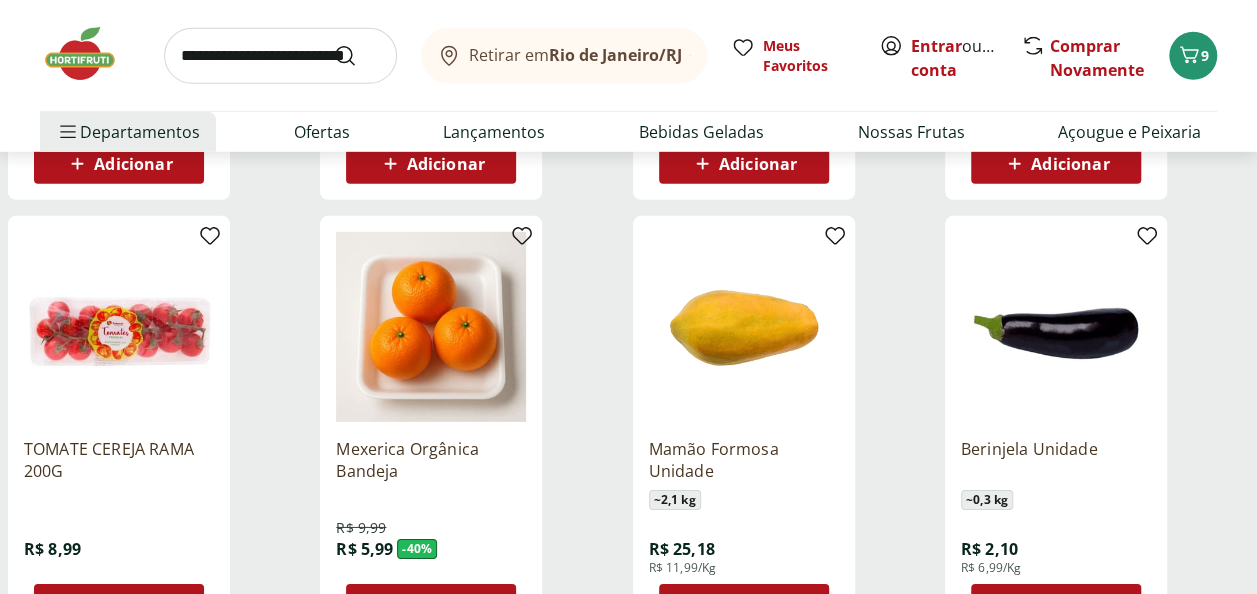 scroll, scrollTop: 6800, scrollLeft: 0, axis: vertical 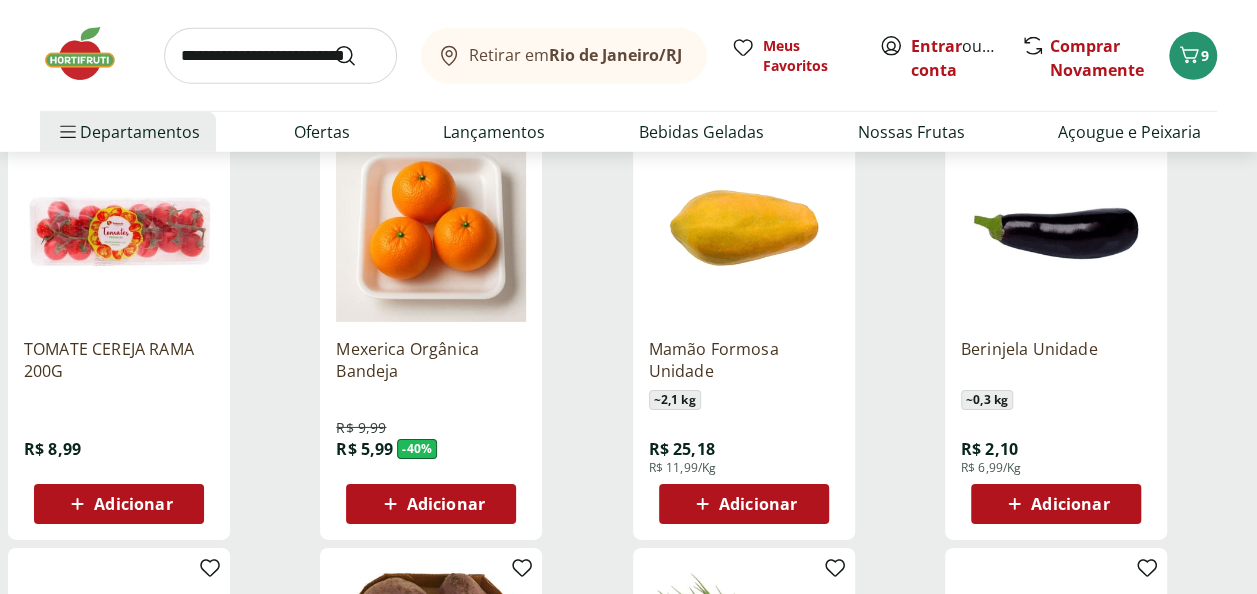 click on "Adicionar" at bounding box center [446, 504] 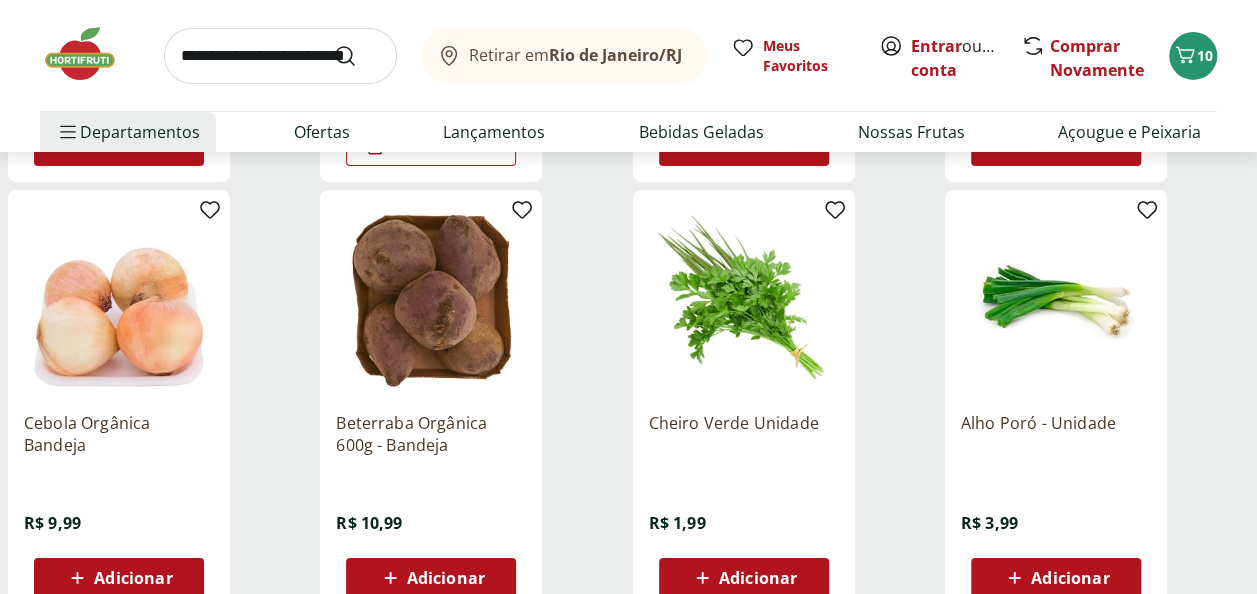 scroll, scrollTop: 7200, scrollLeft: 0, axis: vertical 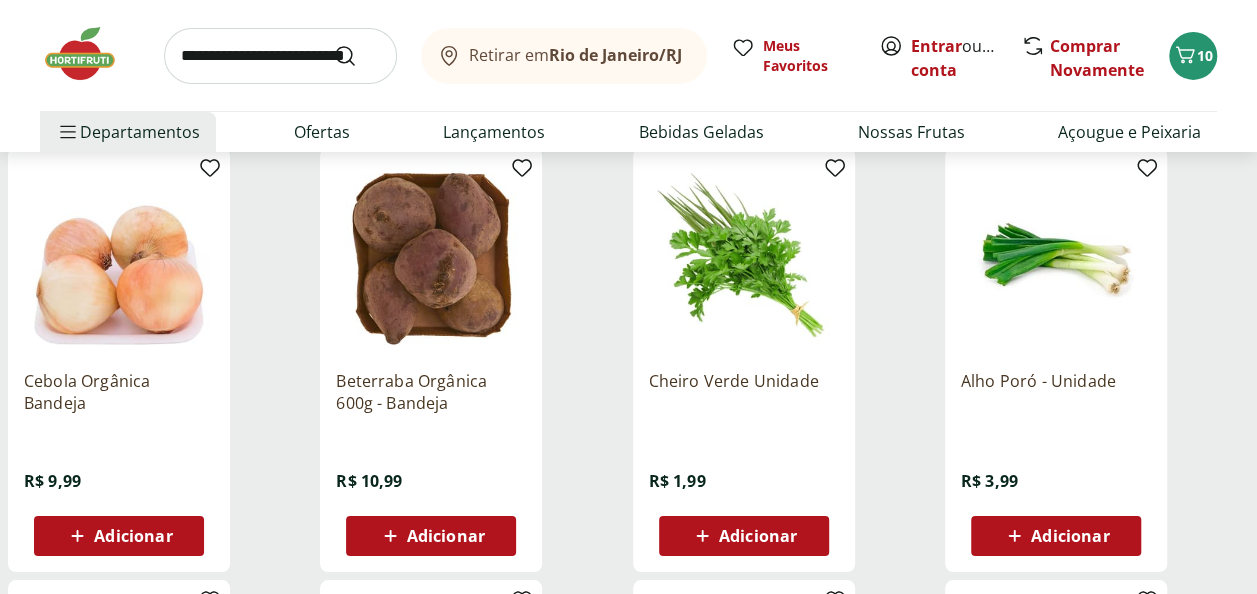 click on "Adicionar" at bounding box center [133, 536] 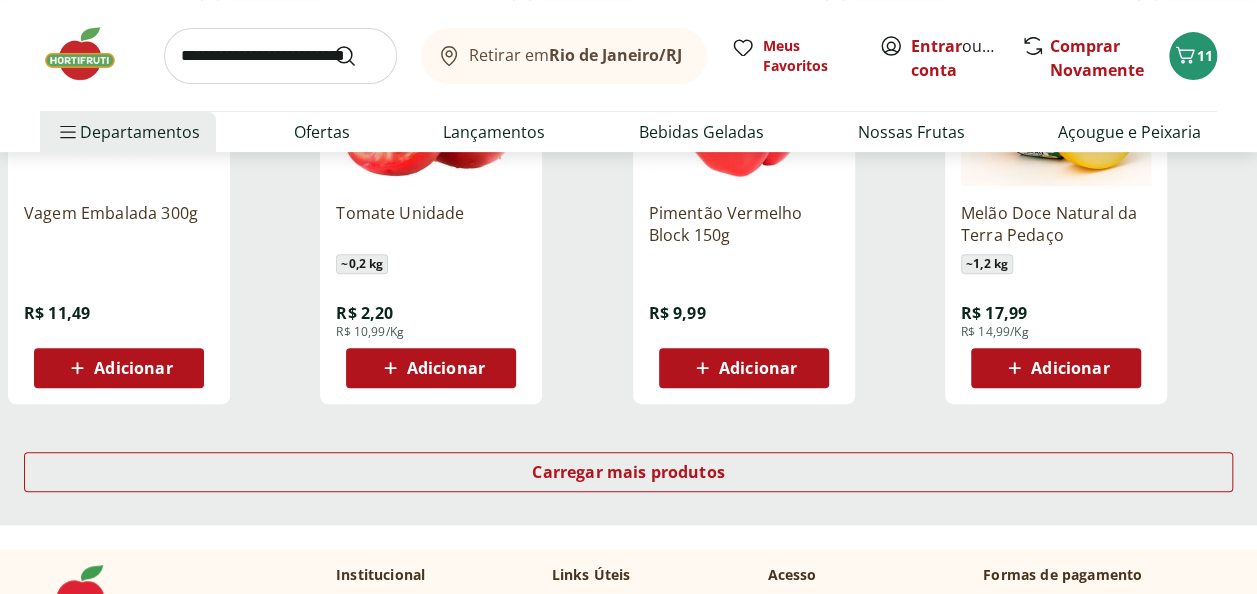 scroll, scrollTop: 7900, scrollLeft: 0, axis: vertical 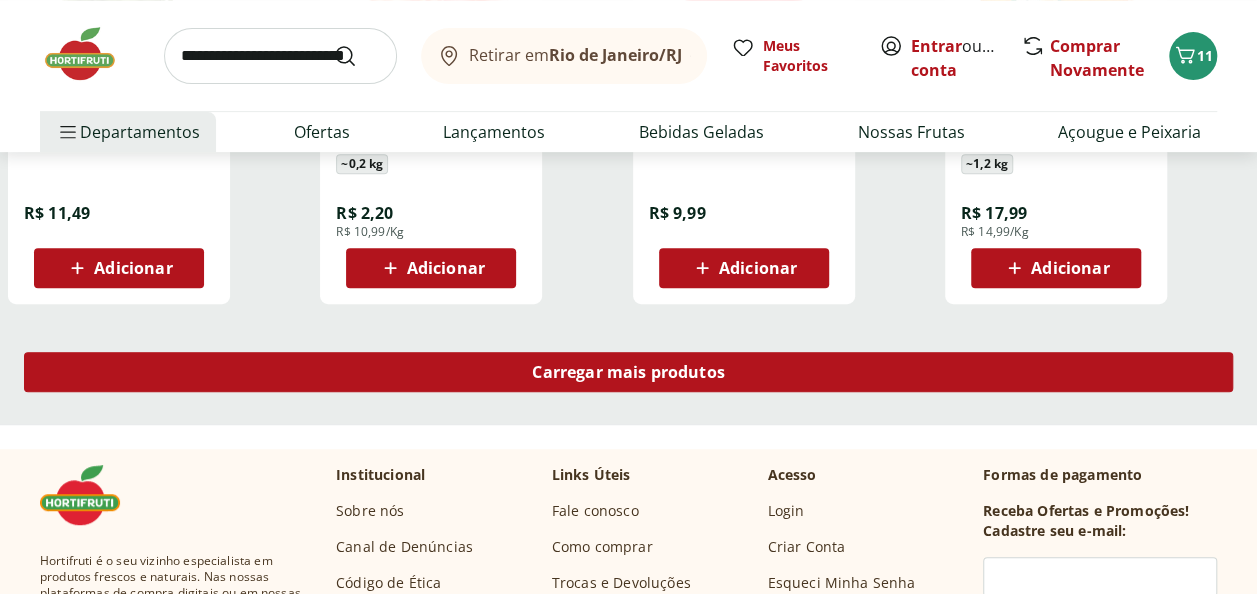 click on "Carregar mais produtos" at bounding box center [628, 372] 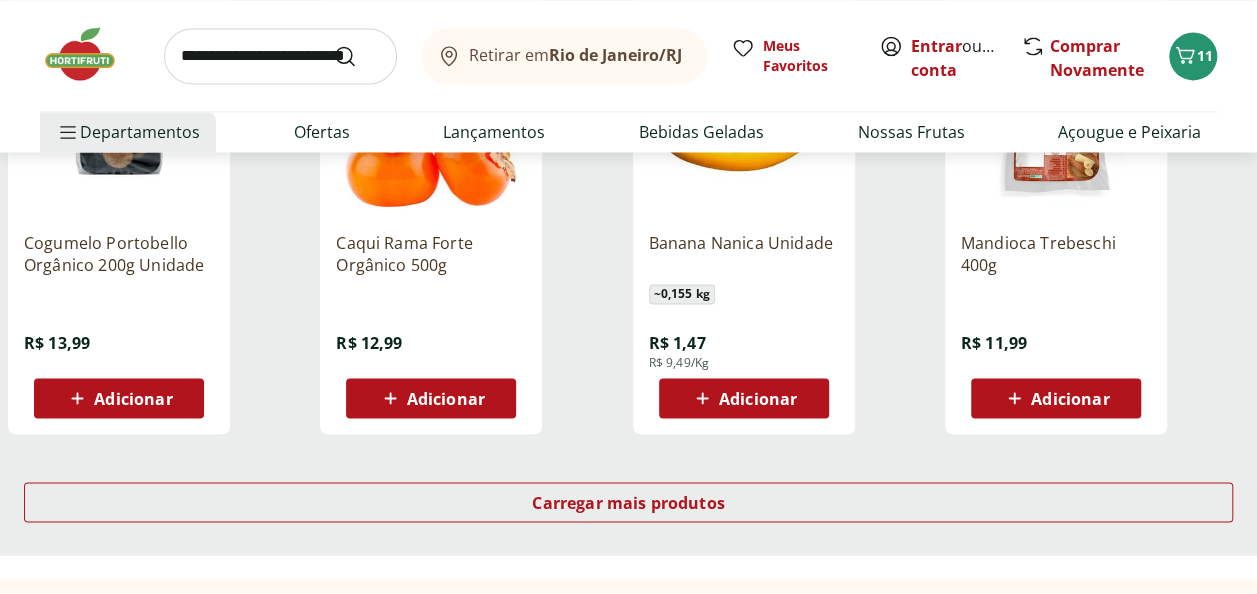 scroll, scrollTop: 9100, scrollLeft: 0, axis: vertical 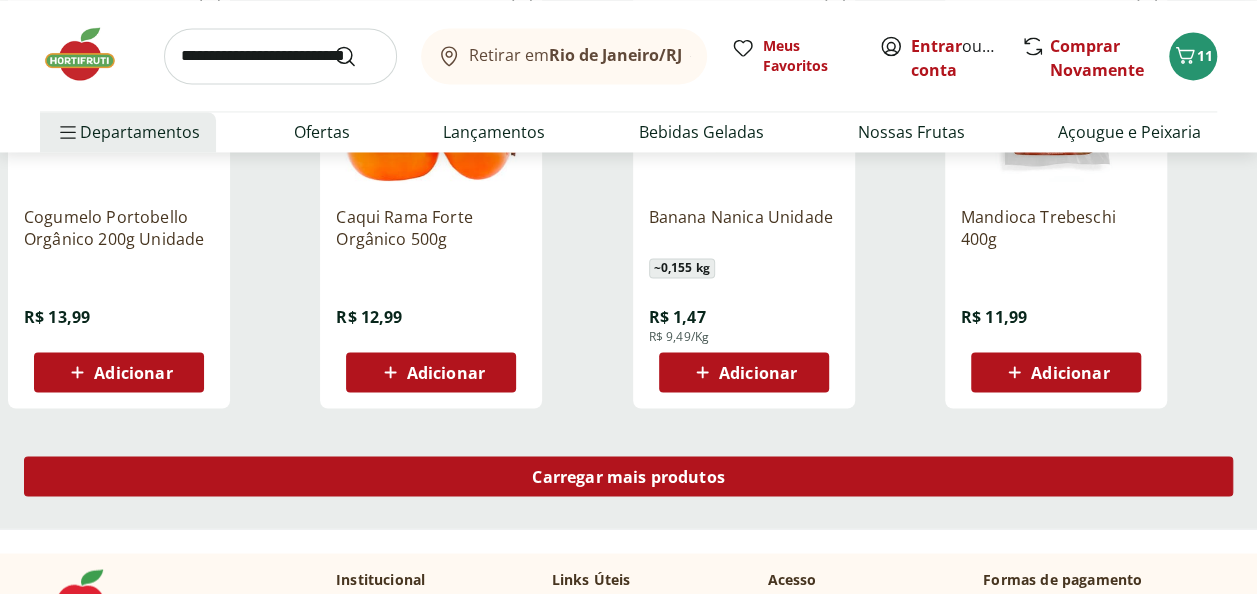 click on "Carregar mais produtos" at bounding box center [628, 476] 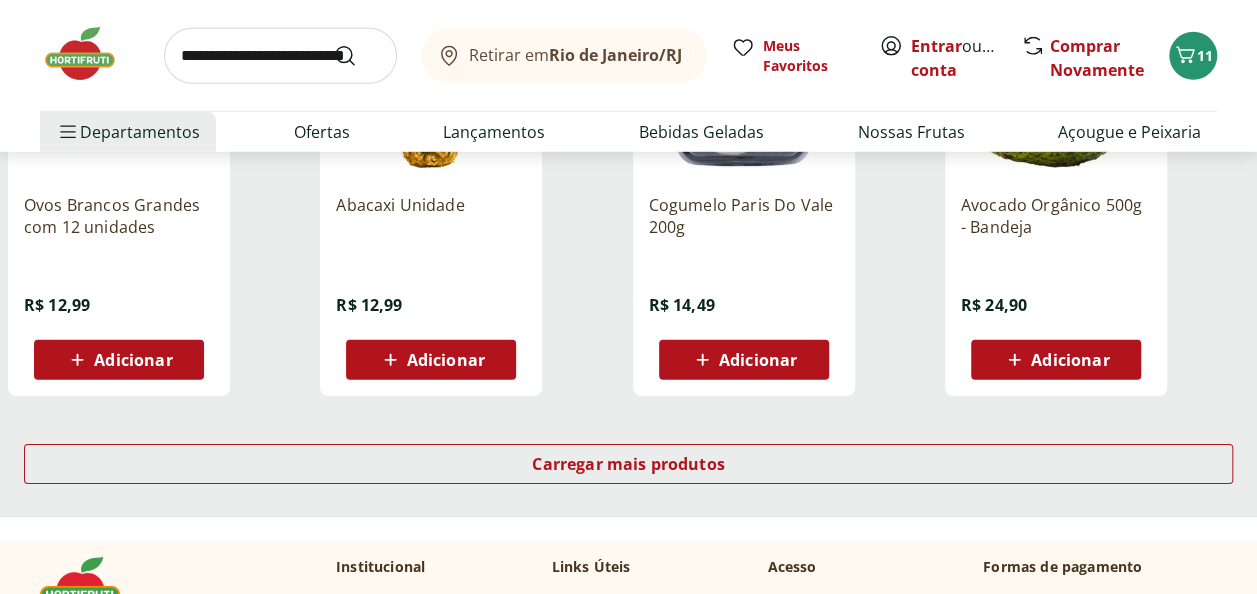 scroll, scrollTop: 10500, scrollLeft: 0, axis: vertical 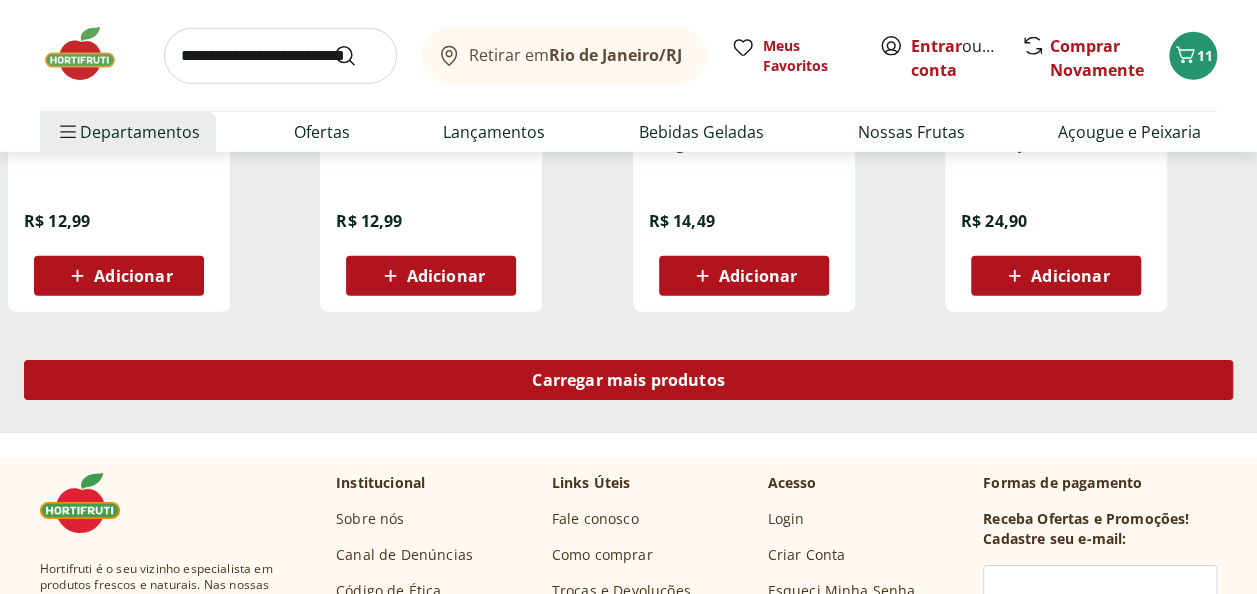 click on "Carregar mais produtos" at bounding box center [628, 380] 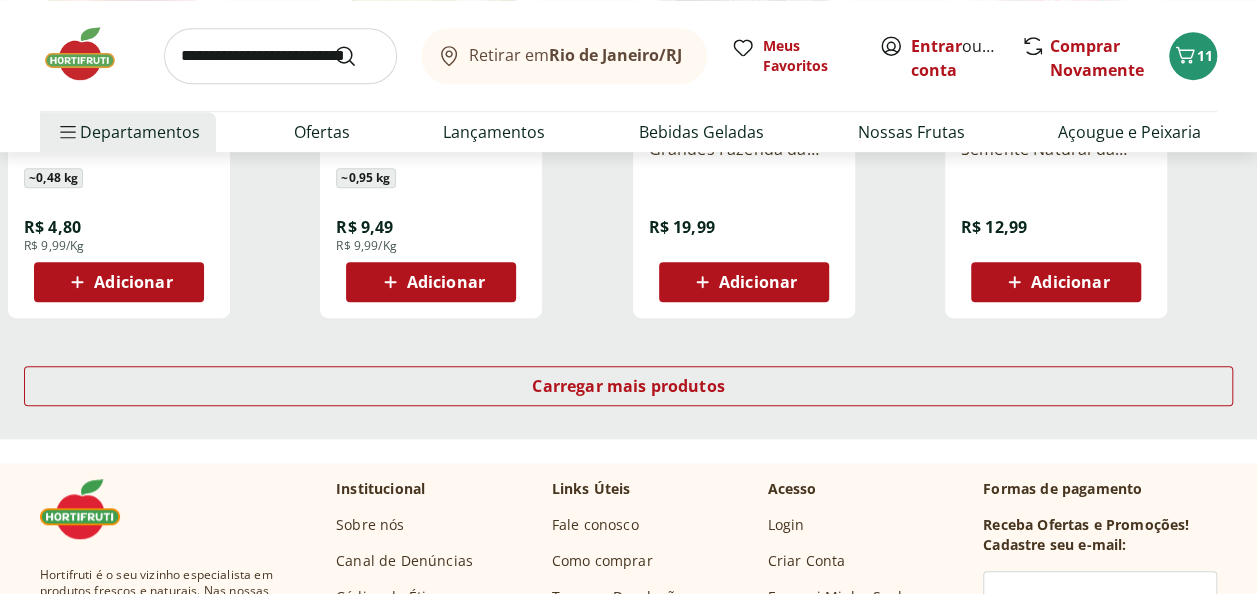 scroll, scrollTop: 11800, scrollLeft: 0, axis: vertical 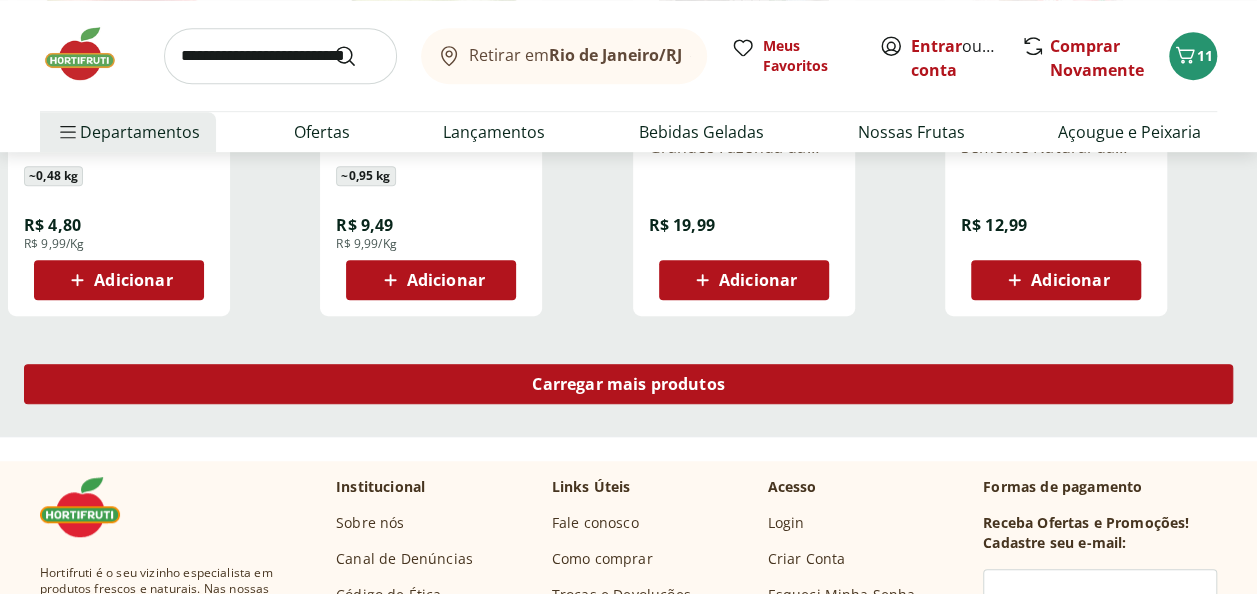 click on "Carregar mais produtos" at bounding box center [628, 384] 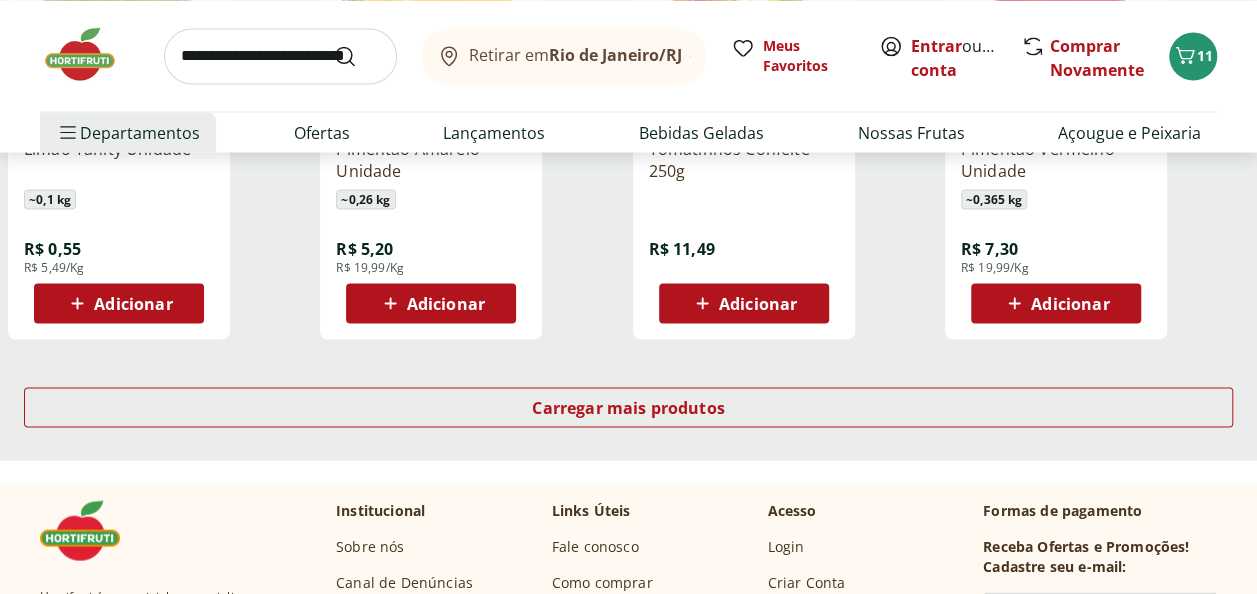 scroll, scrollTop: 13100, scrollLeft: 0, axis: vertical 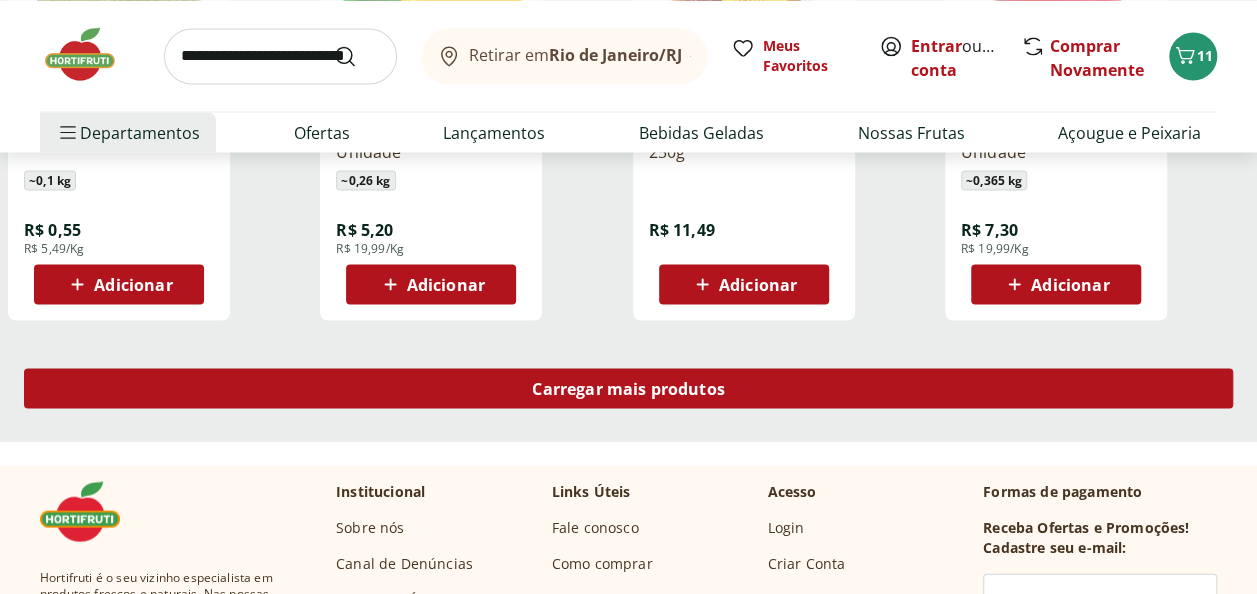 click on "Carregar mais produtos" at bounding box center (628, 388) 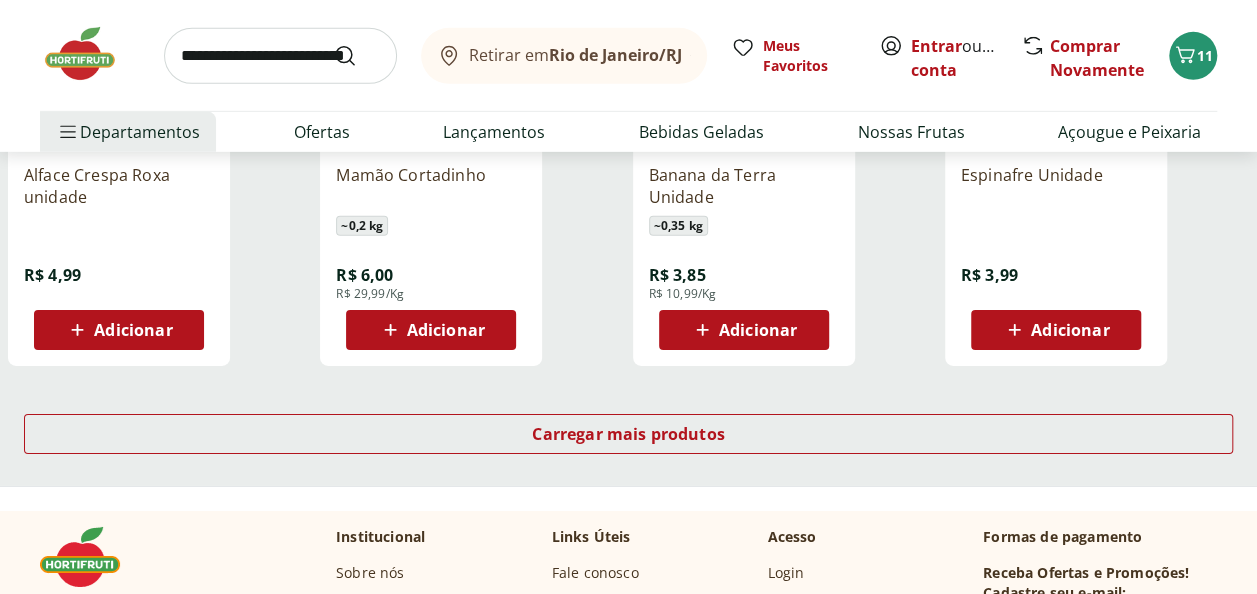 scroll, scrollTop: 14400, scrollLeft: 0, axis: vertical 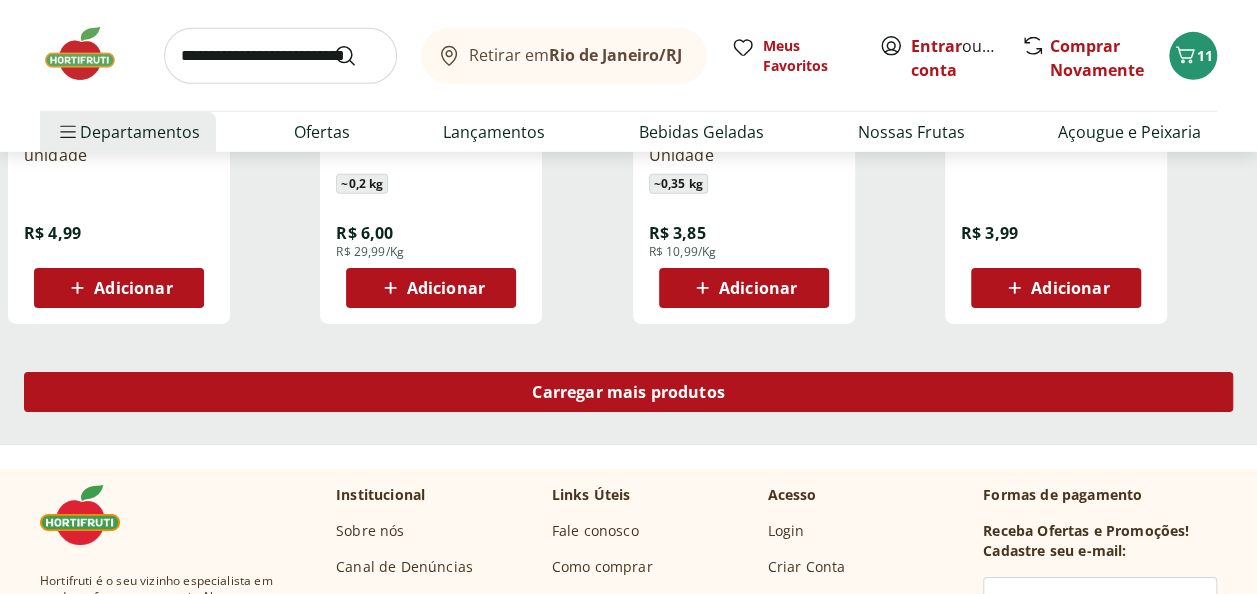 click on "Carregar mais produtos" at bounding box center [628, 392] 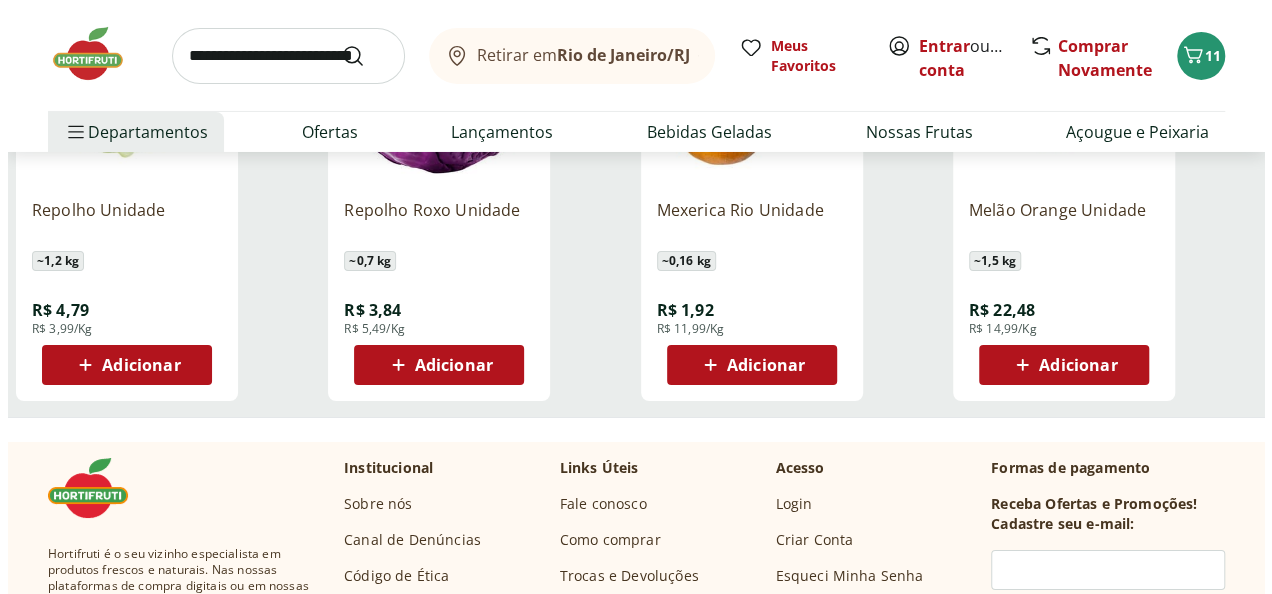 scroll, scrollTop: 14800, scrollLeft: 0, axis: vertical 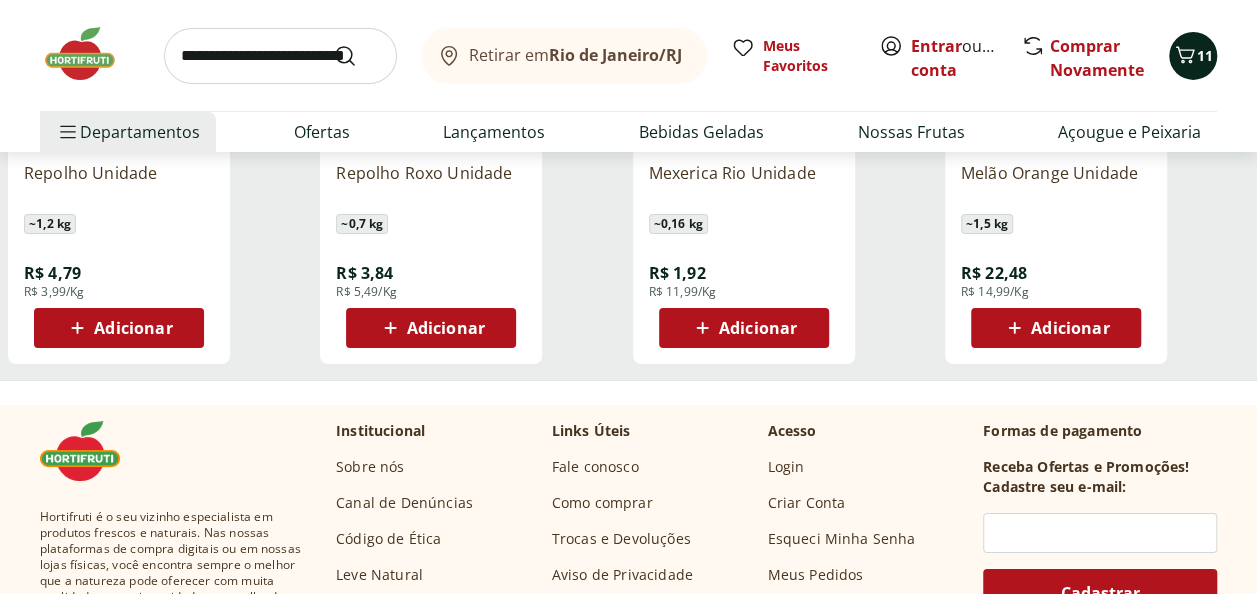 click on "11" at bounding box center (1205, 55) 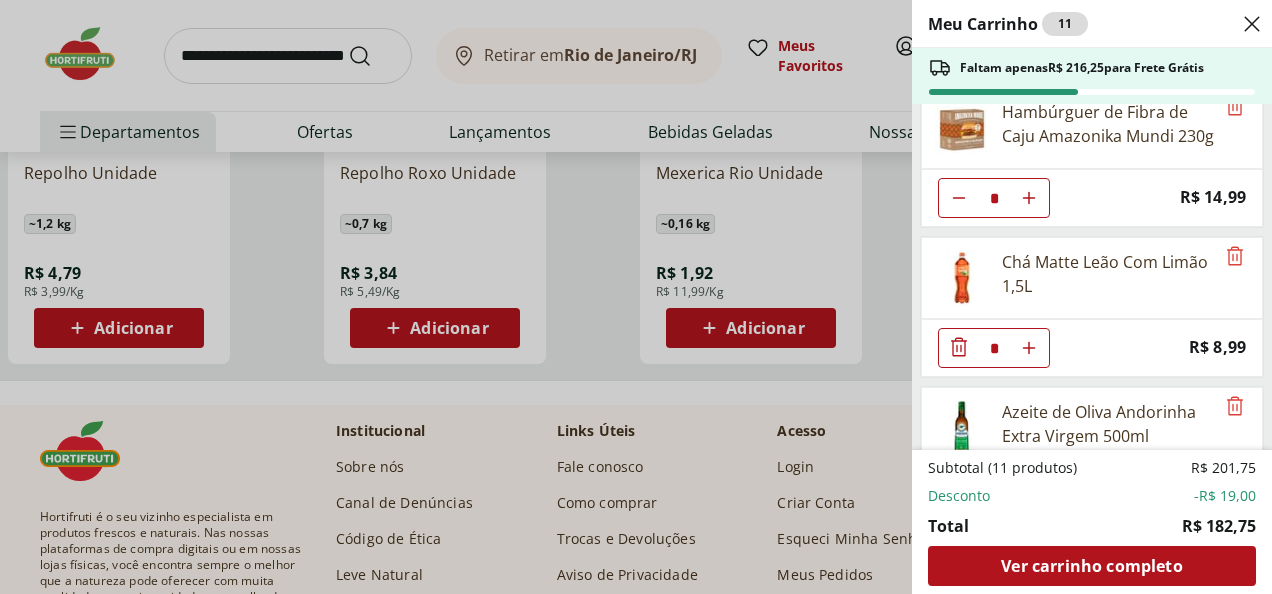 scroll, scrollTop: 0, scrollLeft: 0, axis: both 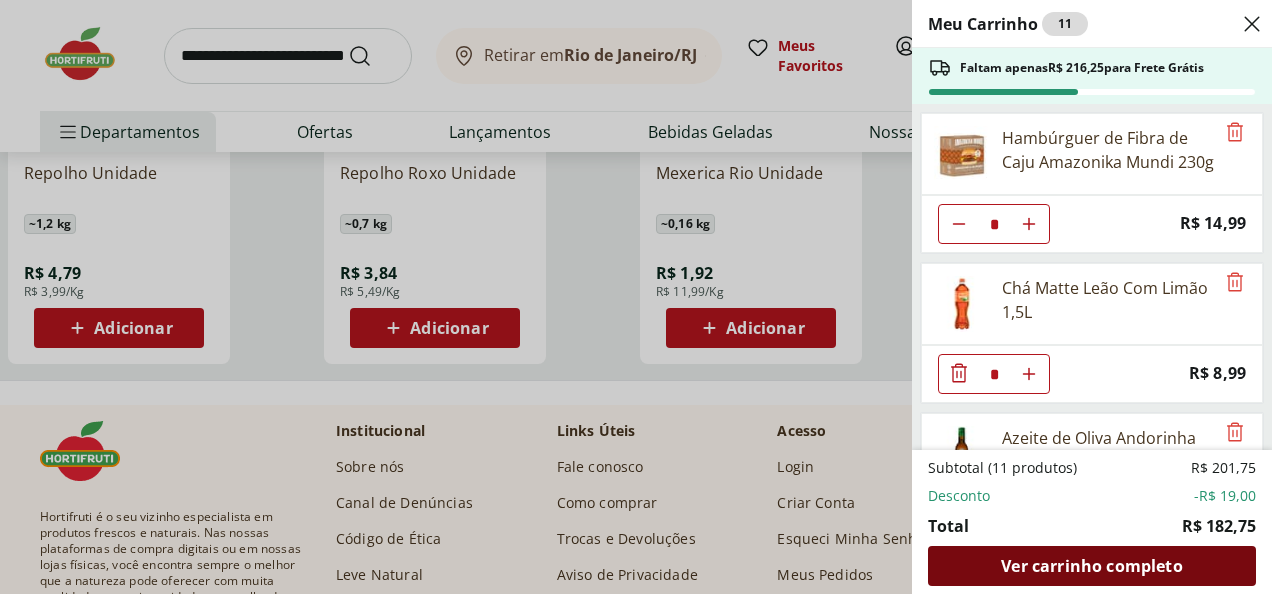 click on "Ver carrinho completo" at bounding box center (1091, 566) 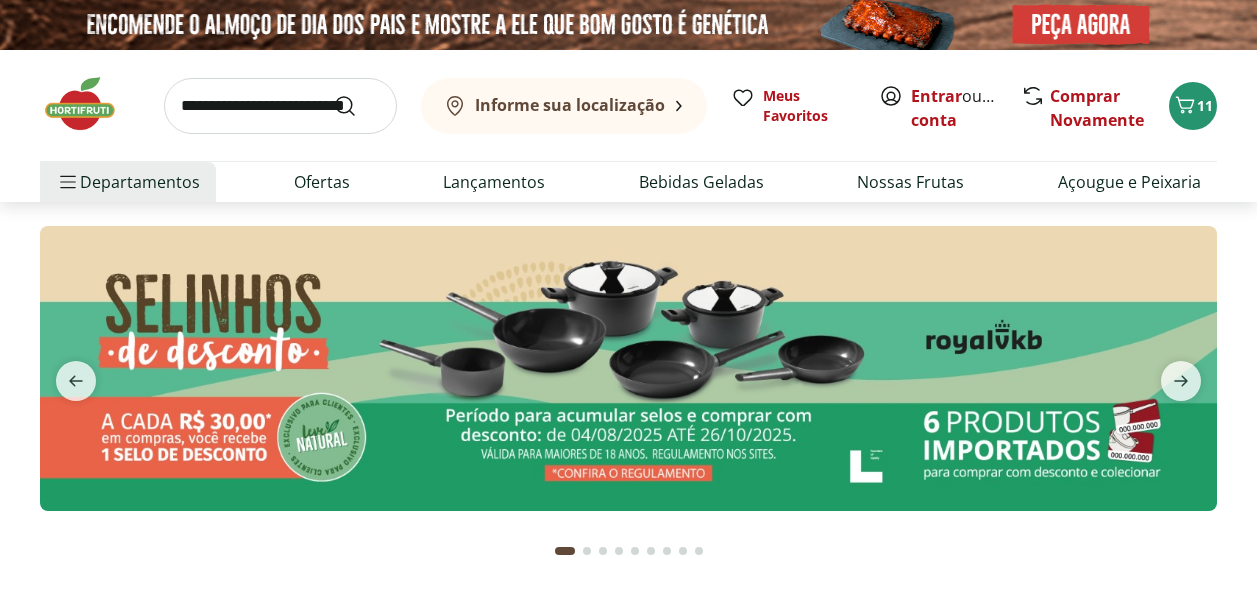 scroll, scrollTop: 0, scrollLeft: 0, axis: both 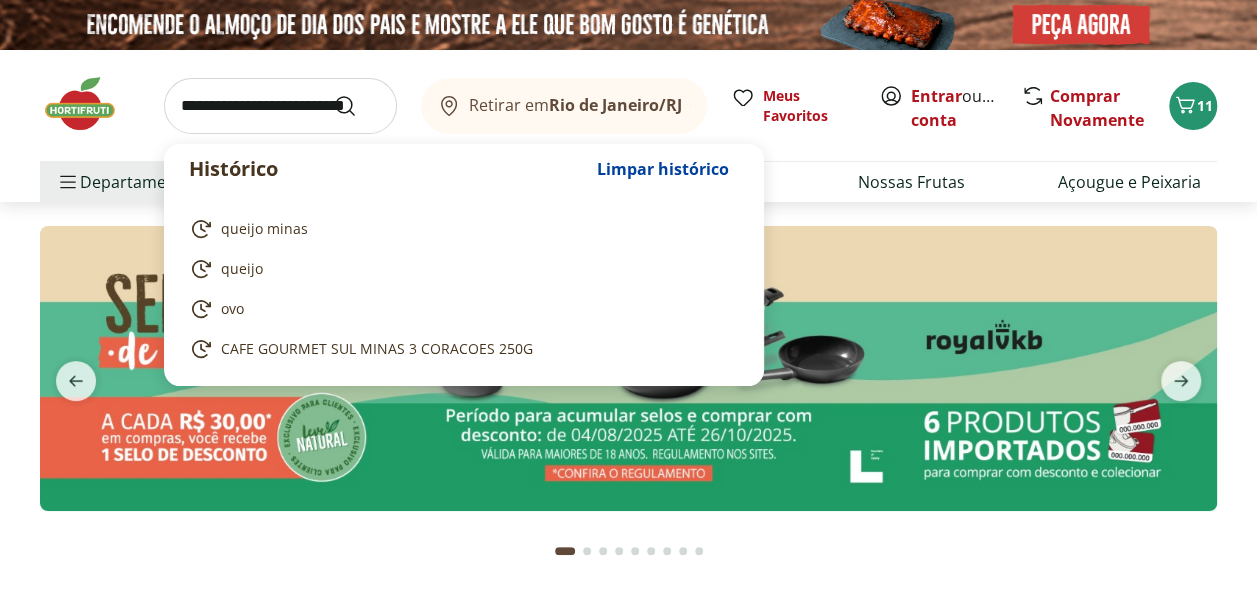 click at bounding box center [280, 106] 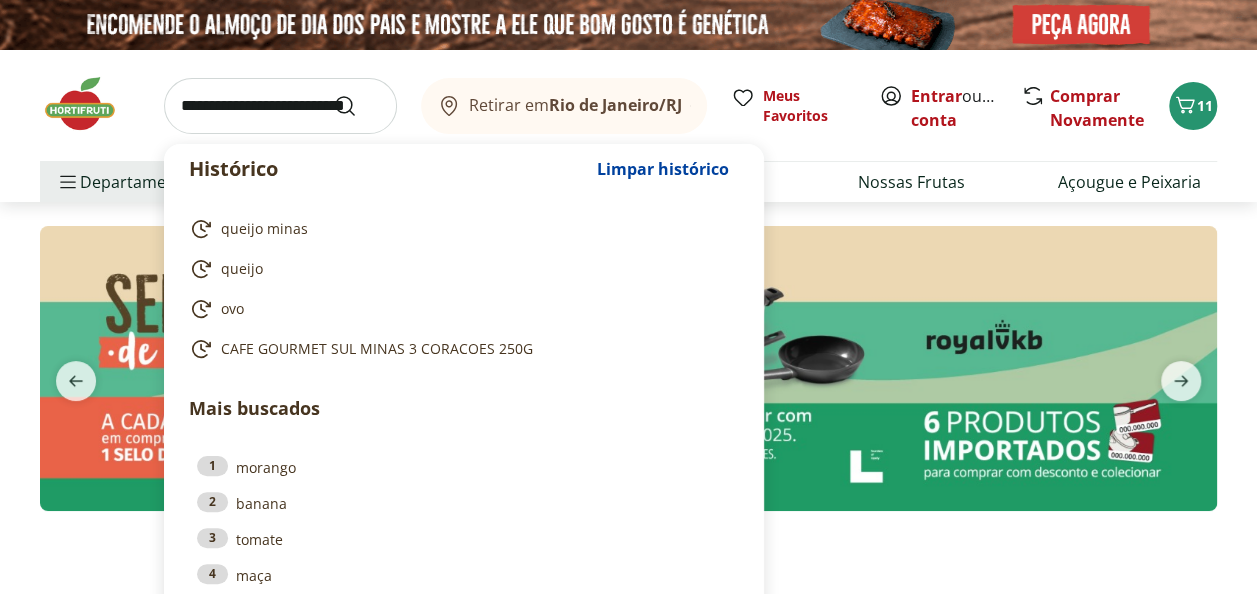 click on "Retirar em  Rio de Janeiro/RJ Entrar  ou  Criar conta 11 Histórico Limpar histórico queijo minas queijo ovo CAFE GOURMET SUL MINAS 3 CORACOES 250G Mais buscados 1 morango 2 banana 3 tomate 4 maça 5 cebola Retirar em  Rio de Janeiro/RJ Meus Favoritos Entrar  ou  Criar conta Comprar Novamente 11  Departamentos Nossa Marca Nossa Marca Ver tudo do departamento Açougue & Peixaria Congelados e Refrigerados Frutas, Legumes e Verduras Orgânicos Mercearia Sorvetes Hortifruti Hortifruti Ver tudo do departamento Cogumelos Frutas Legumes Ovos Temperos Frescos Verduras Orgânicos Orgânicos Ver tudo do departamento Bebidas Orgânicas Frutas Orgânicas Legumes Orgânicos Ovos Orgânicos Perecíveis Orgânicos Verduras Orgânicas Temperos Frescos Açougue e Peixaria Açougue e Peixaria Ver tudo do departamento Aves Bovinos Exóticos Frutos do Mar Linguiça e Salsicha Peixes Salgados e Defumados Suínos Prontinhos Prontinhos Ver tudo do departamento Frutas Cortadinhas Pré Preparados Prontos para Consumo Saladas Padaria" at bounding box center (628, 6472) 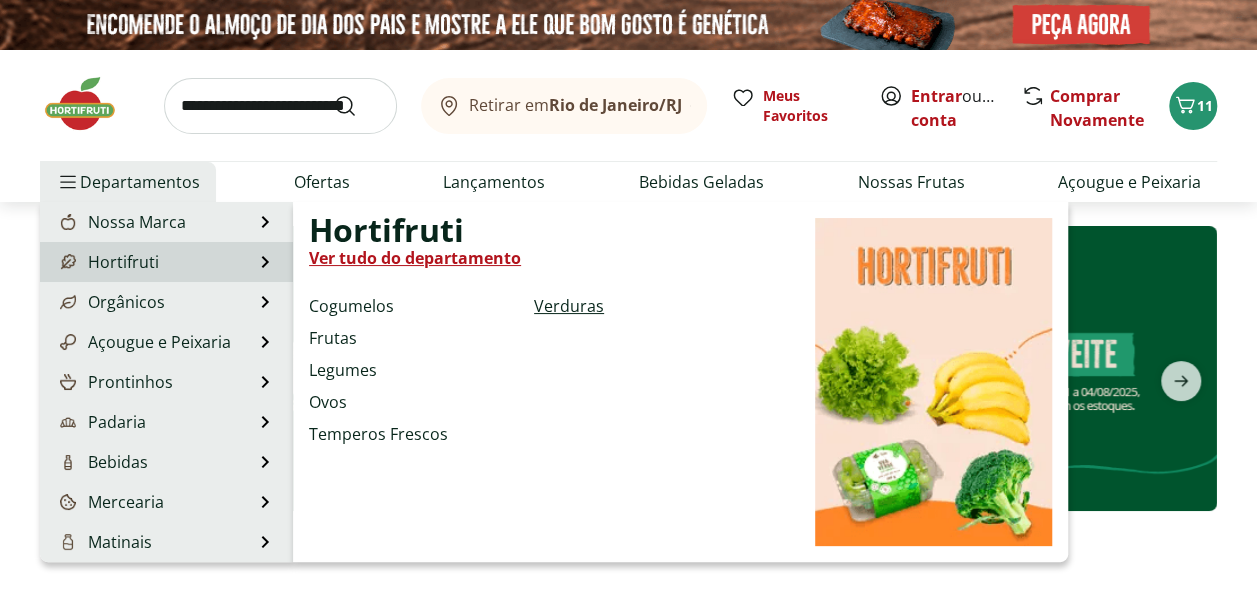 click on "Verduras" at bounding box center (569, 306) 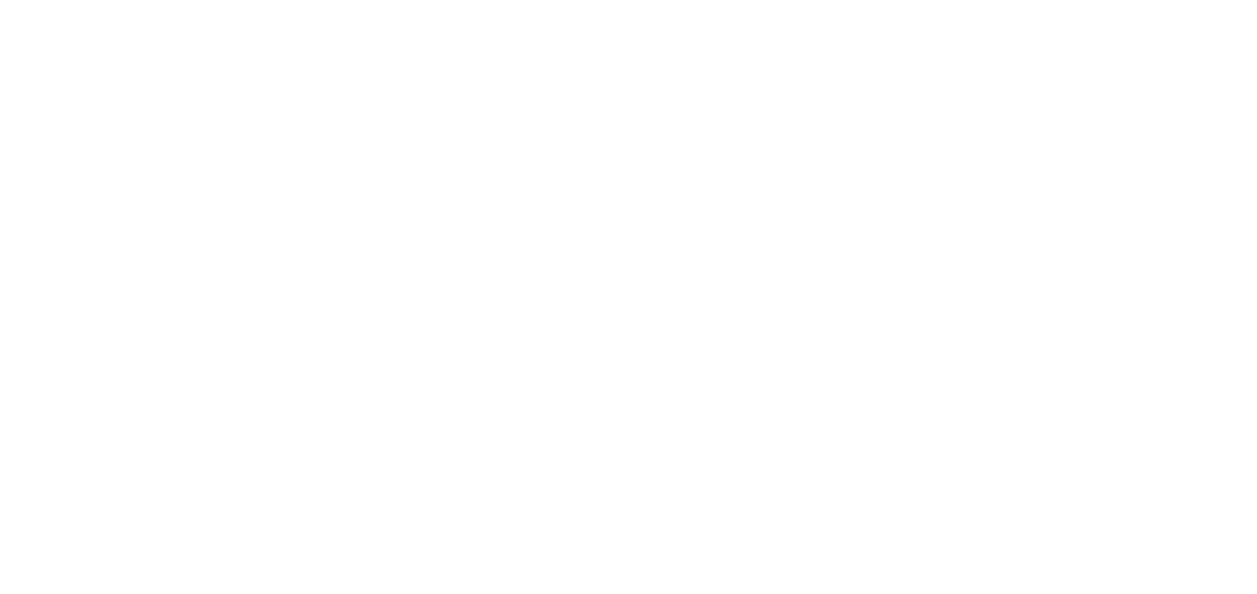 select on "**********" 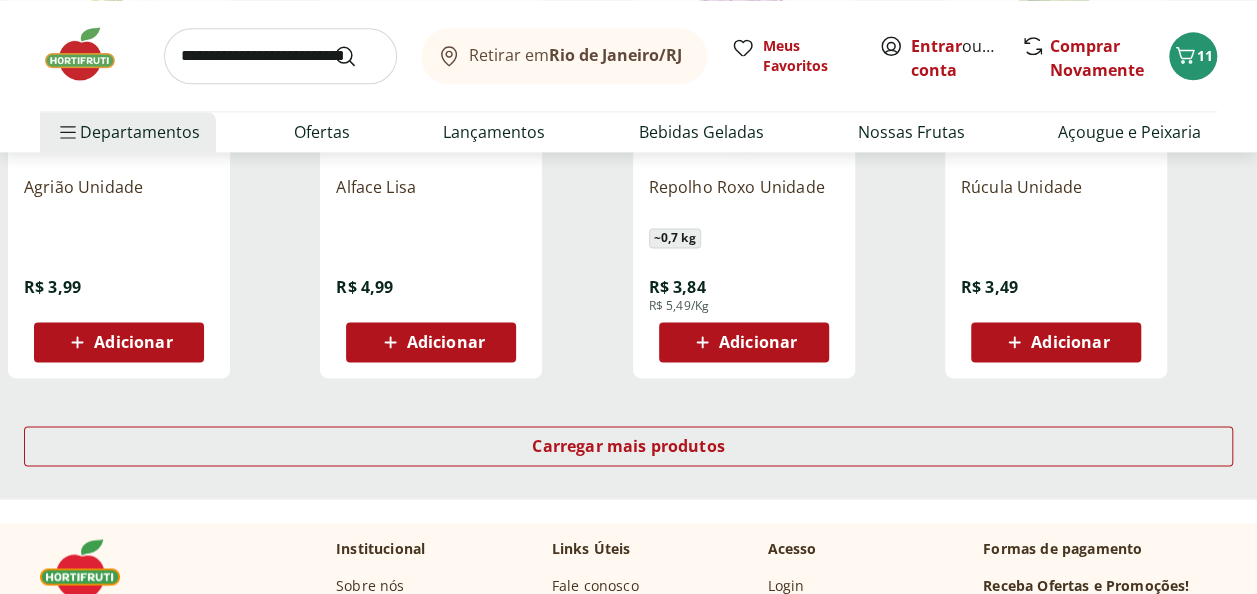 scroll, scrollTop: 1300, scrollLeft: 0, axis: vertical 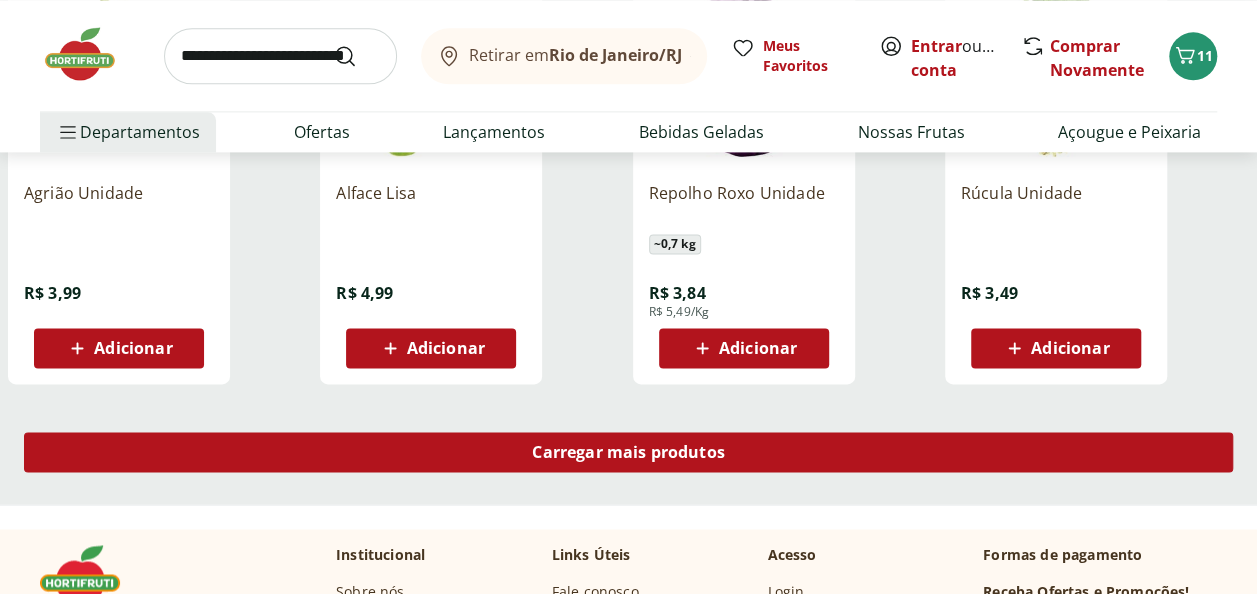 click on "Carregar mais produtos" at bounding box center [628, 452] 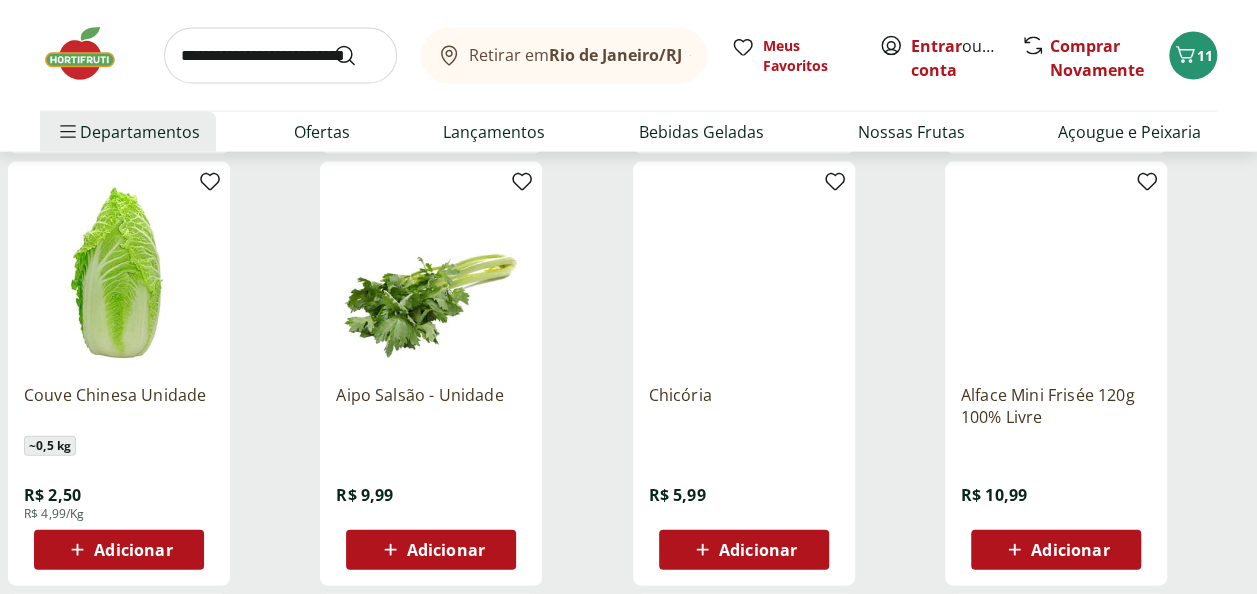 scroll, scrollTop: 2000, scrollLeft: 0, axis: vertical 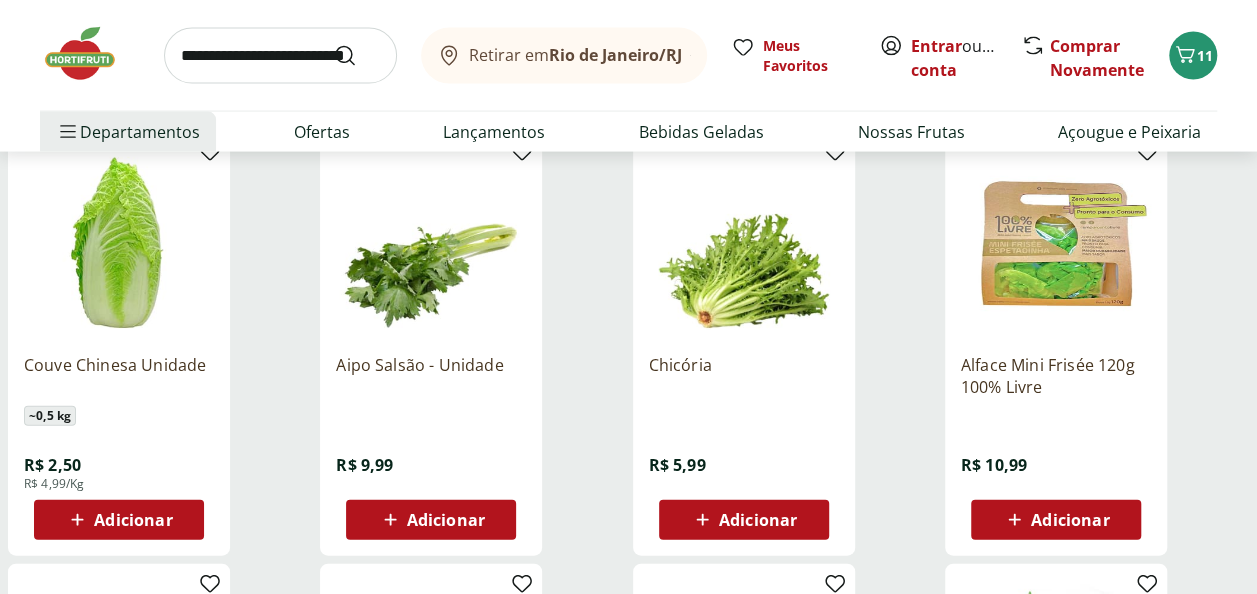 click at bounding box center [1056, 243] 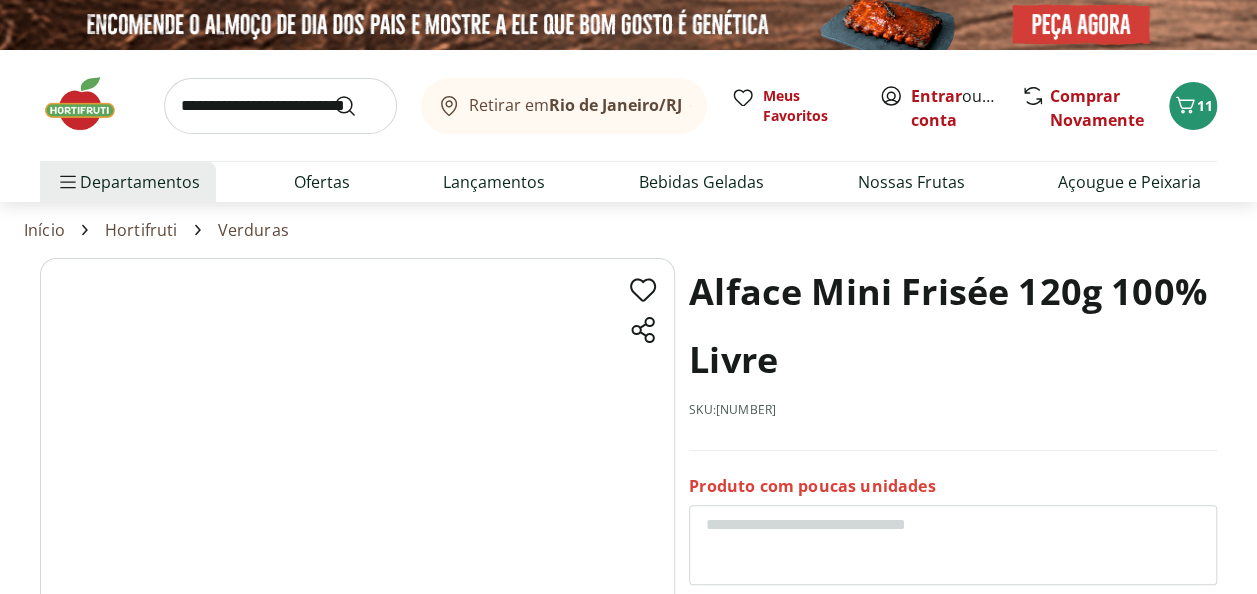 scroll, scrollTop: 100, scrollLeft: 0, axis: vertical 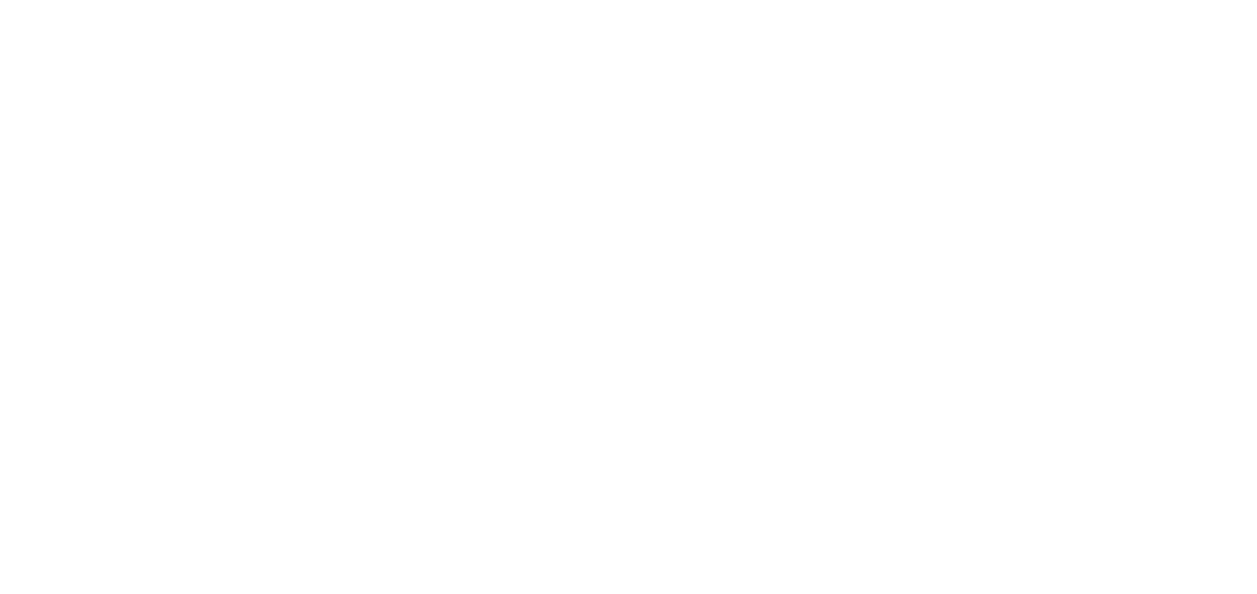 select on "**********" 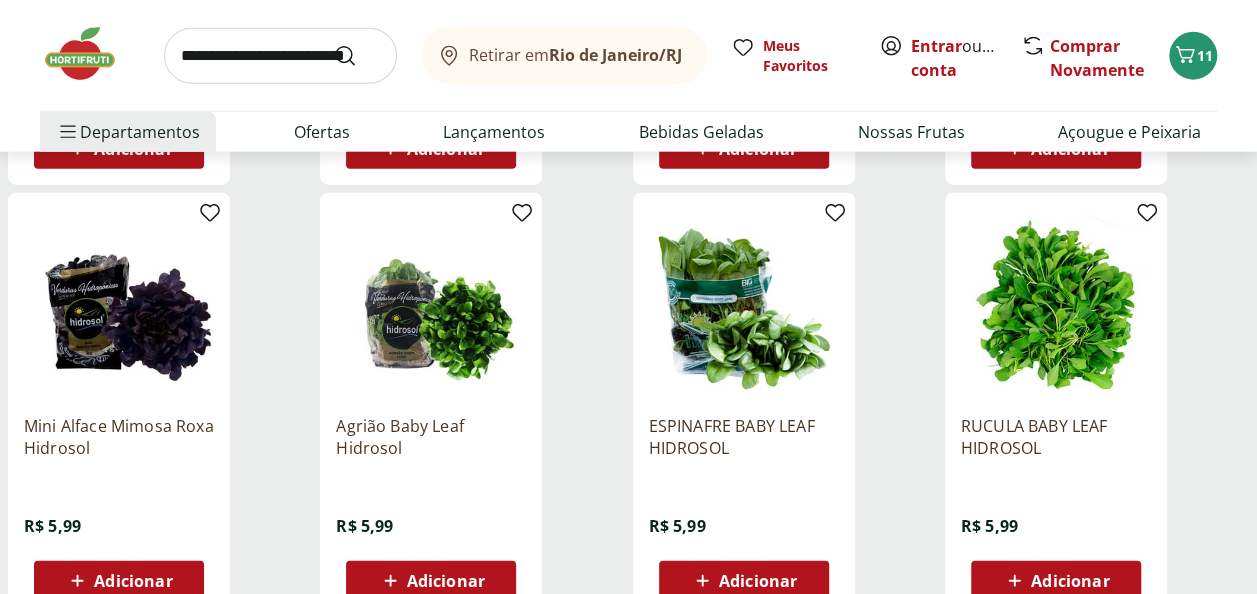 scroll, scrollTop: 2400, scrollLeft: 0, axis: vertical 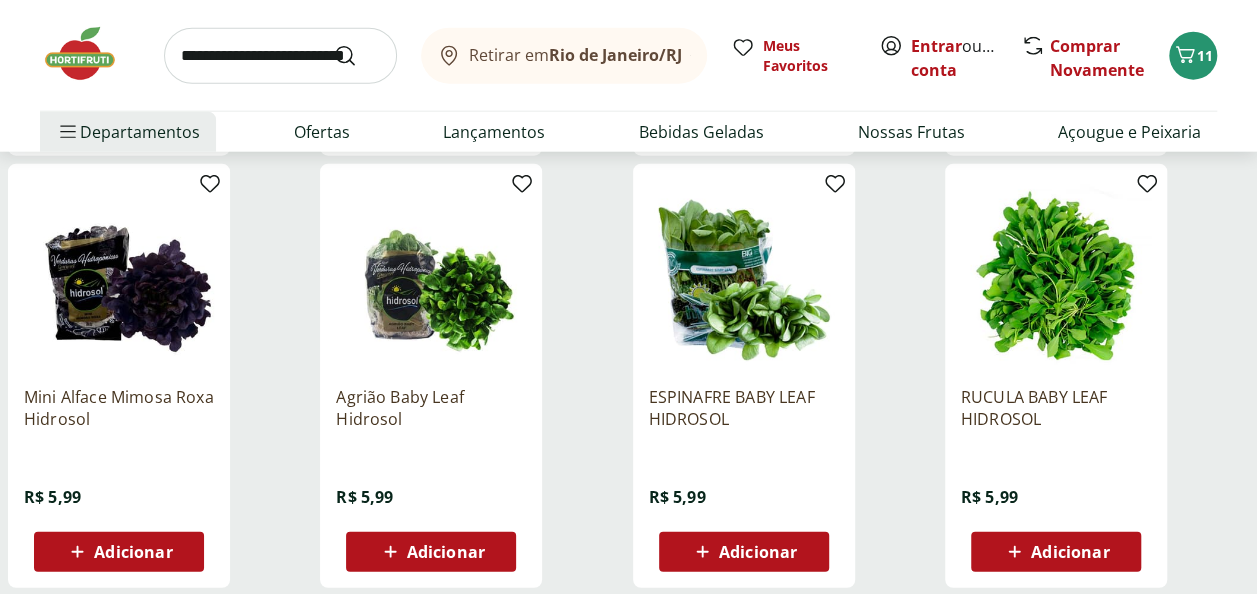click on "Adicionar" at bounding box center (758, 552) 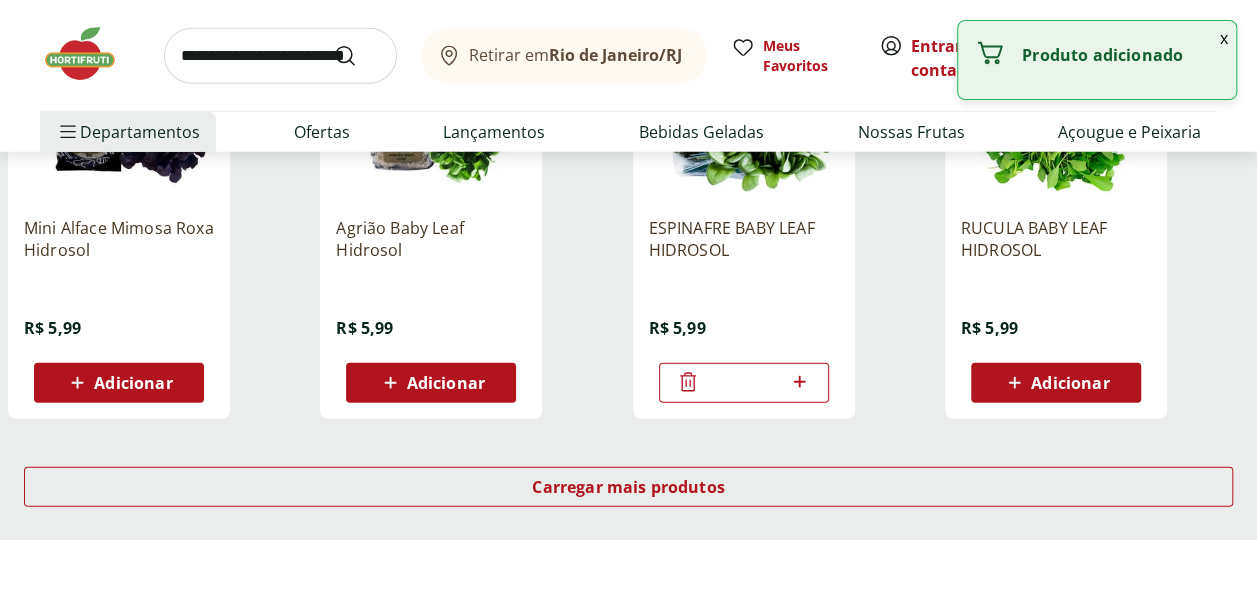 scroll, scrollTop: 2600, scrollLeft: 0, axis: vertical 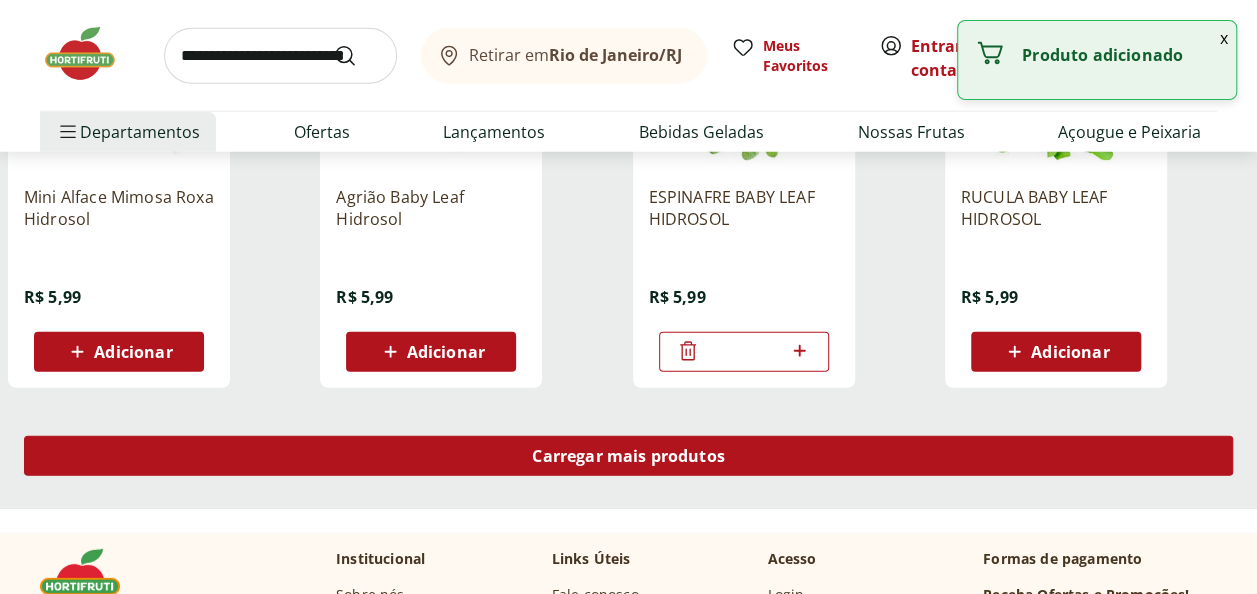 click on "Carregar mais produtos" at bounding box center (628, 456) 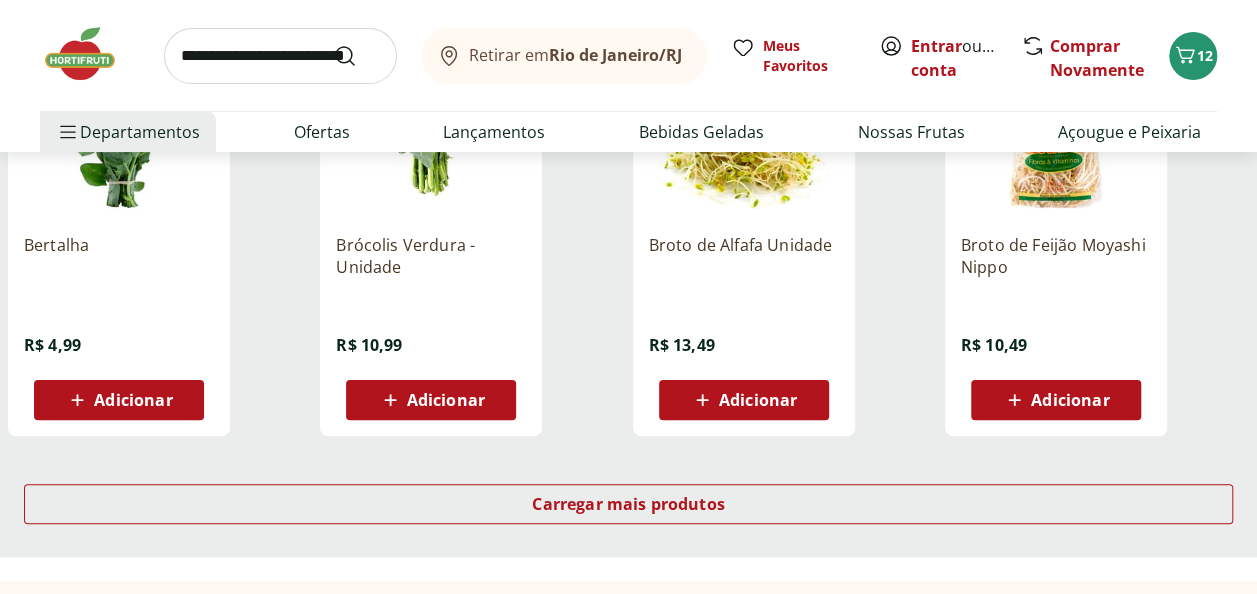 scroll, scrollTop: 3900, scrollLeft: 0, axis: vertical 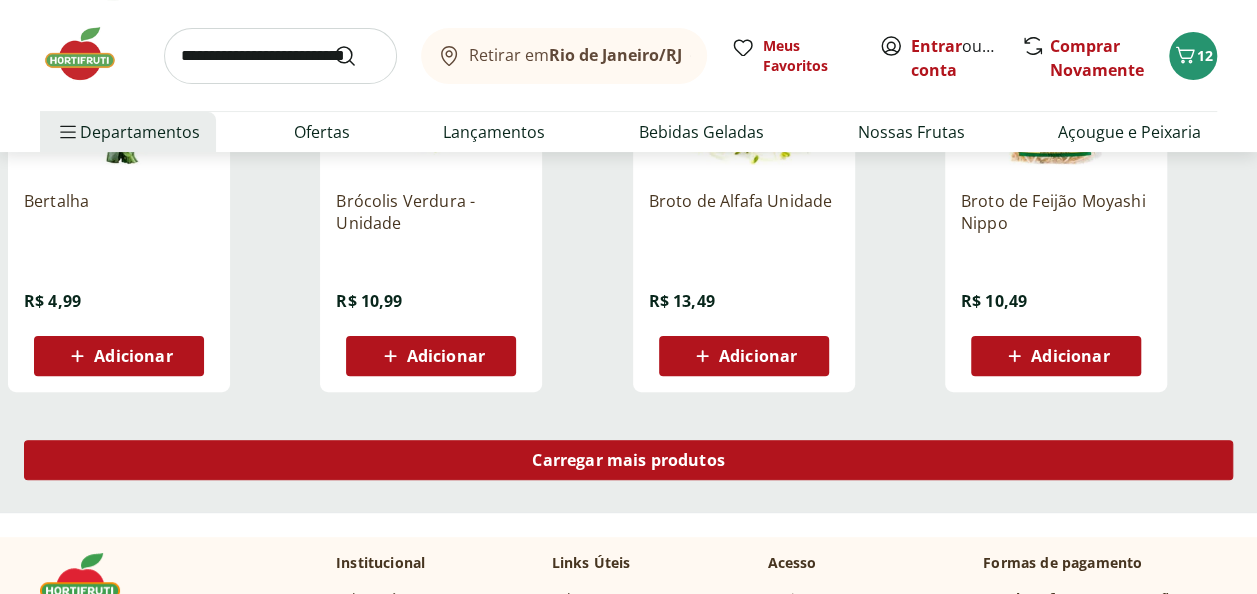 click on "Carregar mais produtos" at bounding box center (628, 460) 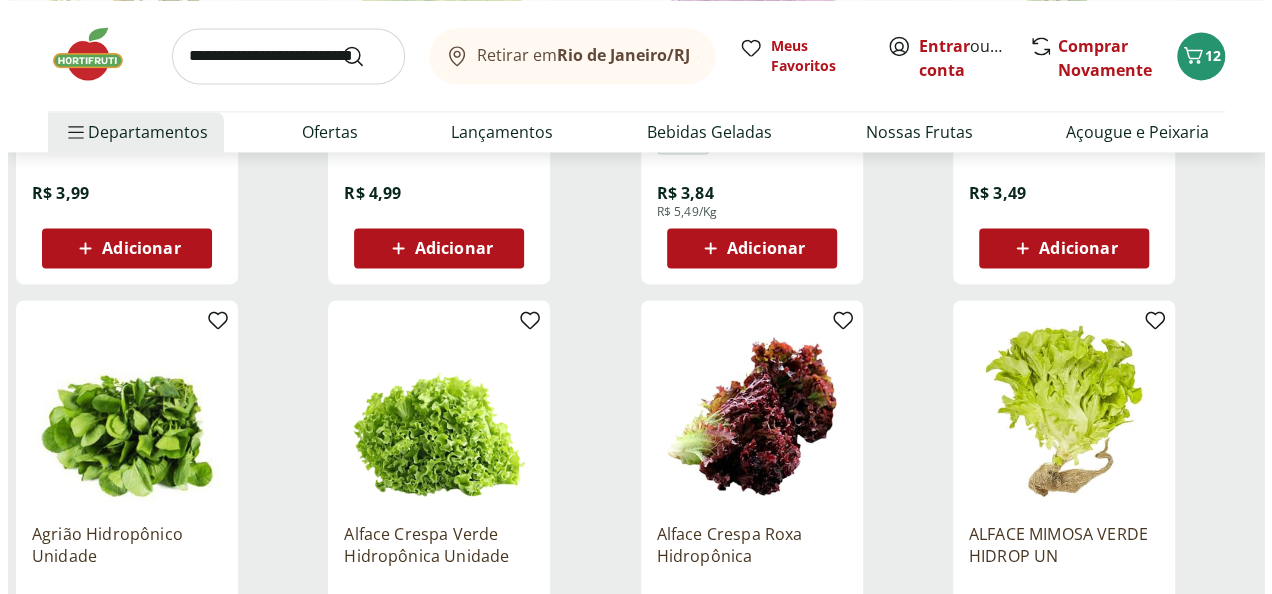 scroll, scrollTop: 1300, scrollLeft: 0, axis: vertical 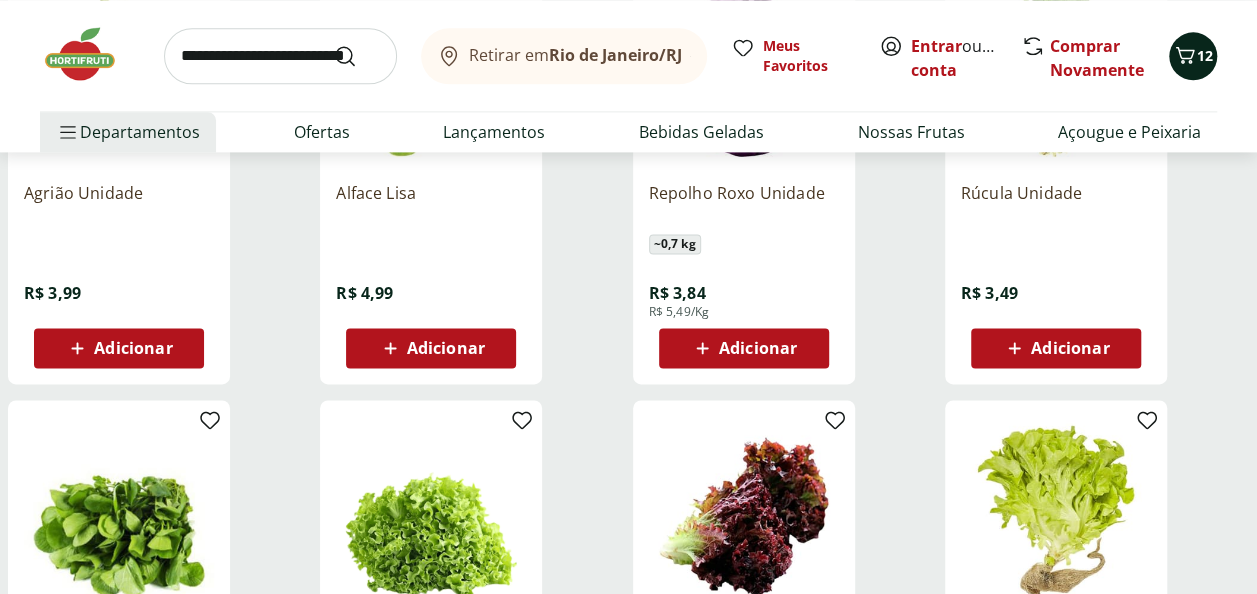 click 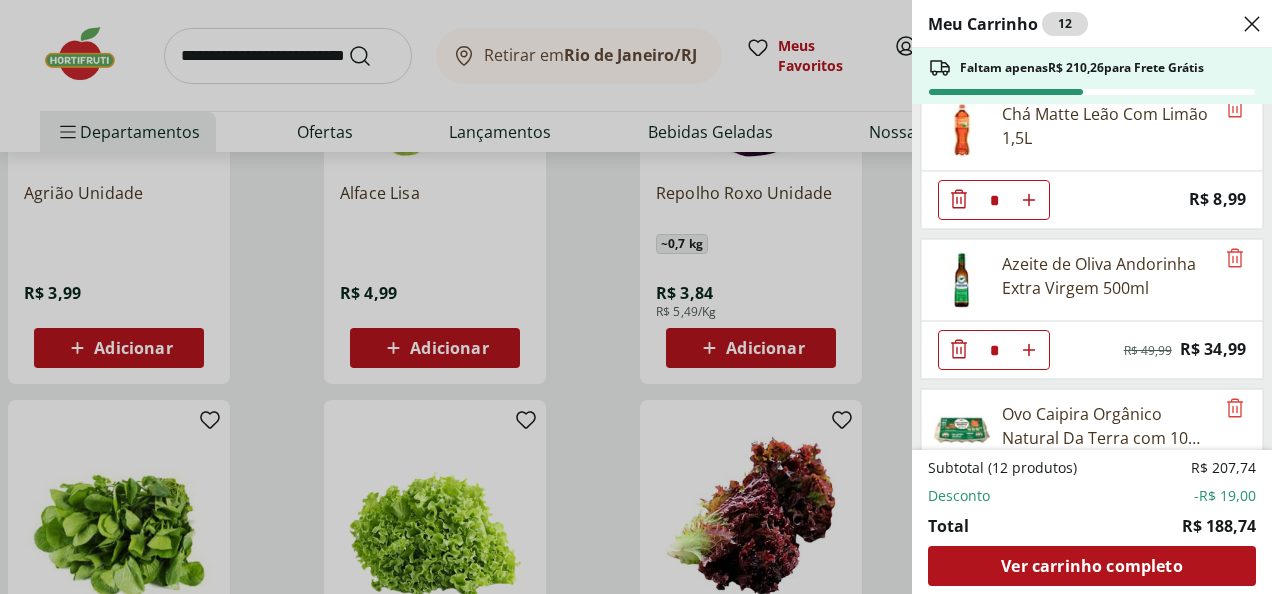 scroll, scrollTop: 0, scrollLeft: 0, axis: both 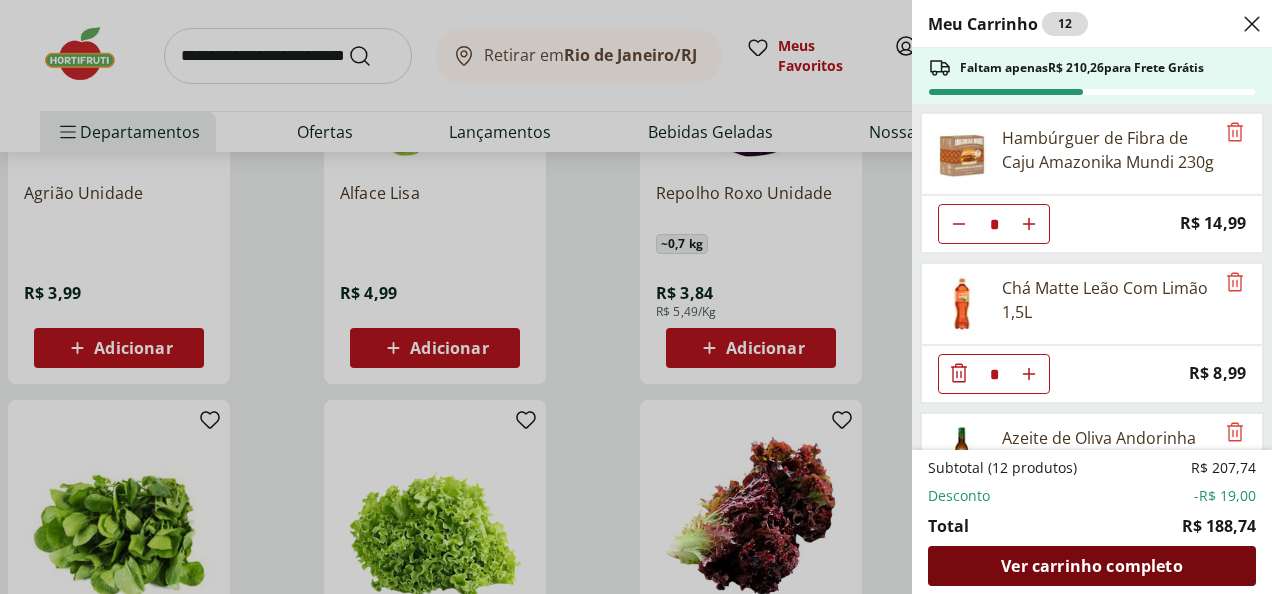 click on "Ver carrinho completo" at bounding box center [1091, 566] 